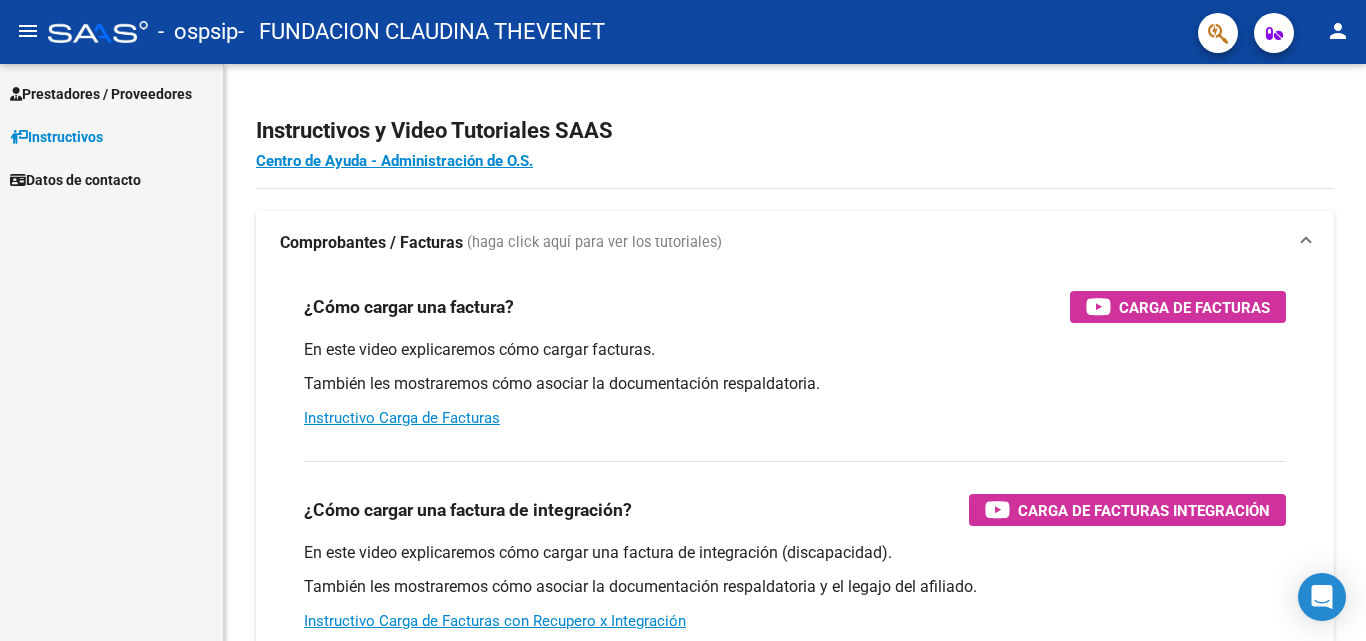 scroll, scrollTop: 0, scrollLeft: 0, axis: both 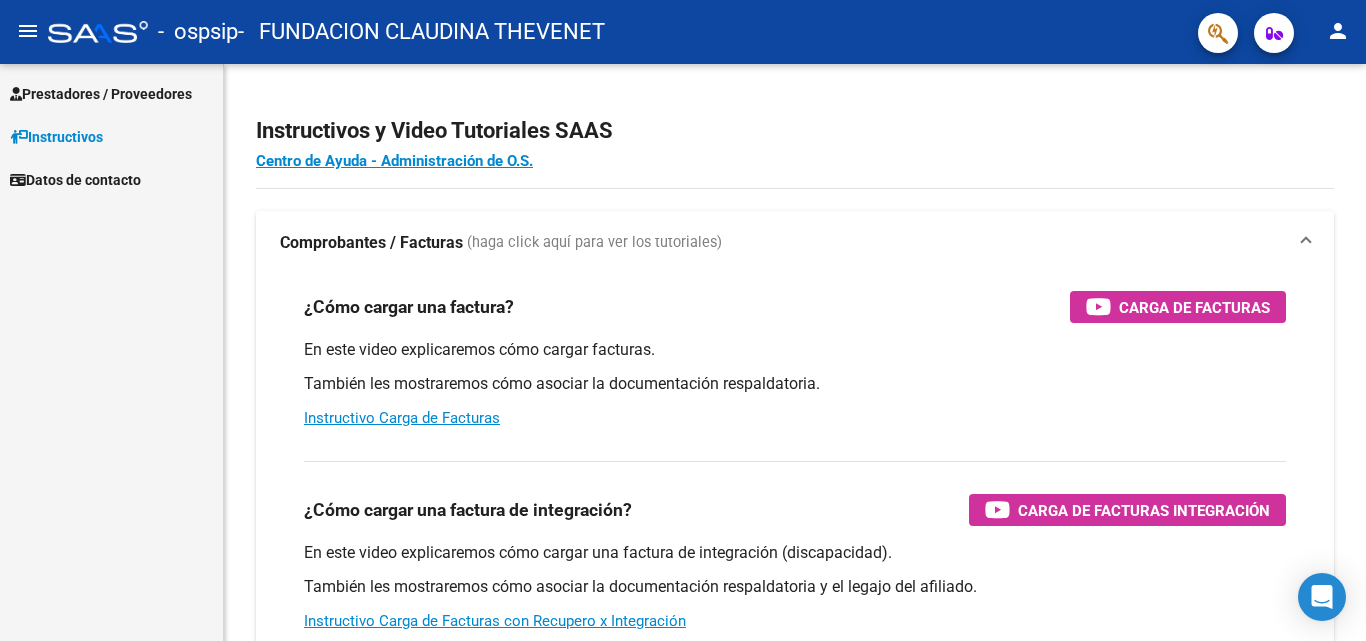 click on "Prestadores / Proveedores" at bounding box center (101, 94) 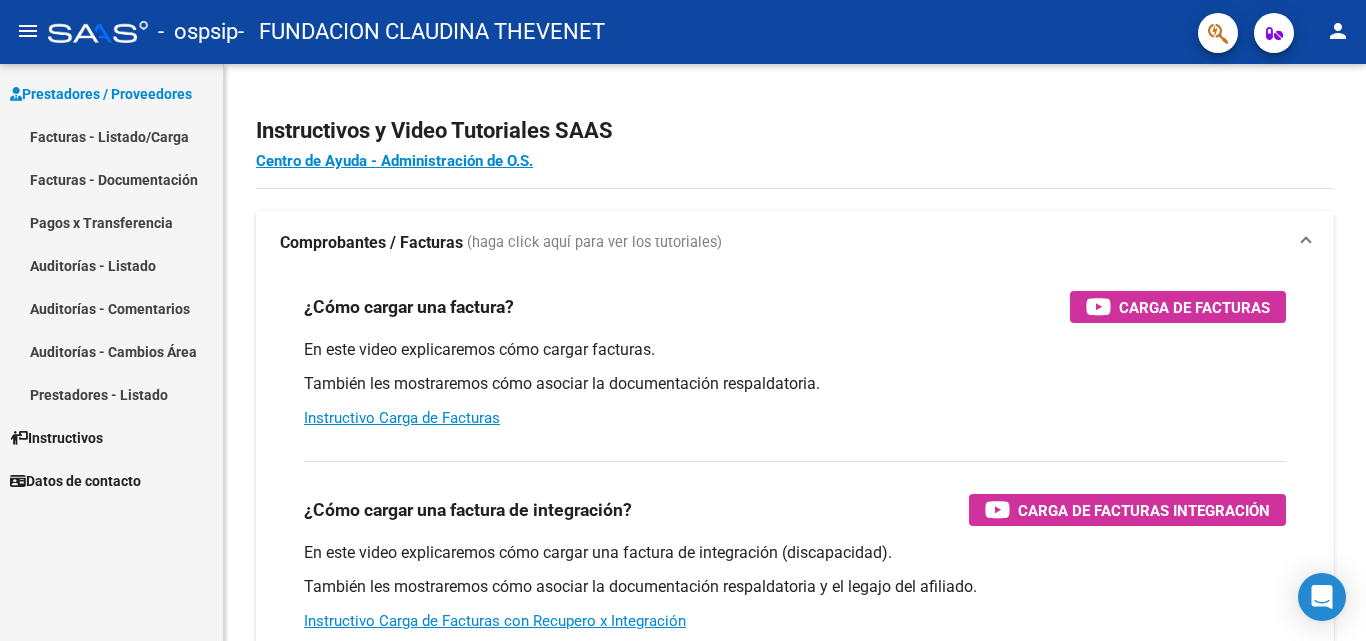 click on "Facturas - Listado/Carga" at bounding box center [111, 136] 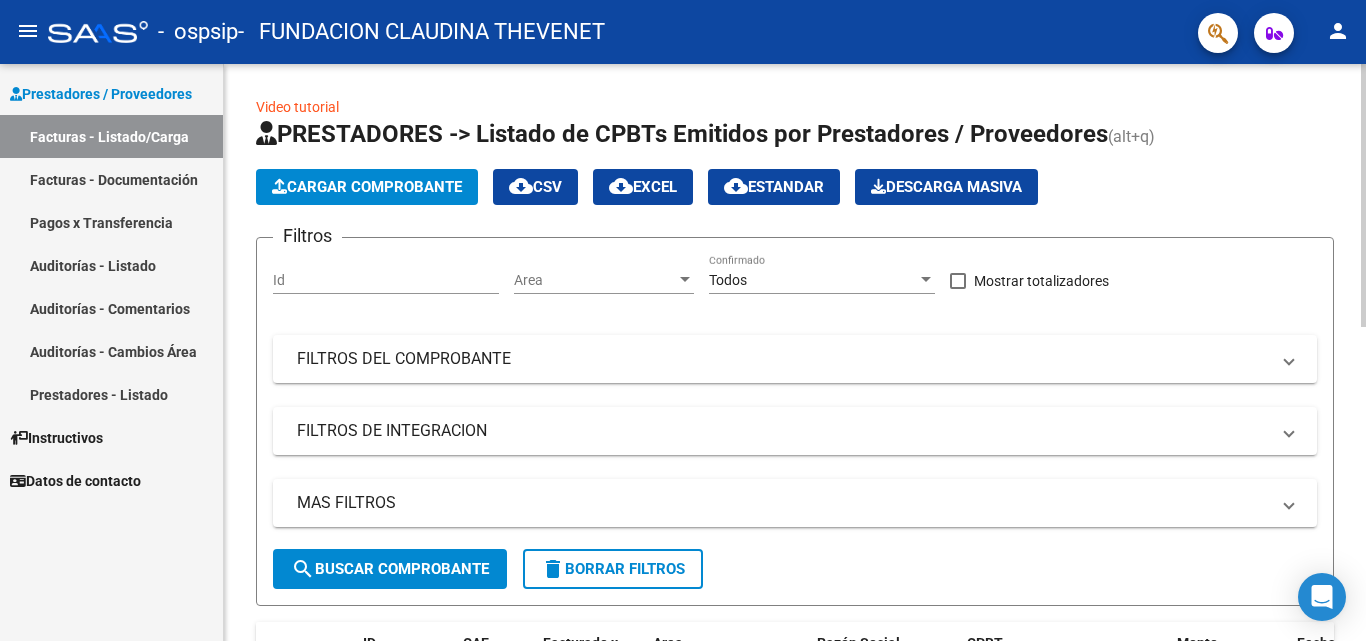 click on "Cargar Comprobante" 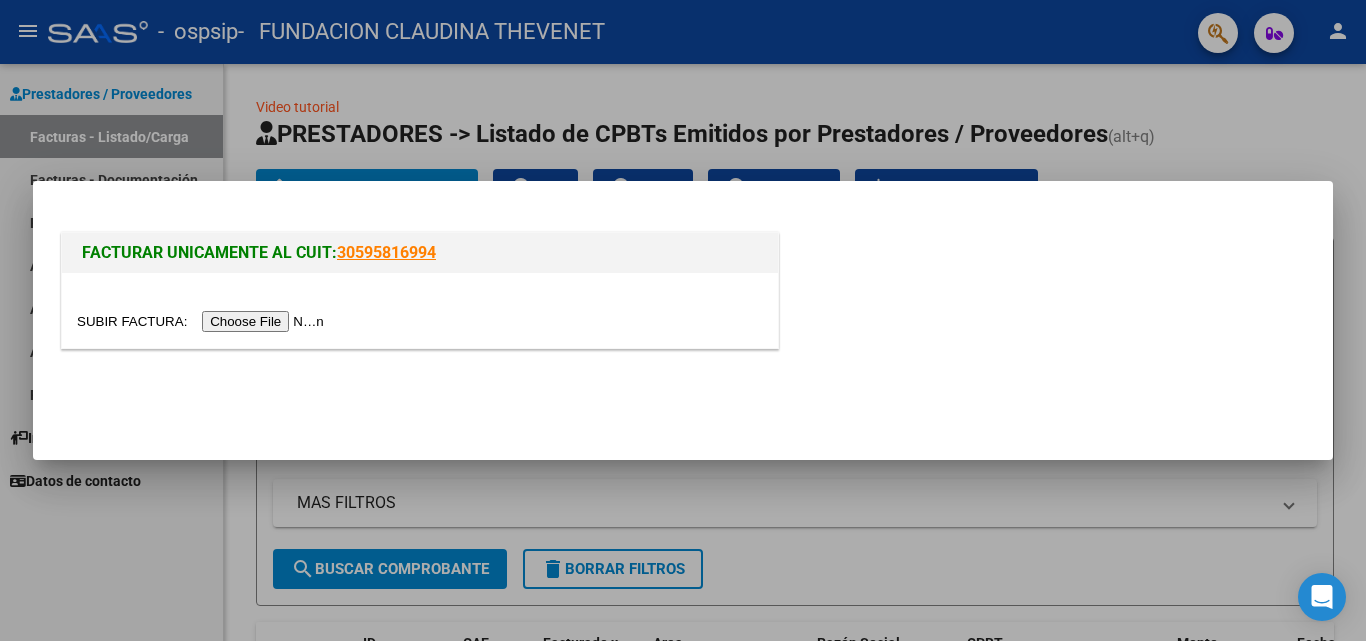 click at bounding box center (203, 321) 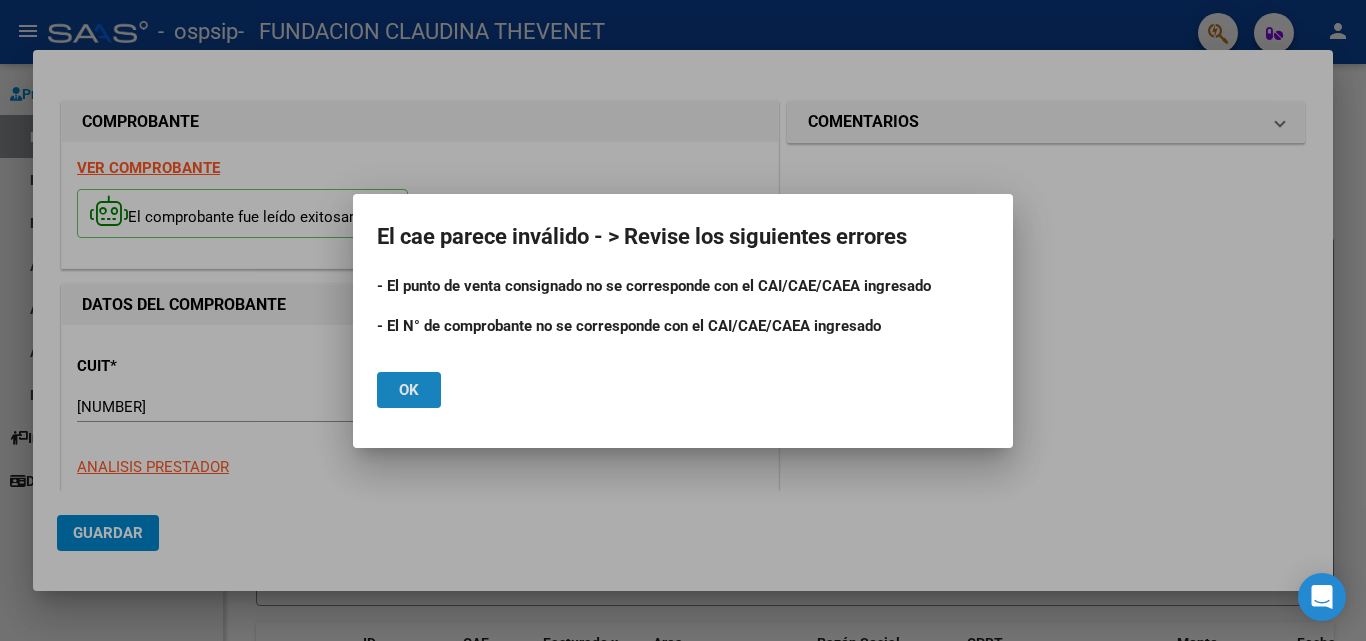 click on "Ok" 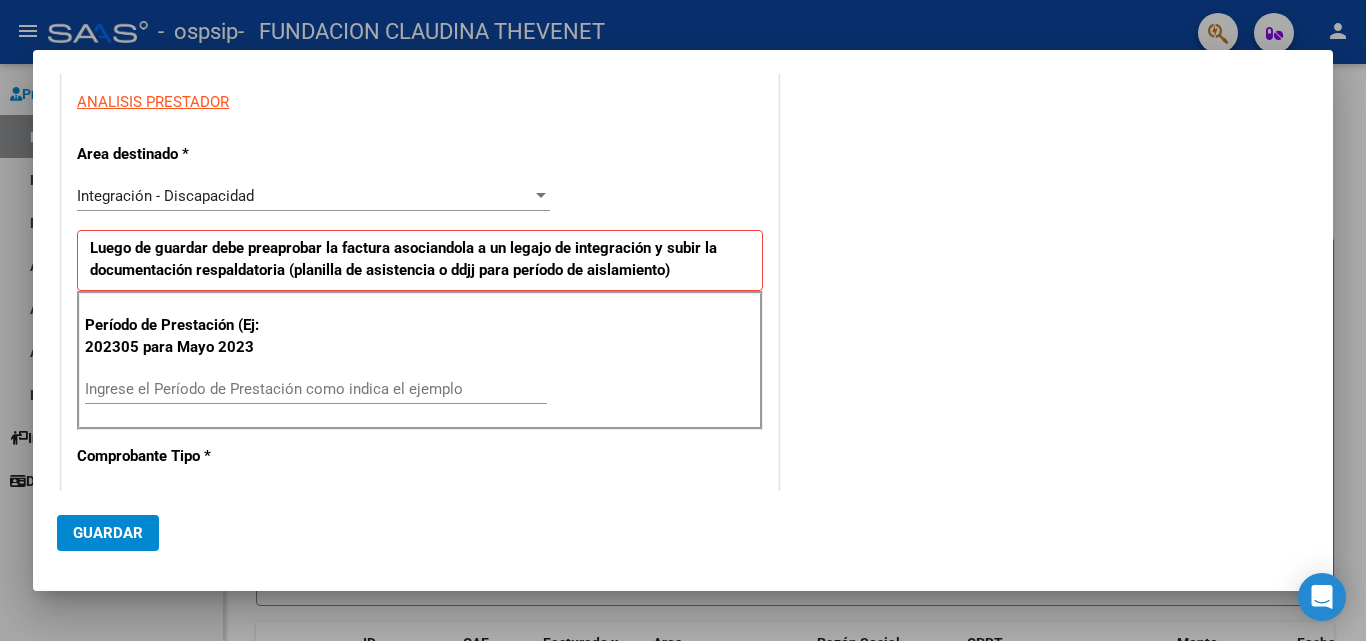 scroll, scrollTop: 400, scrollLeft: 0, axis: vertical 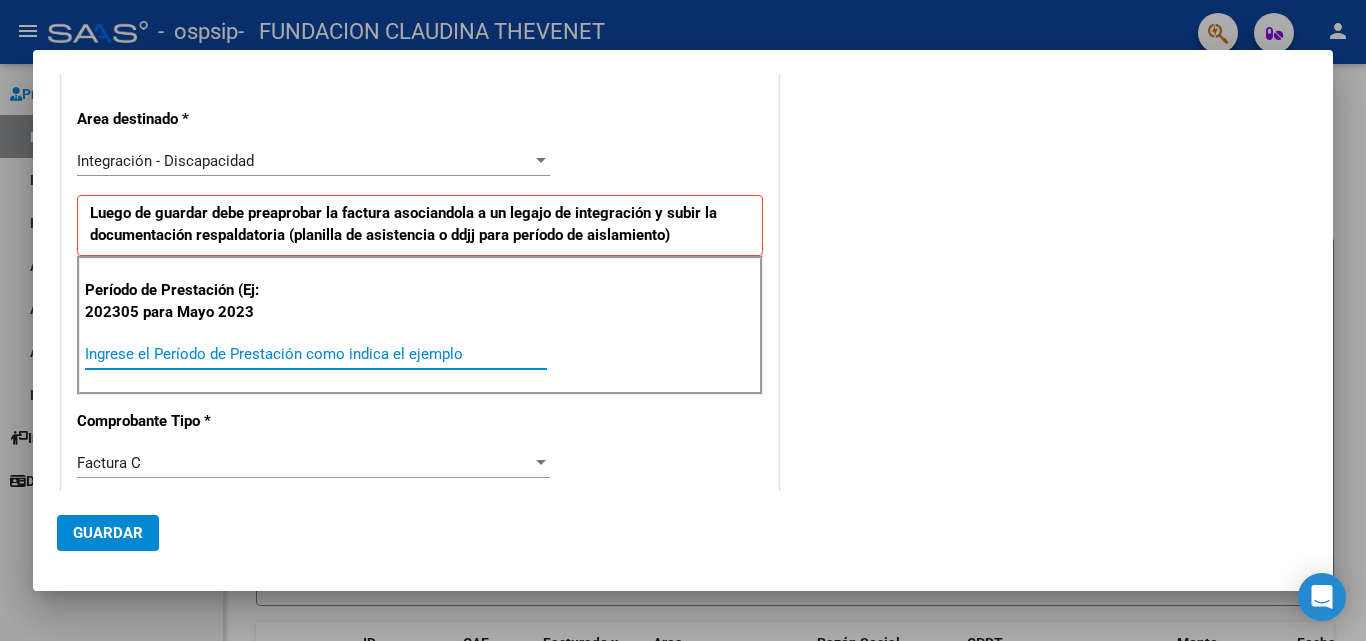 click on "Ingrese el Período de Prestación como indica el ejemplo" at bounding box center [316, 354] 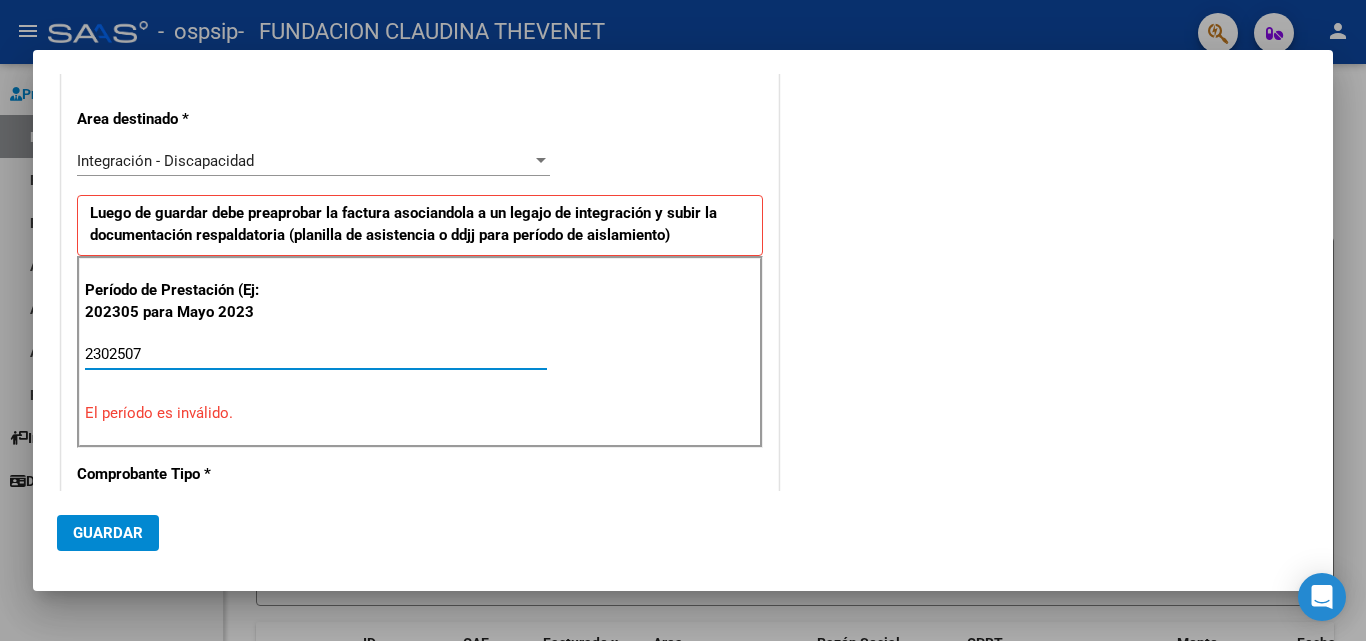 click on "2302507" at bounding box center [316, 354] 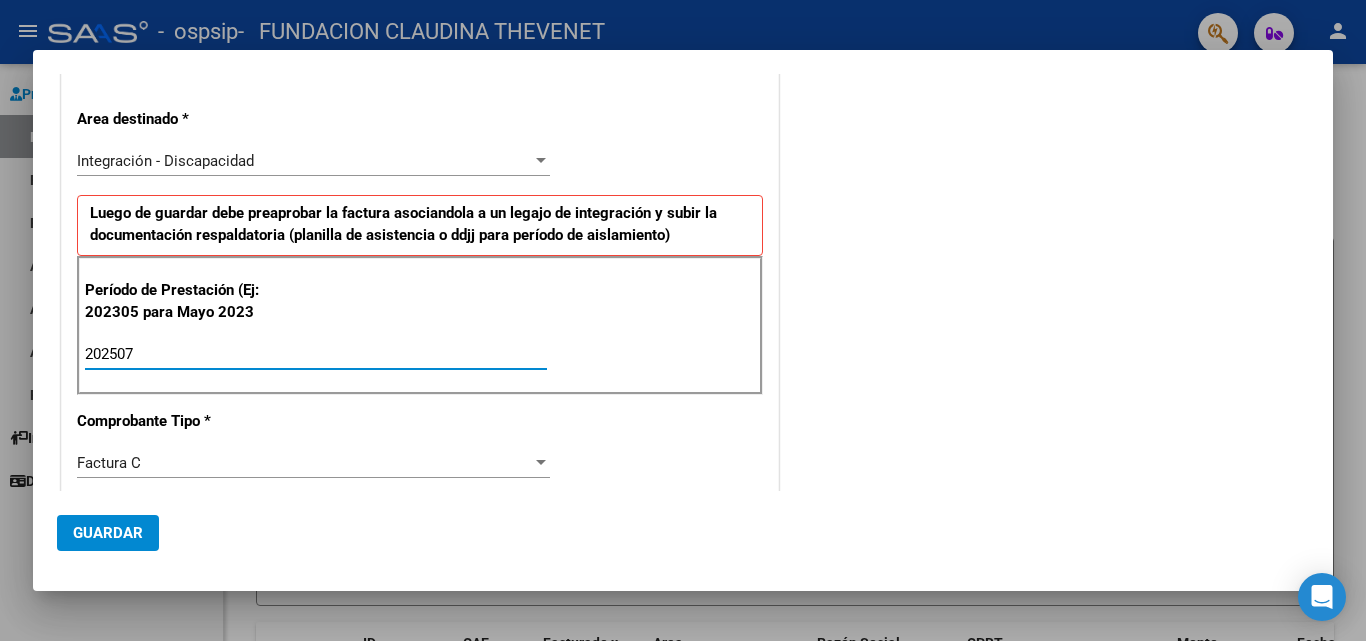 click on "202507" at bounding box center [316, 354] 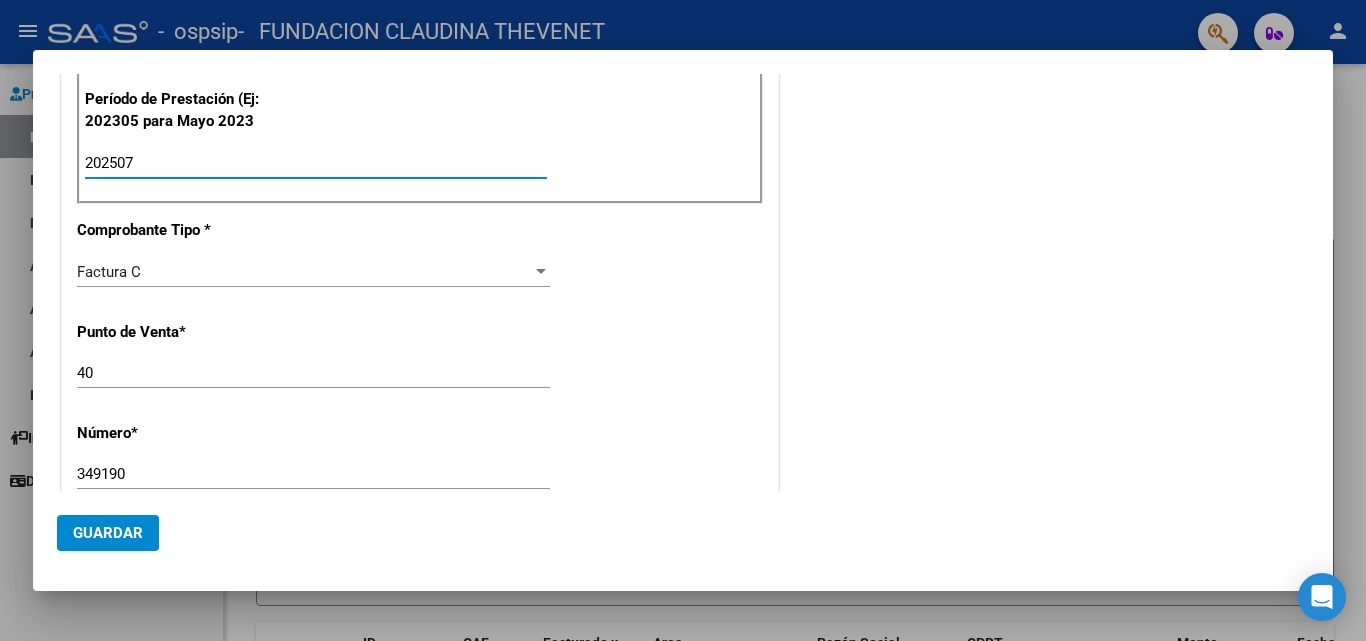 scroll, scrollTop: 600, scrollLeft: 0, axis: vertical 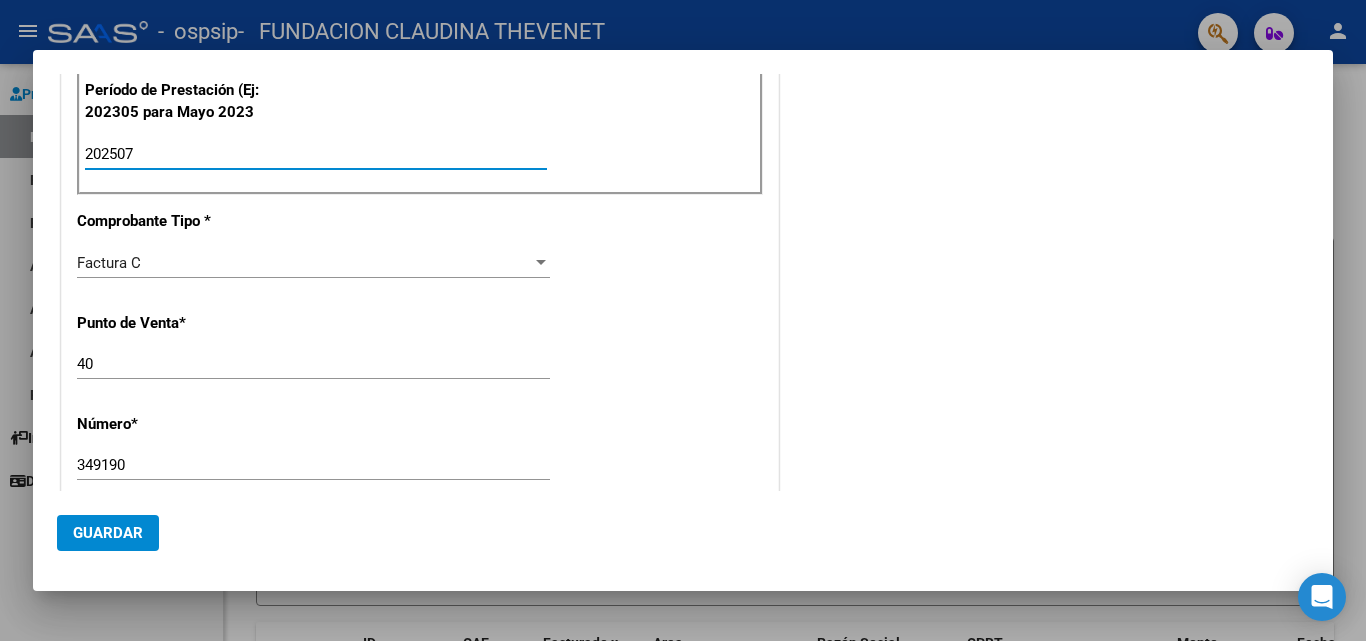 type on "202507" 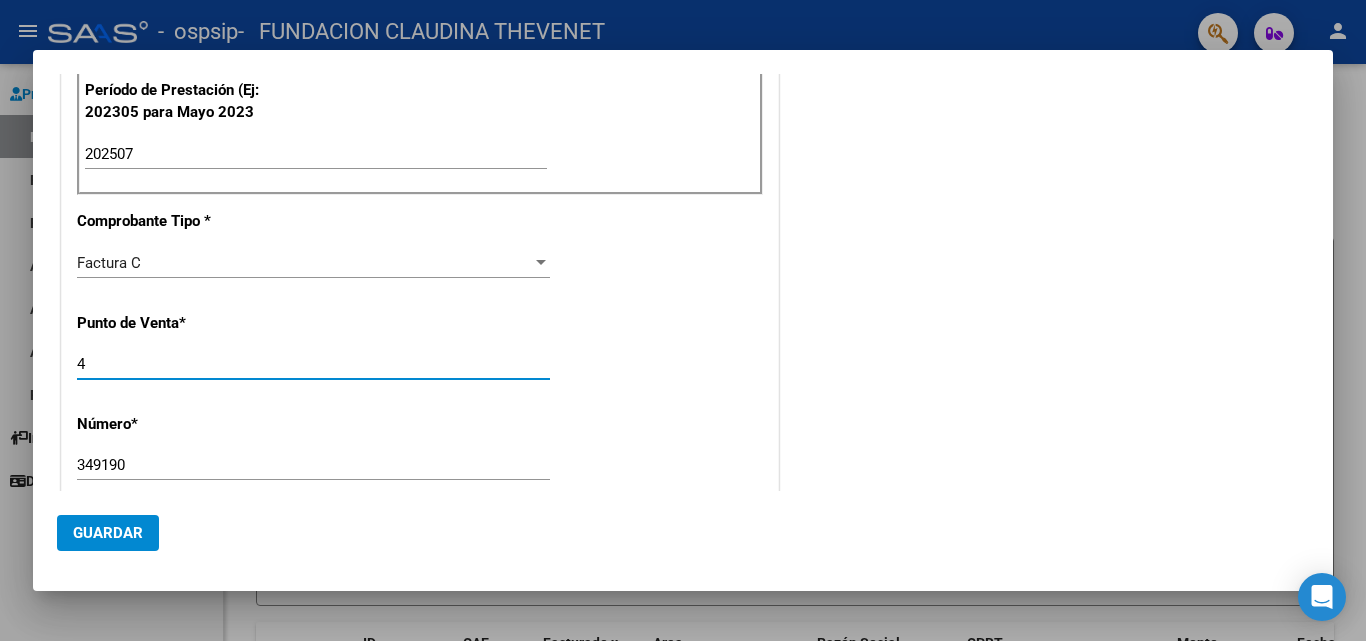 type on "4" 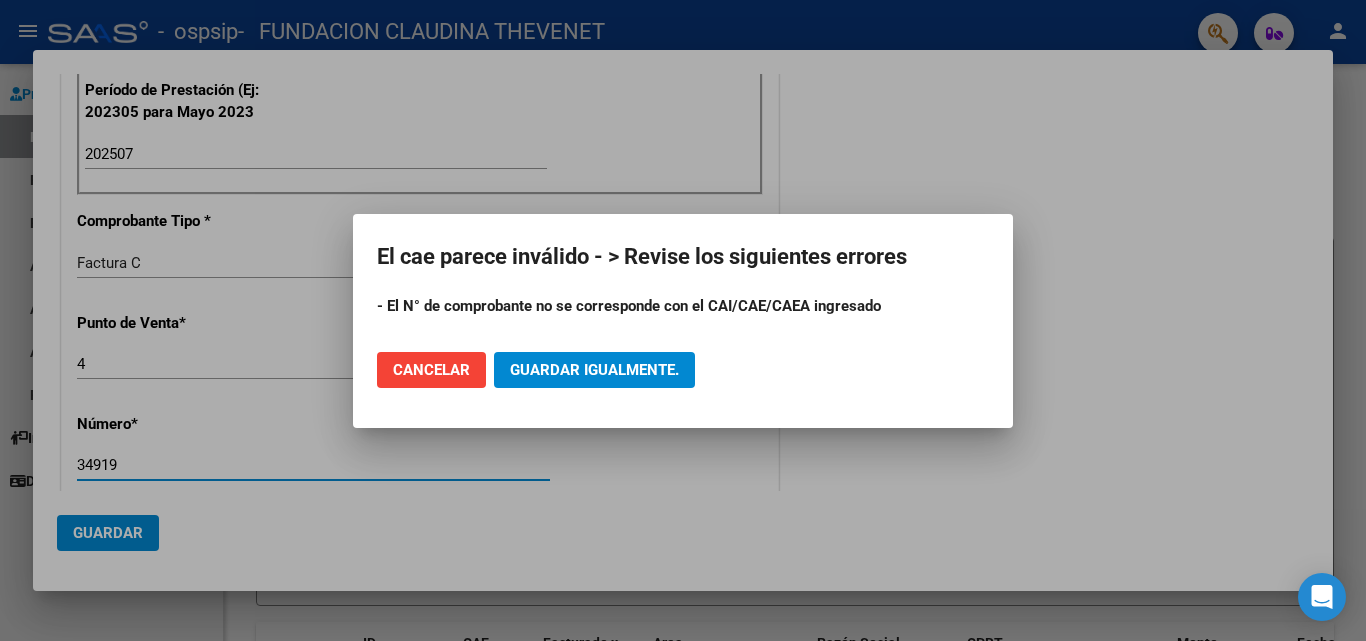 type on "34919" 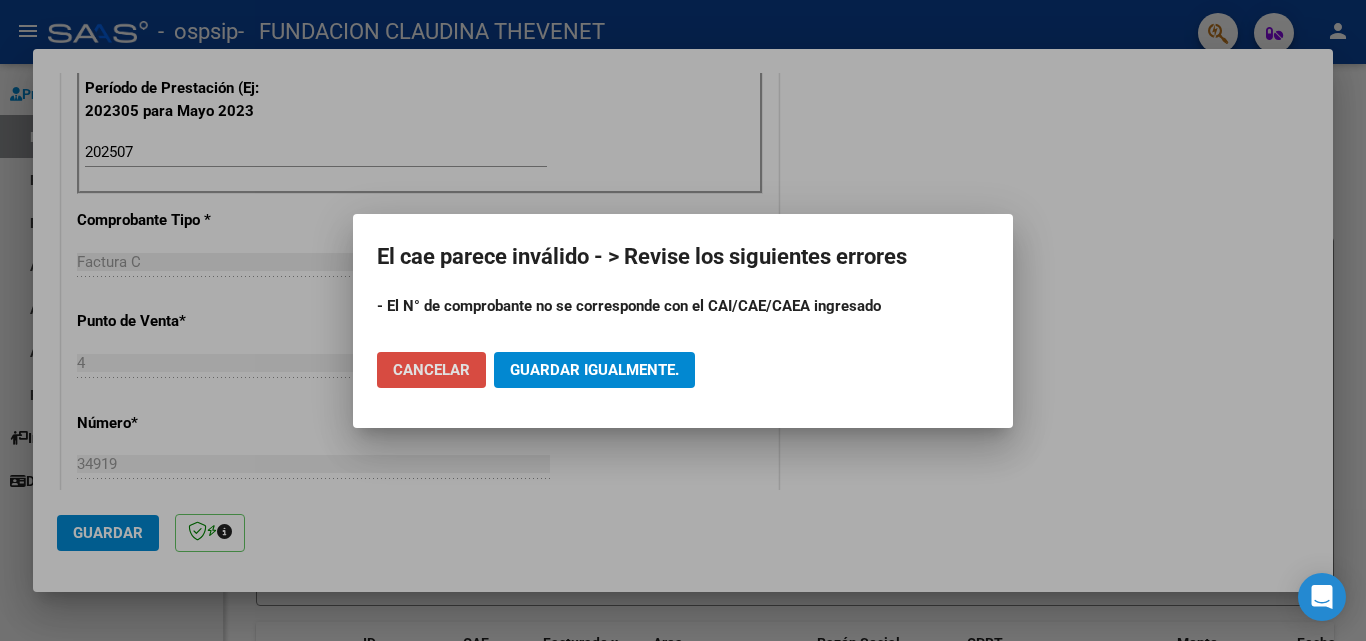 click on "Cancelar" 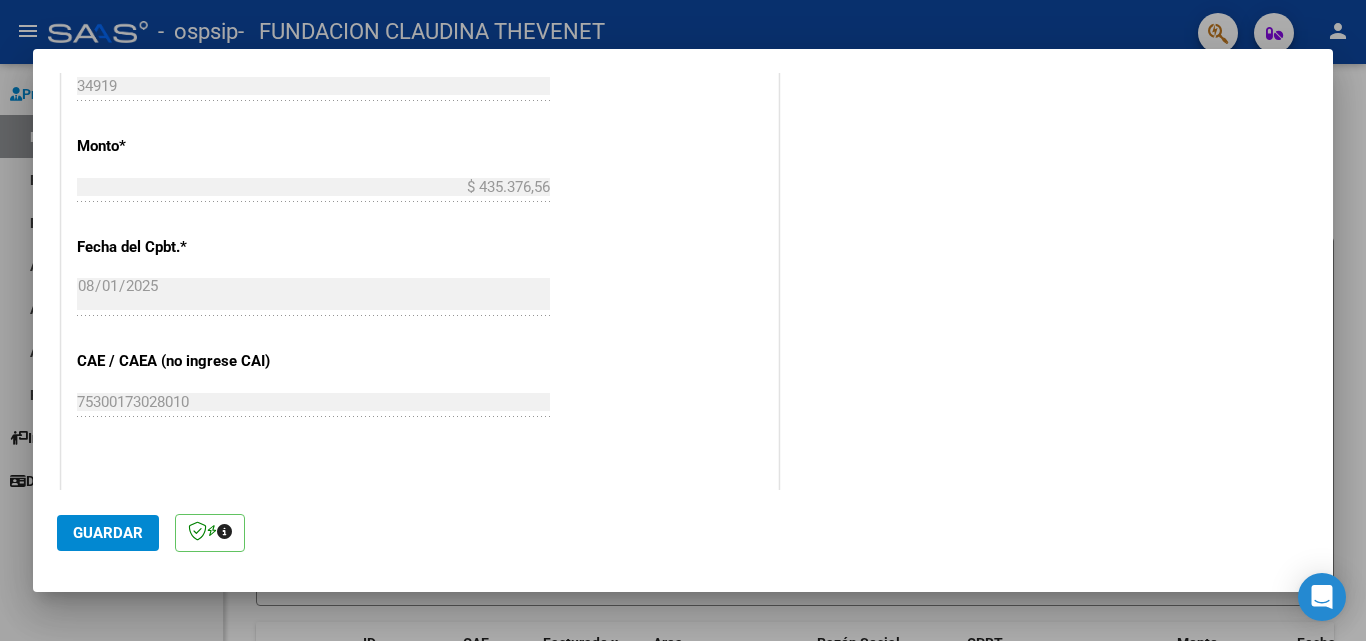 scroll, scrollTop: 1100, scrollLeft: 0, axis: vertical 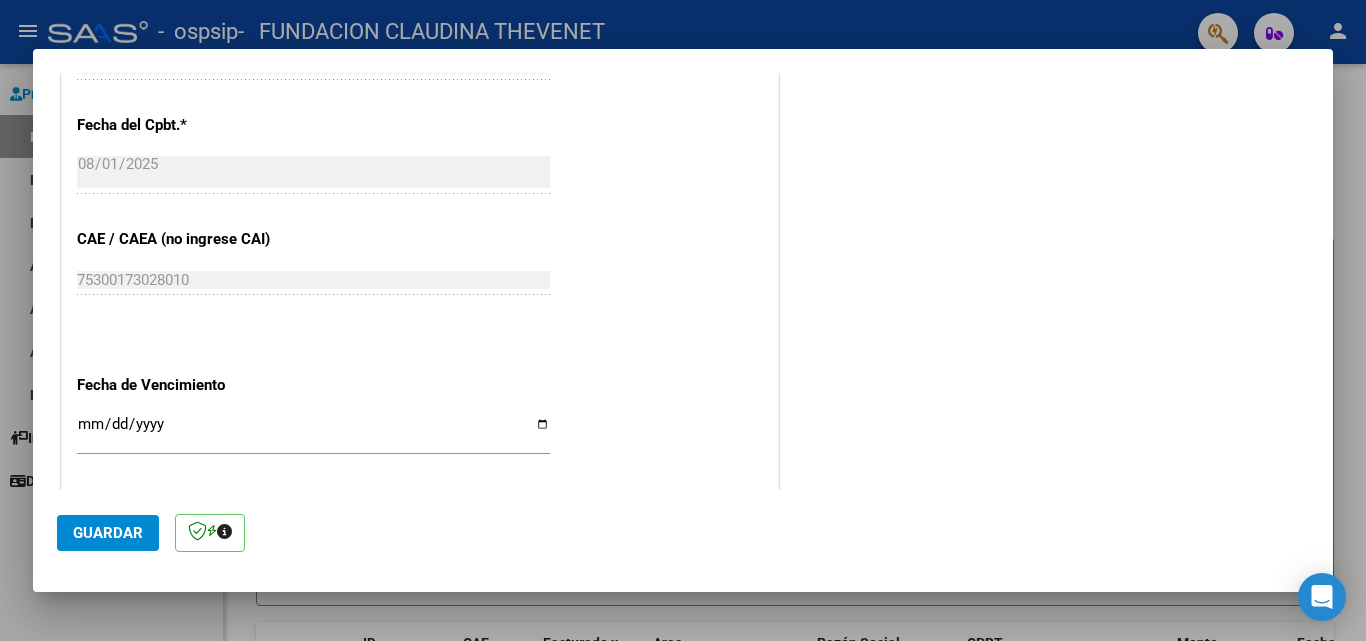 click on "Ingresar la fecha" at bounding box center [313, 432] 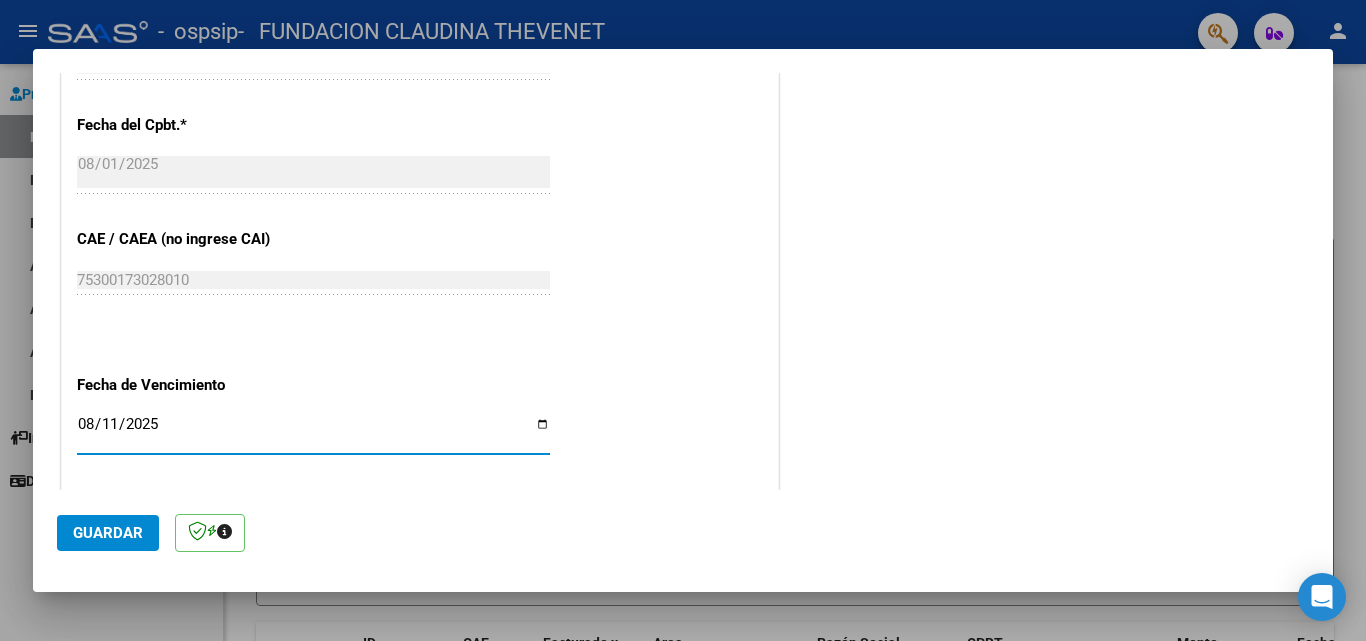 type on "2025-08-11" 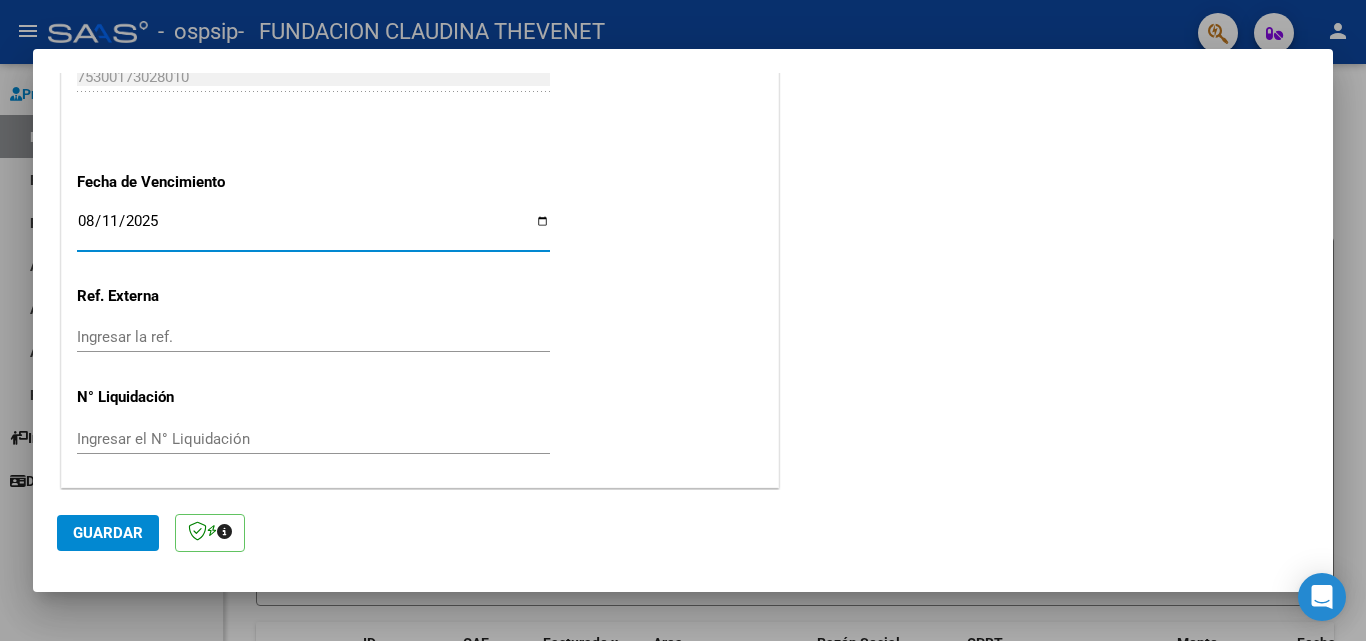 scroll, scrollTop: 1305, scrollLeft: 0, axis: vertical 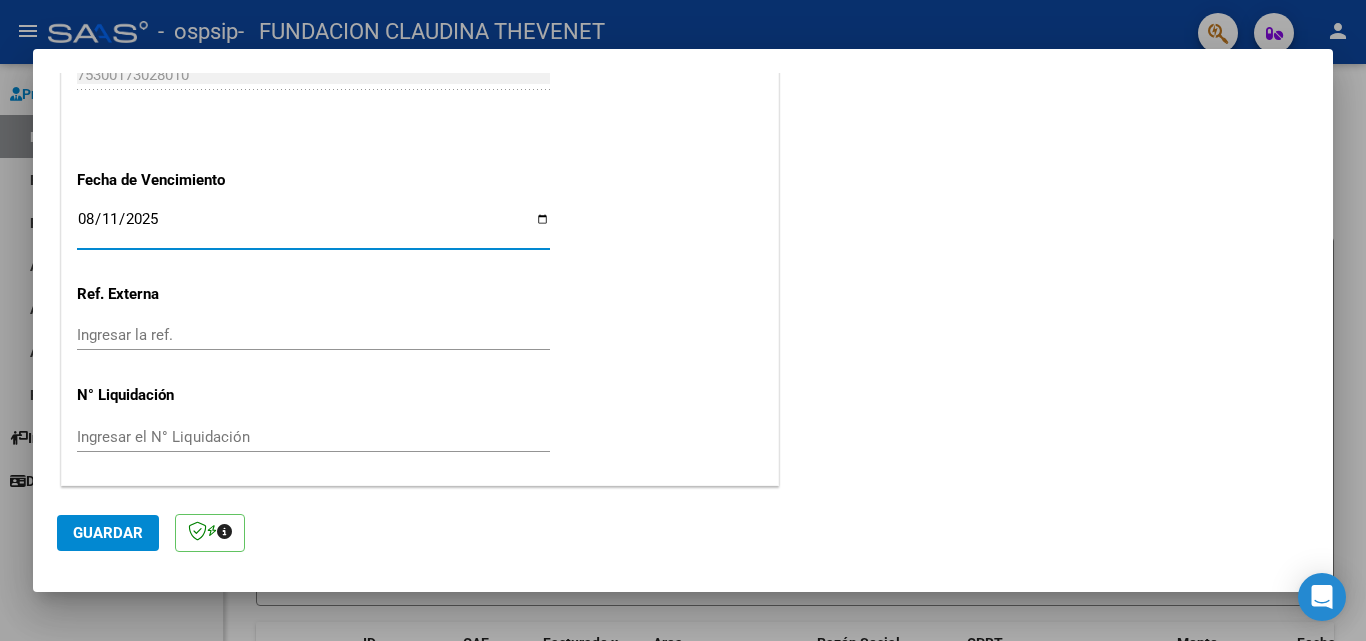 click on "Guardar" 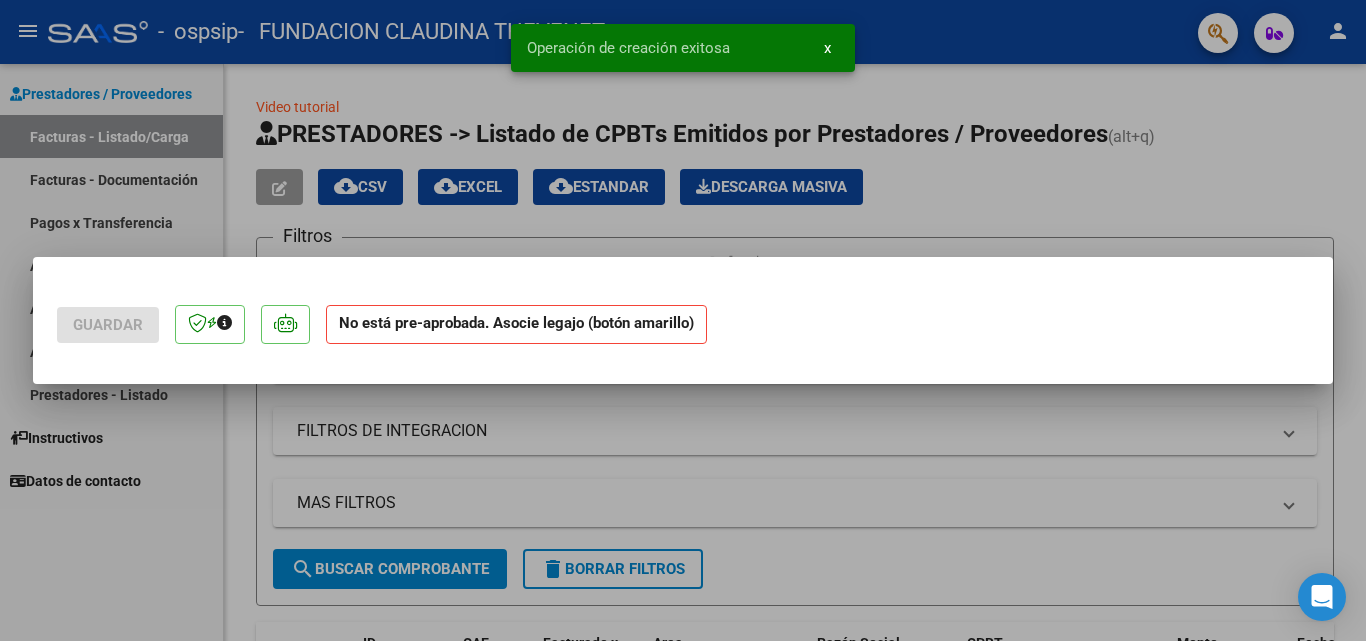 scroll, scrollTop: 0, scrollLeft: 0, axis: both 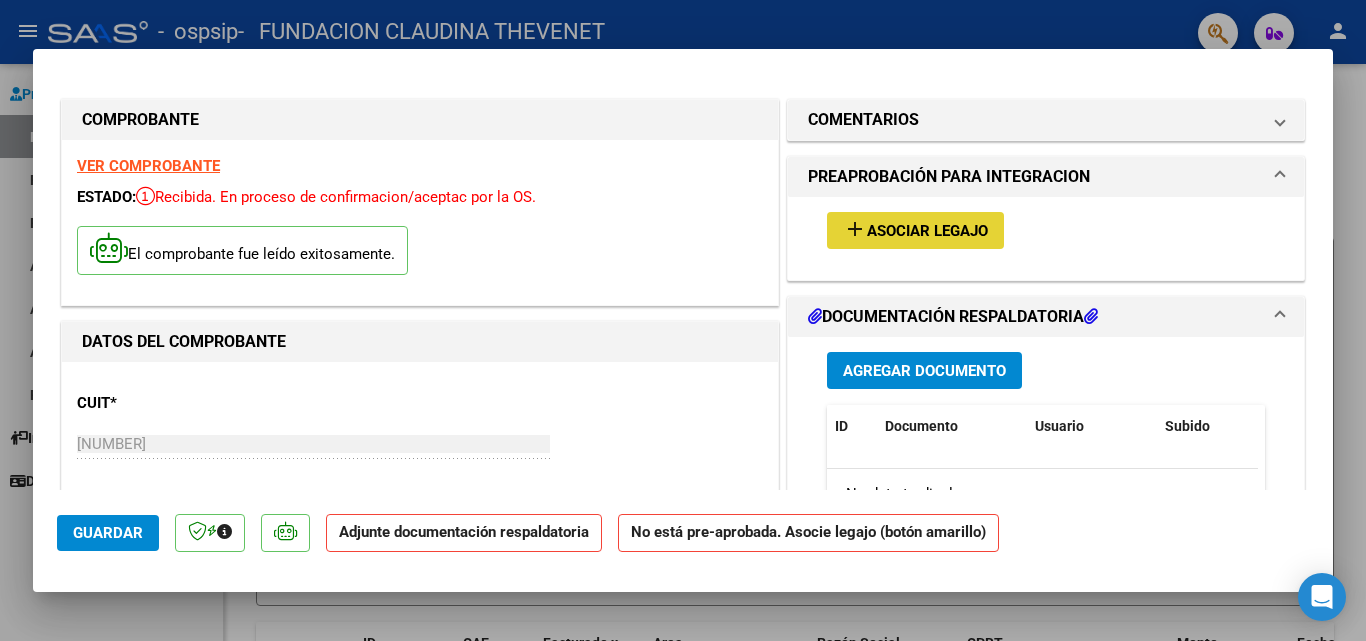 click on "Asociar Legajo" at bounding box center (927, 231) 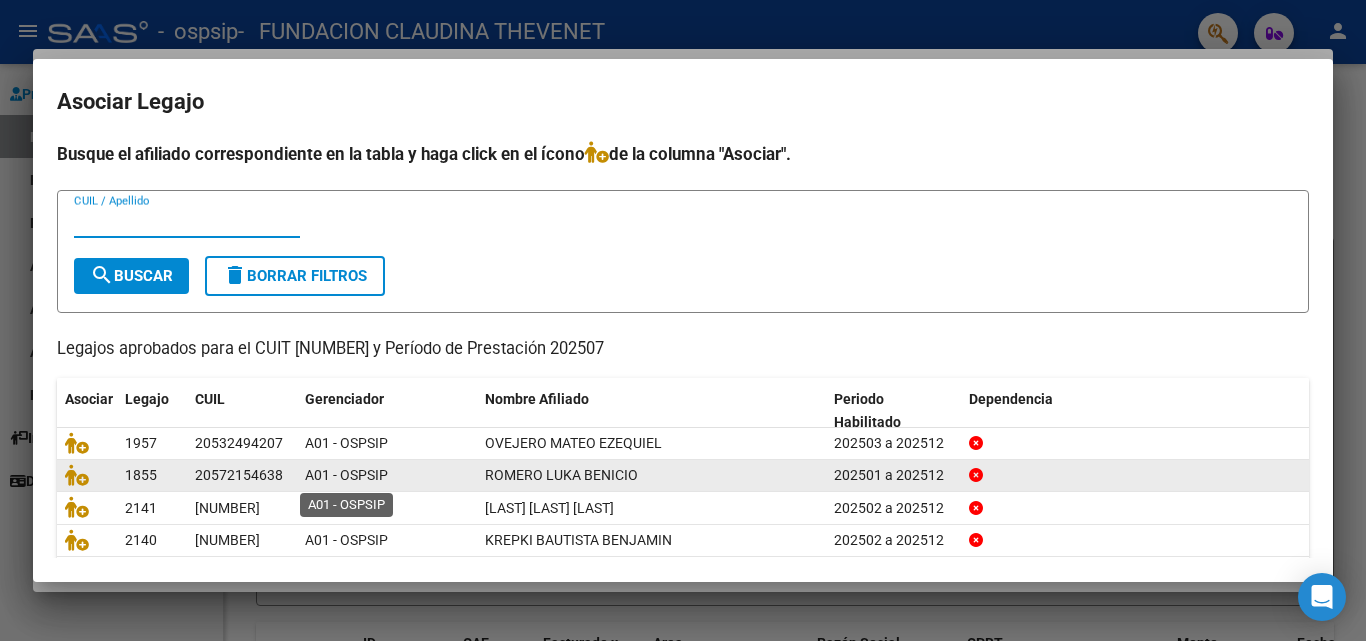 scroll, scrollTop: 100, scrollLeft: 0, axis: vertical 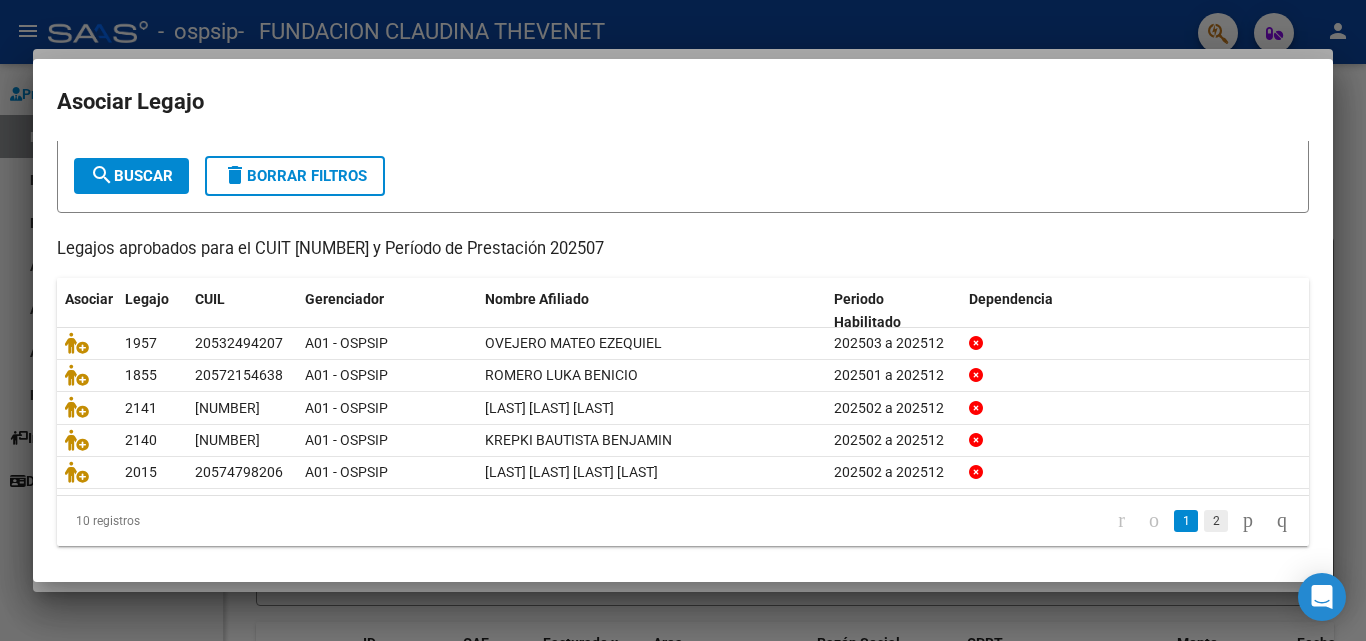 click on "2" 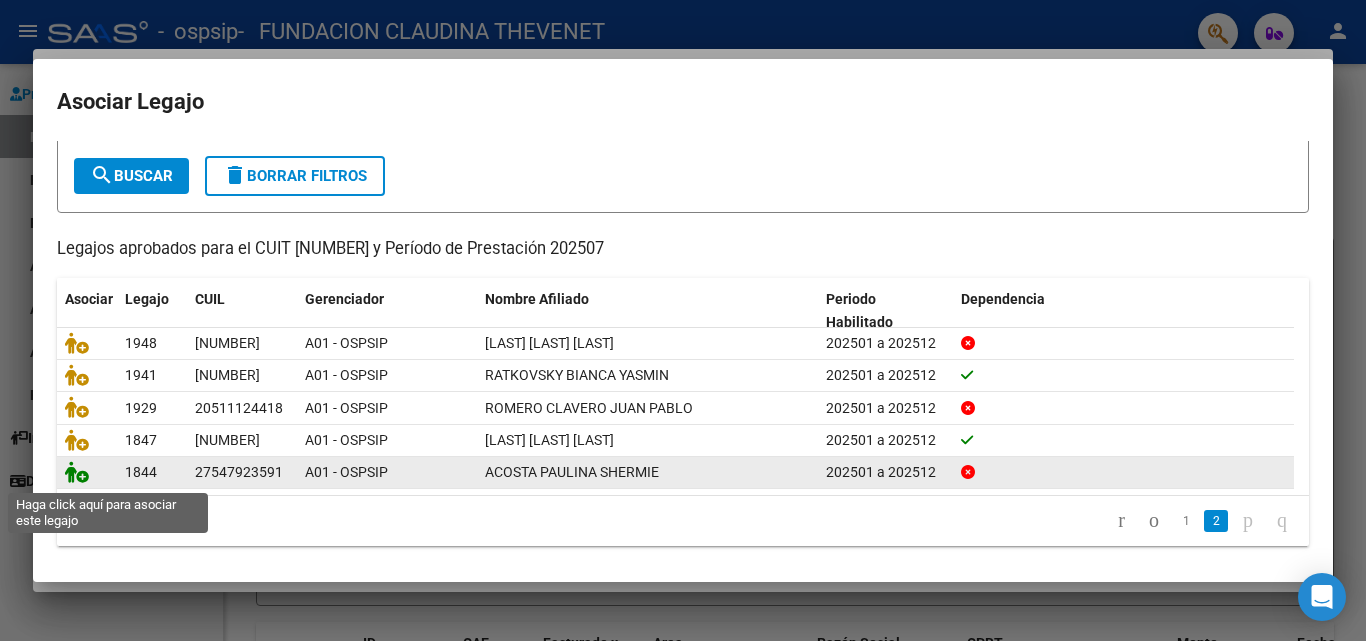 click 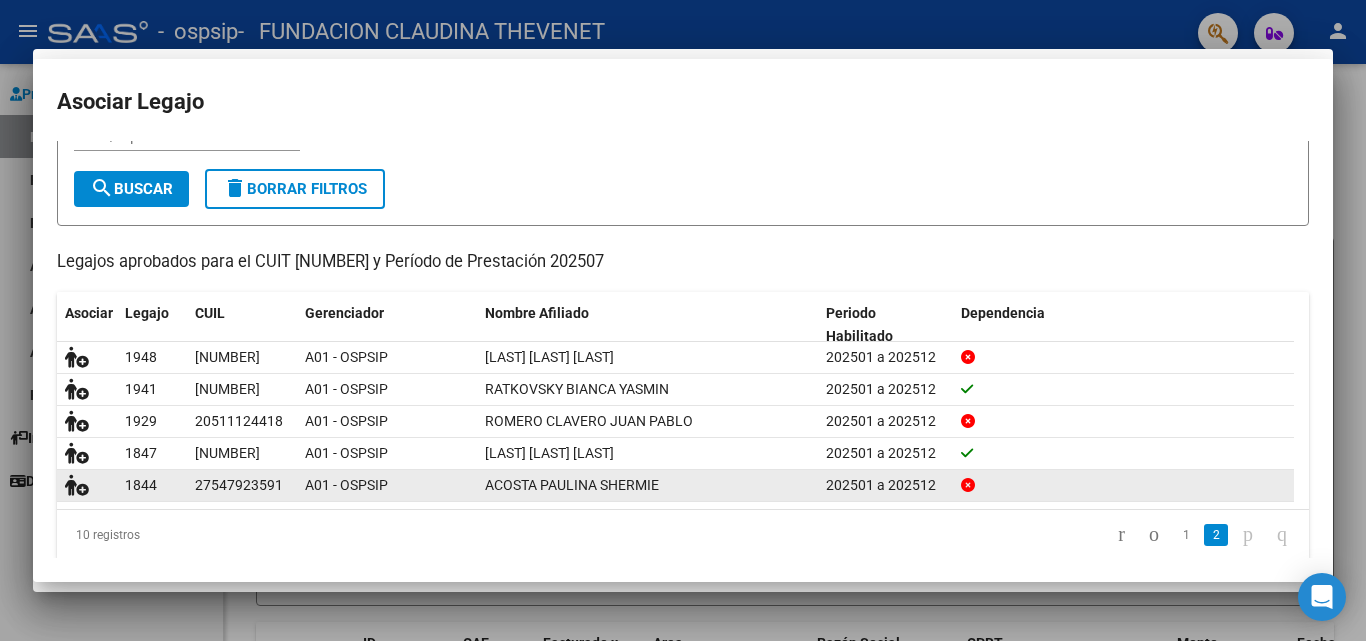 scroll, scrollTop: 0, scrollLeft: 0, axis: both 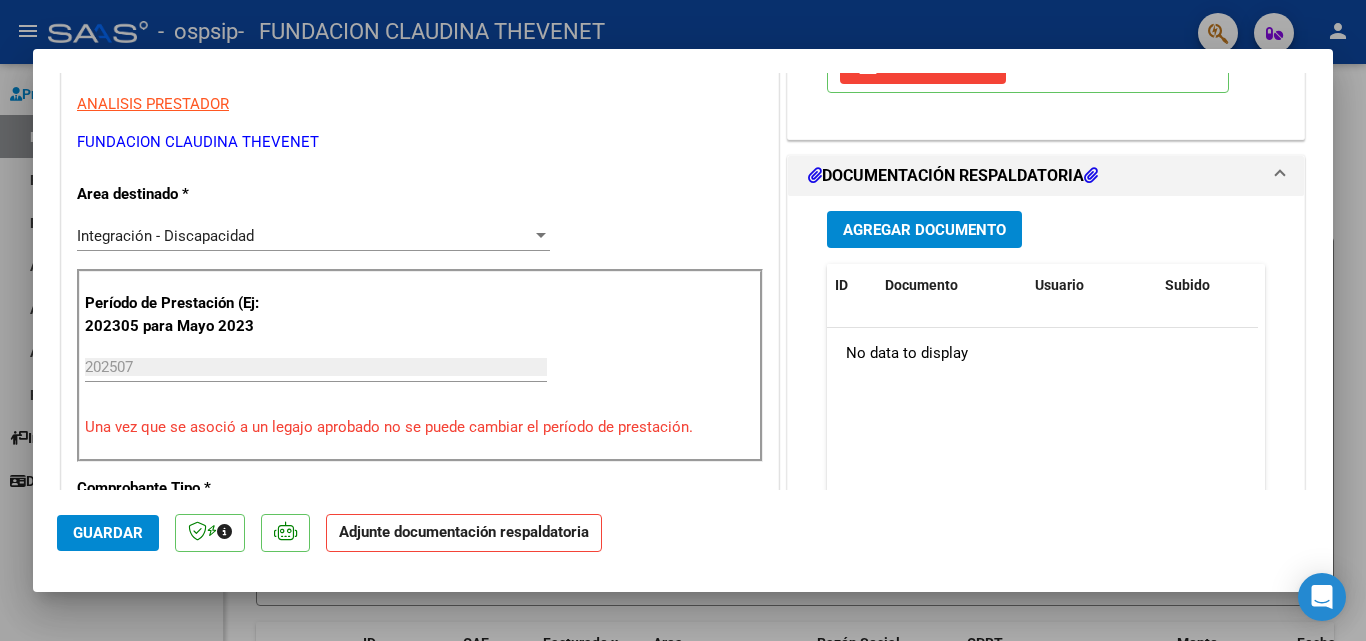click on "Agregar Documento" at bounding box center (924, 230) 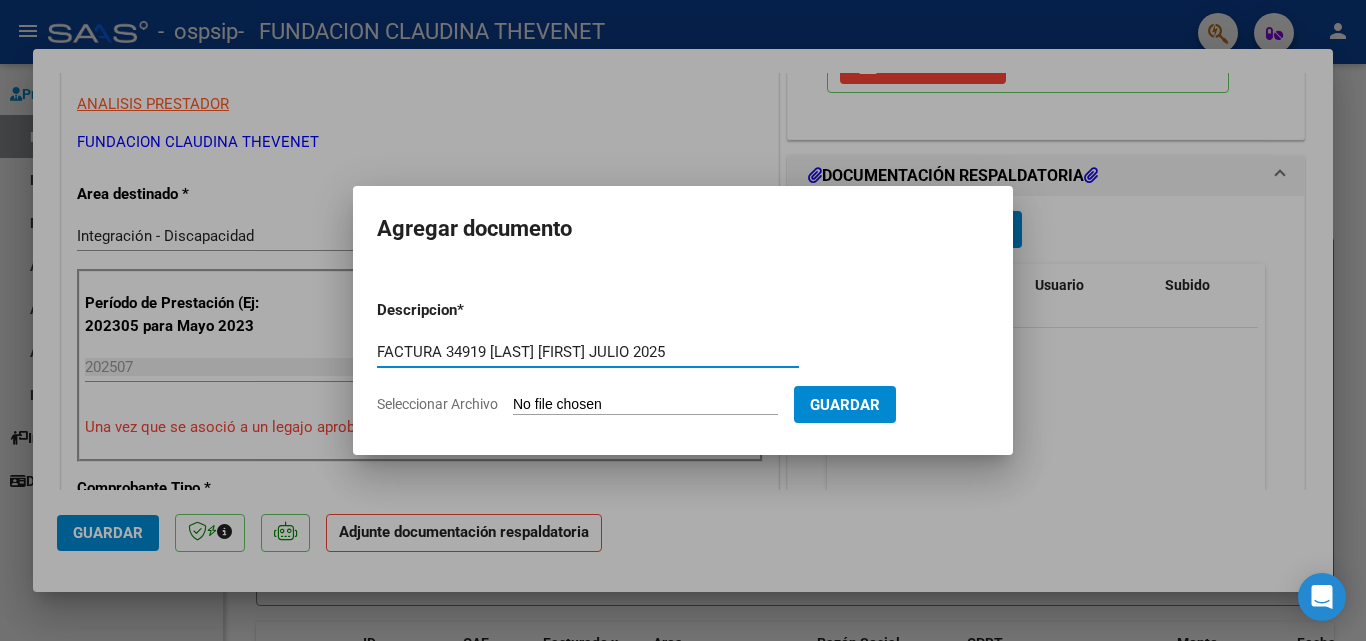 type on "FACTURA 34919 [LAST] [FIRST] JULIO 2025" 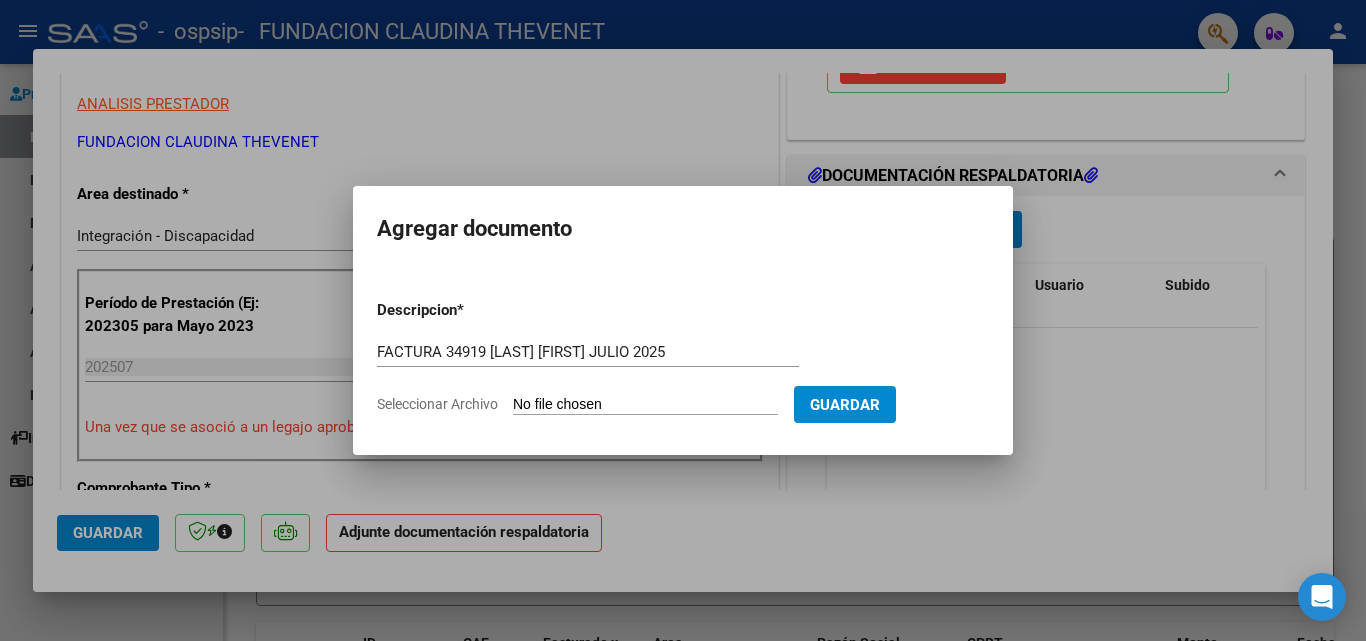 click on "Seleccionar Archivo" at bounding box center (645, 405) 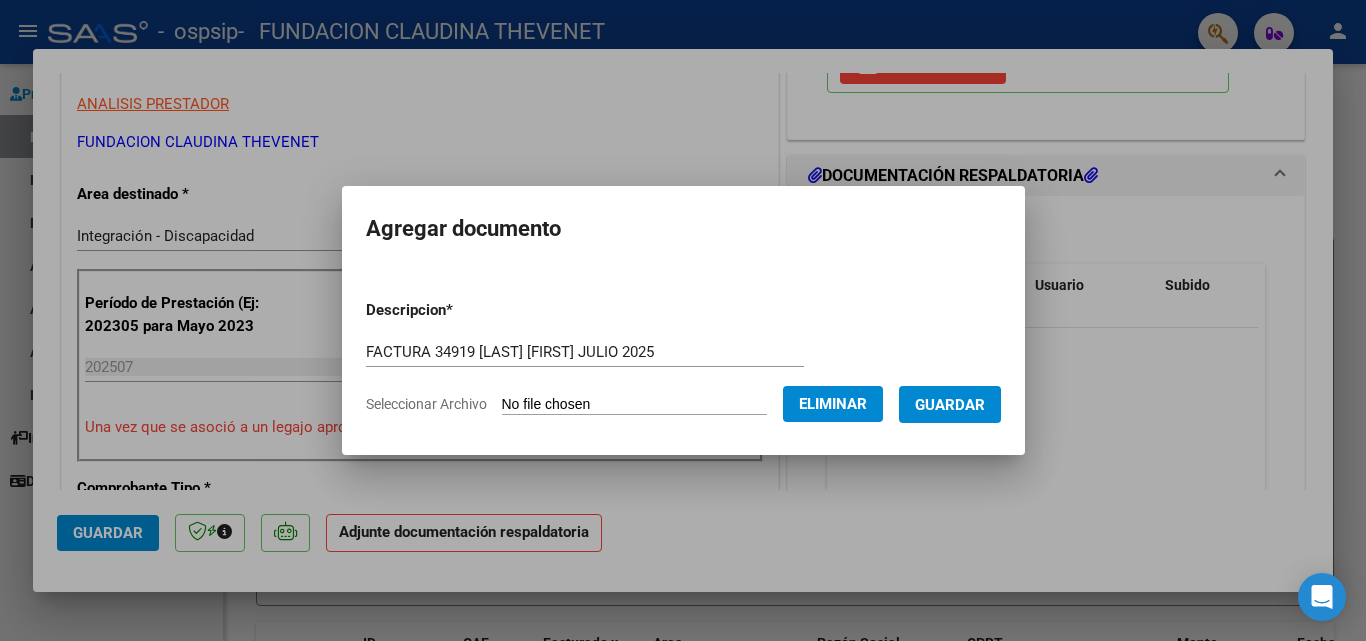 click on "Guardar" at bounding box center (950, 405) 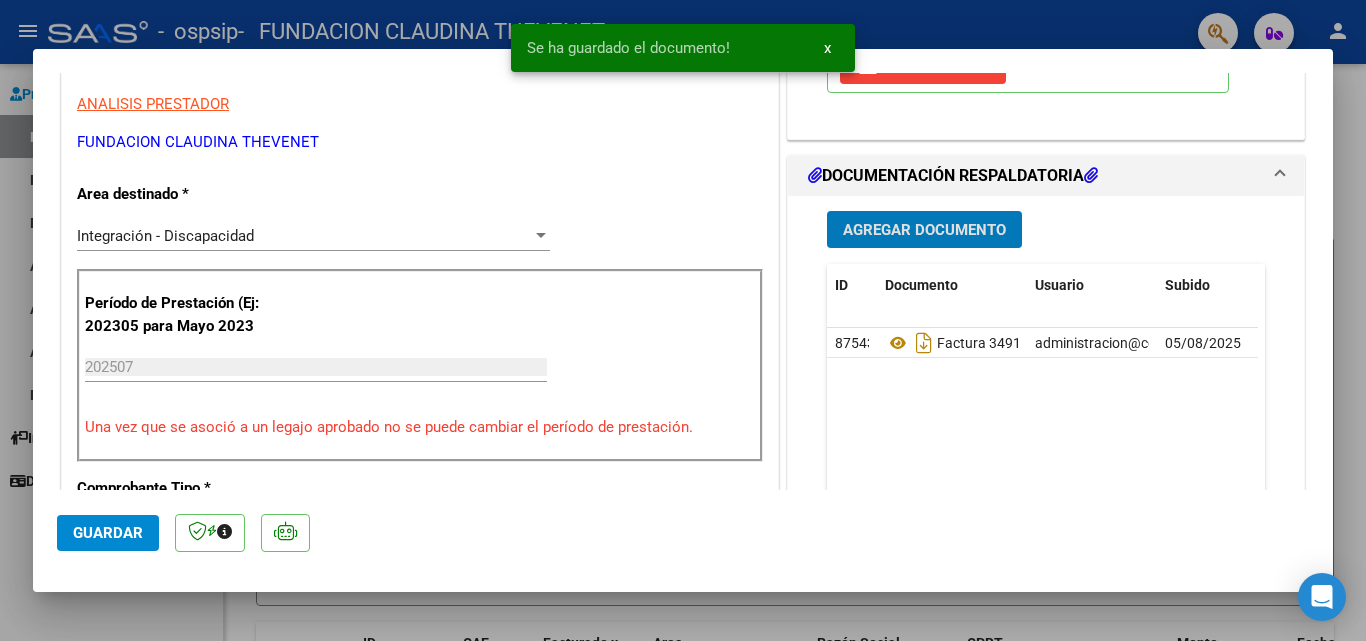 click on "Agregar Documento" at bounding box center (924, 230) 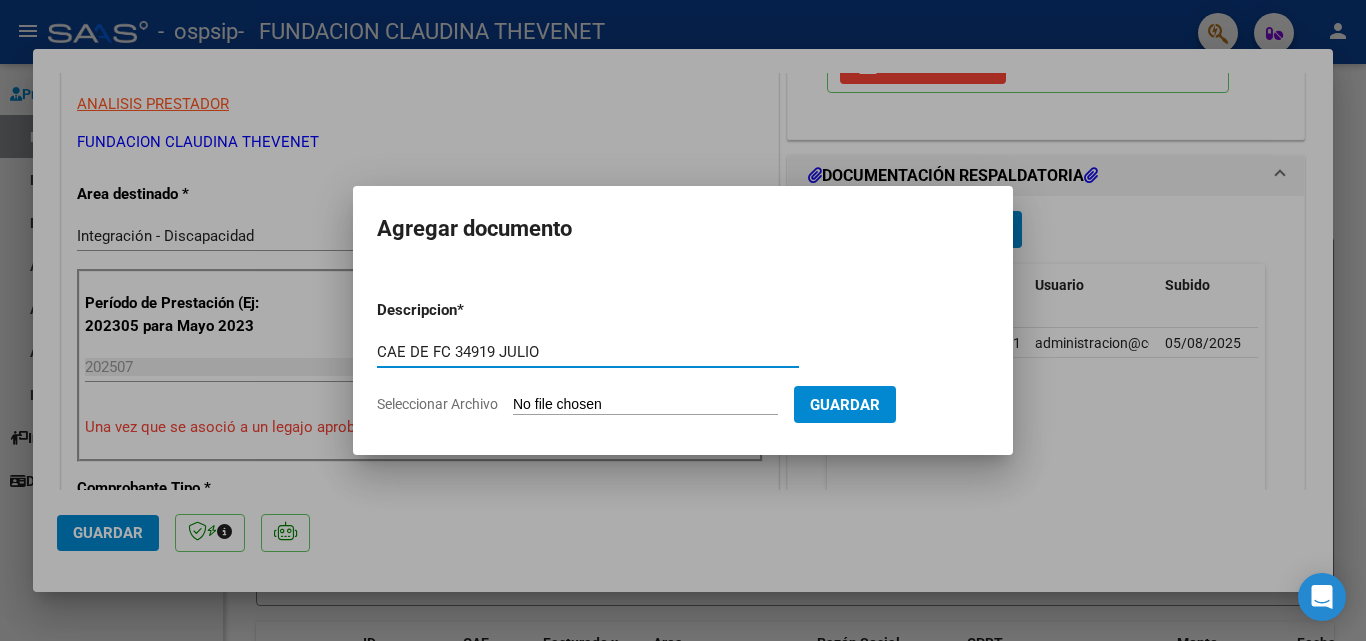 type on "CAE DE FC 34919 JULIO" 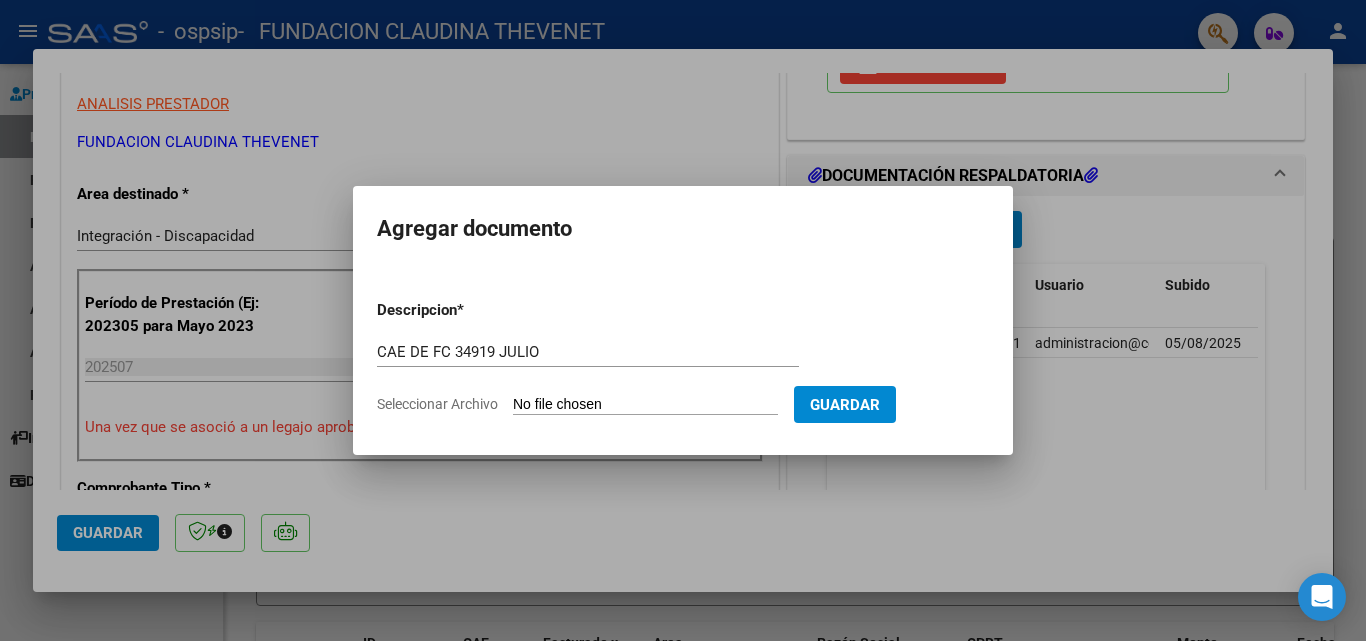 type on "C:\fakepath\CAE 75300173028010 FC 34919 [LAST].pdf" 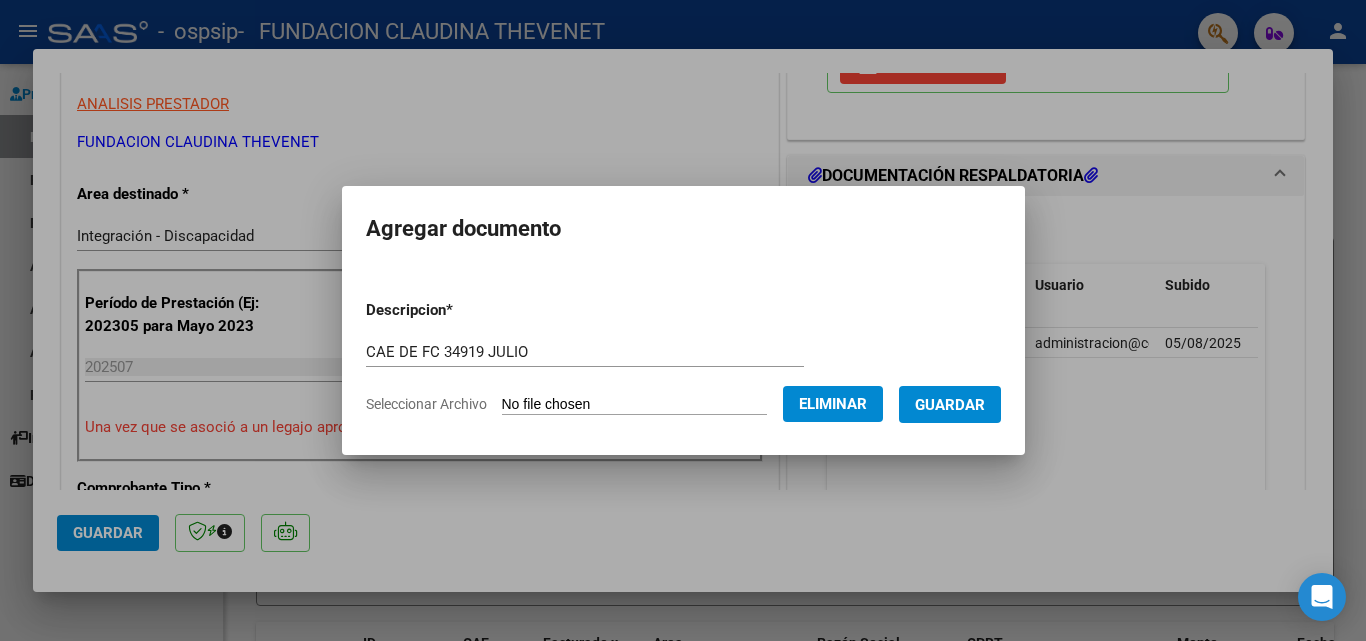 click on "Guardar" at bounding box center (950, 405) 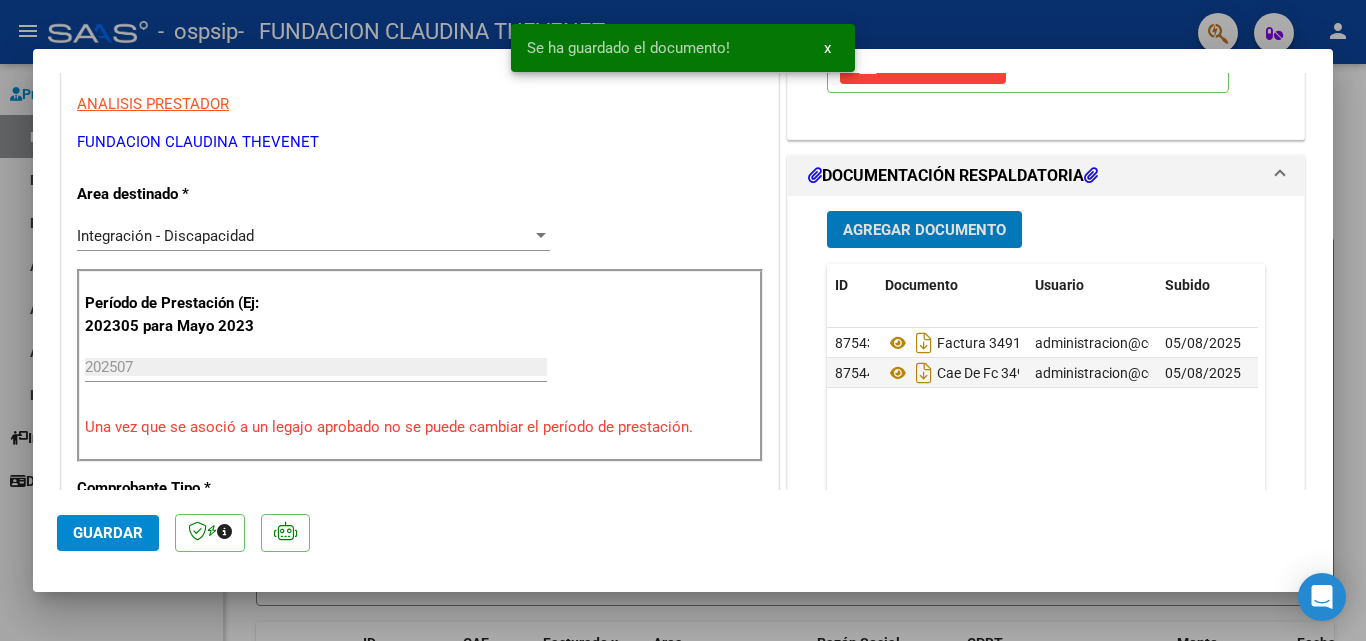 click on "Agregar Documento" at bounding box center (924, 230) 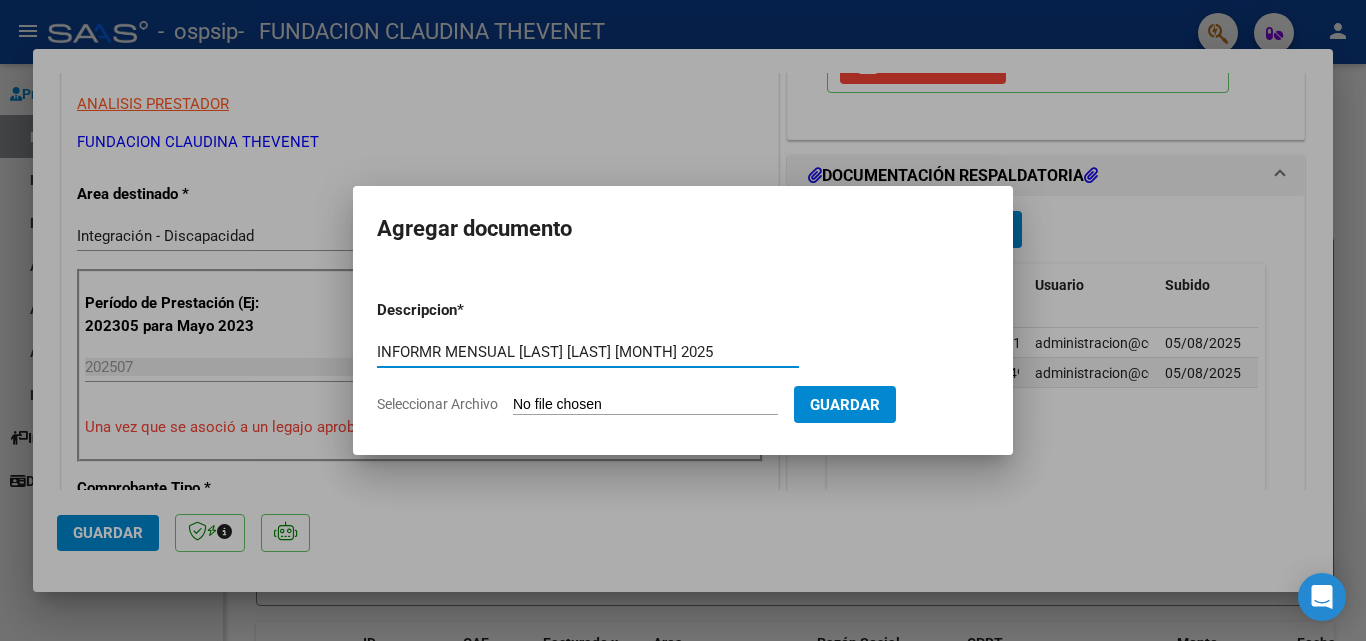 type on "INFORMR MENSUAL [LAST] [LAST] [MONTH] 2025" 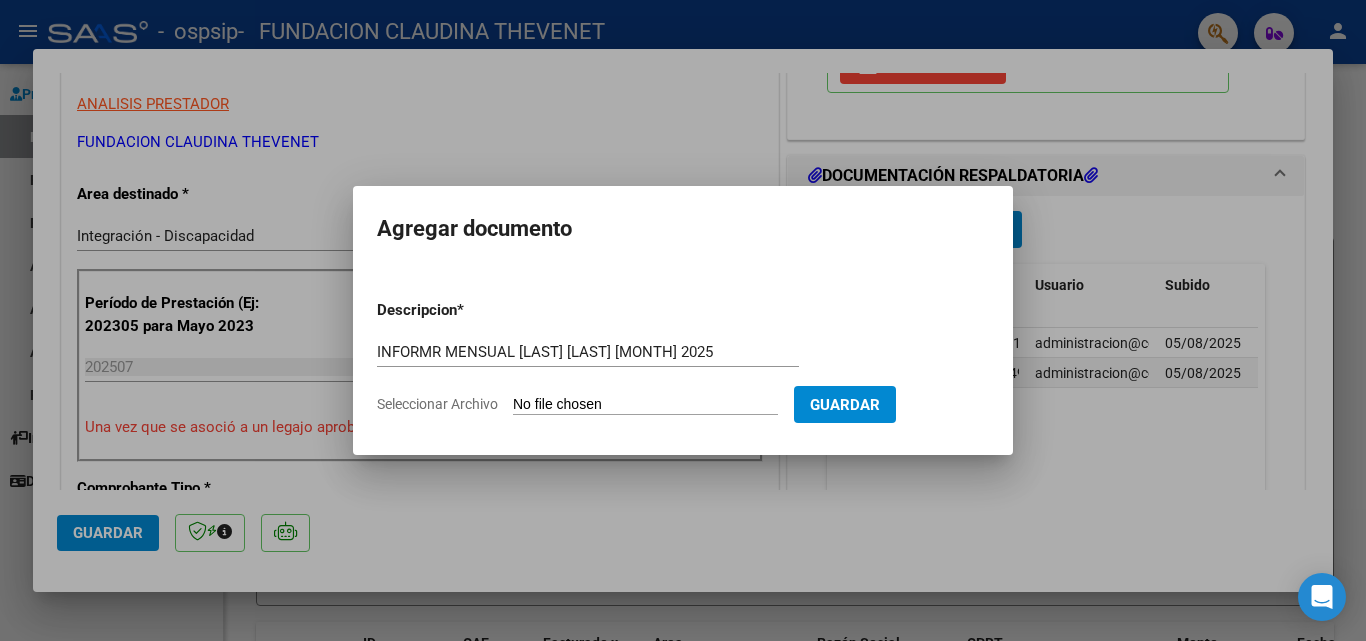 type on "C:\fakepath\INFORME MENSUAL [LAST] [LAST] [MONTH] 2025.pdf" 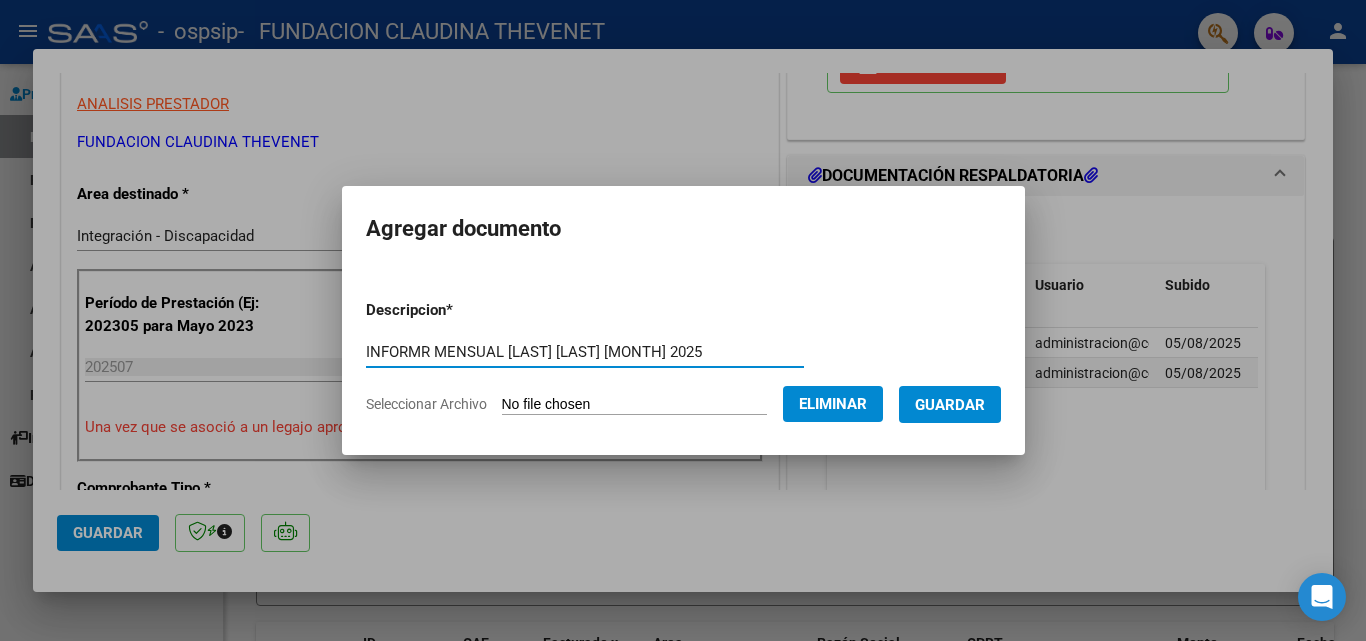 click on "INFORMR MENSUAL [LAST] [LAST] [MONTH] 2025" at bounding box center [585, 352] 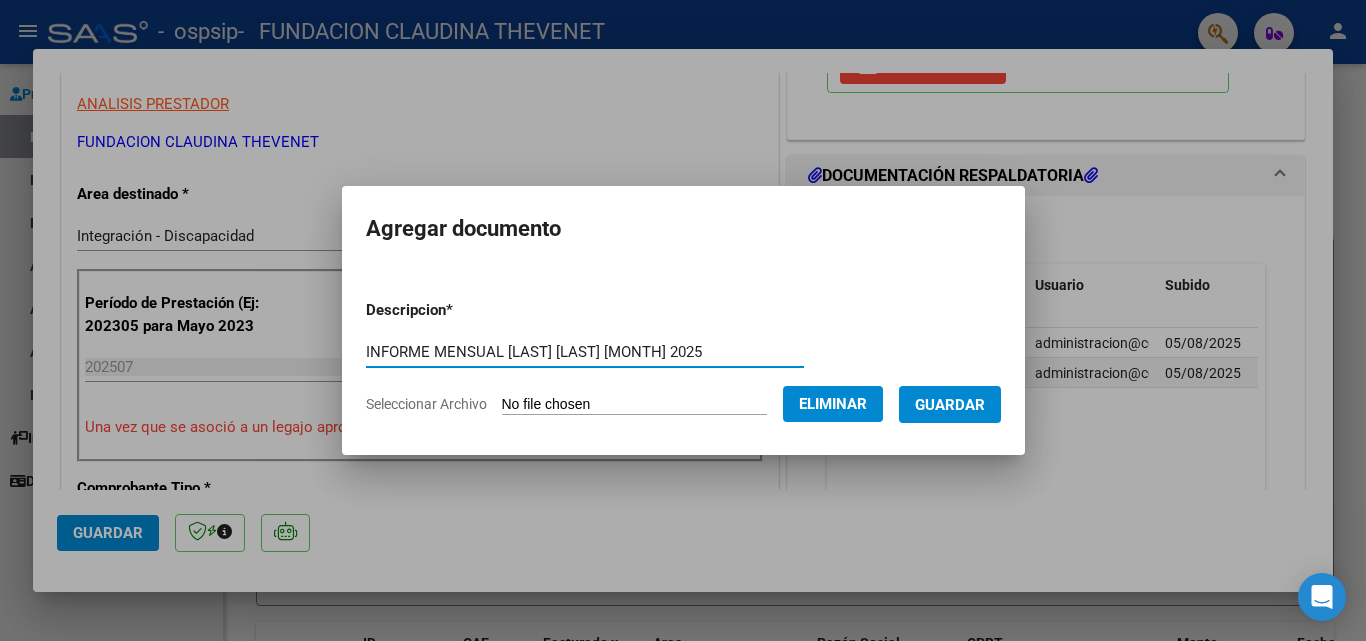 type on "INFORME MENSUAL [LAST] [LAST] [MONTH] 2025" 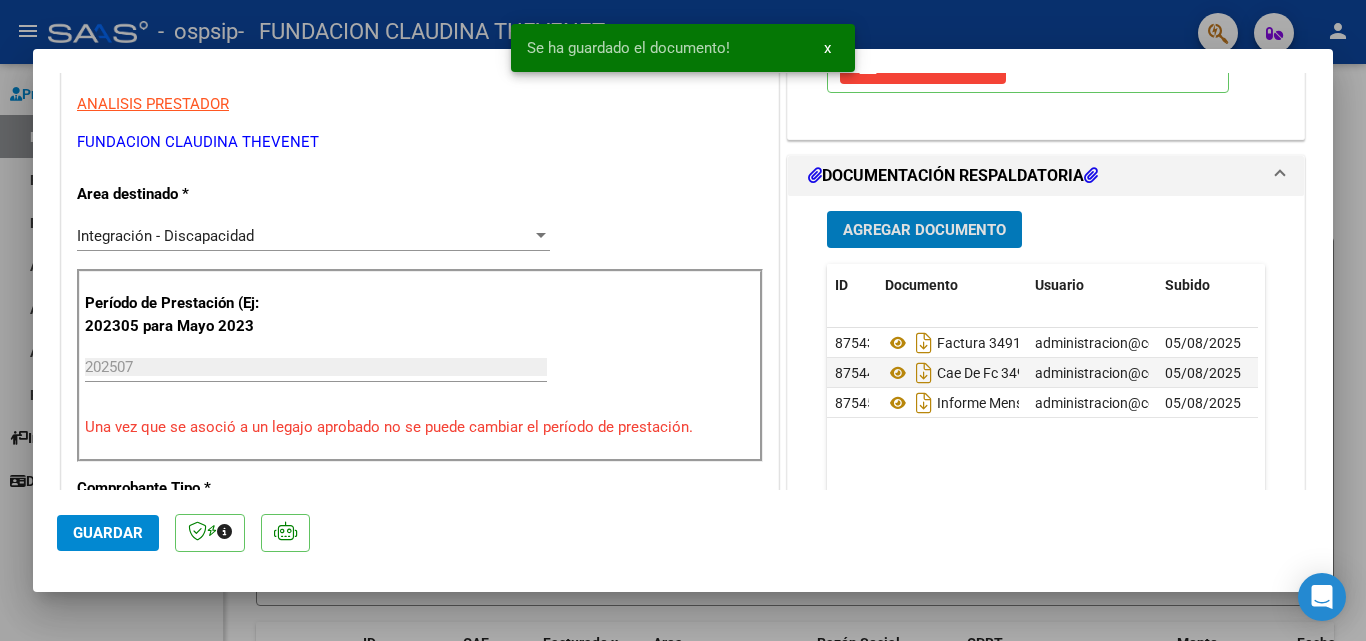 click on "Agregar Documento" at bounding box center (924, 230) 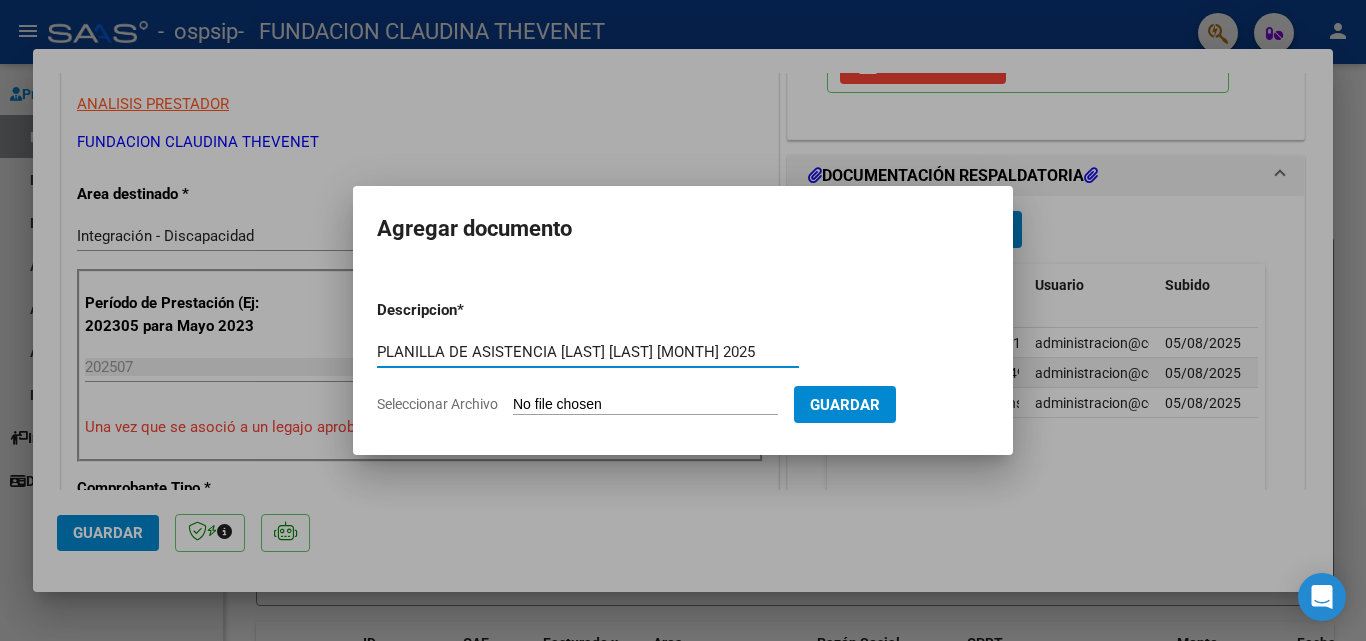 type on "PLANILLA DE ASISTENCIA [LAST] [LAST] [MONTH] 2025" 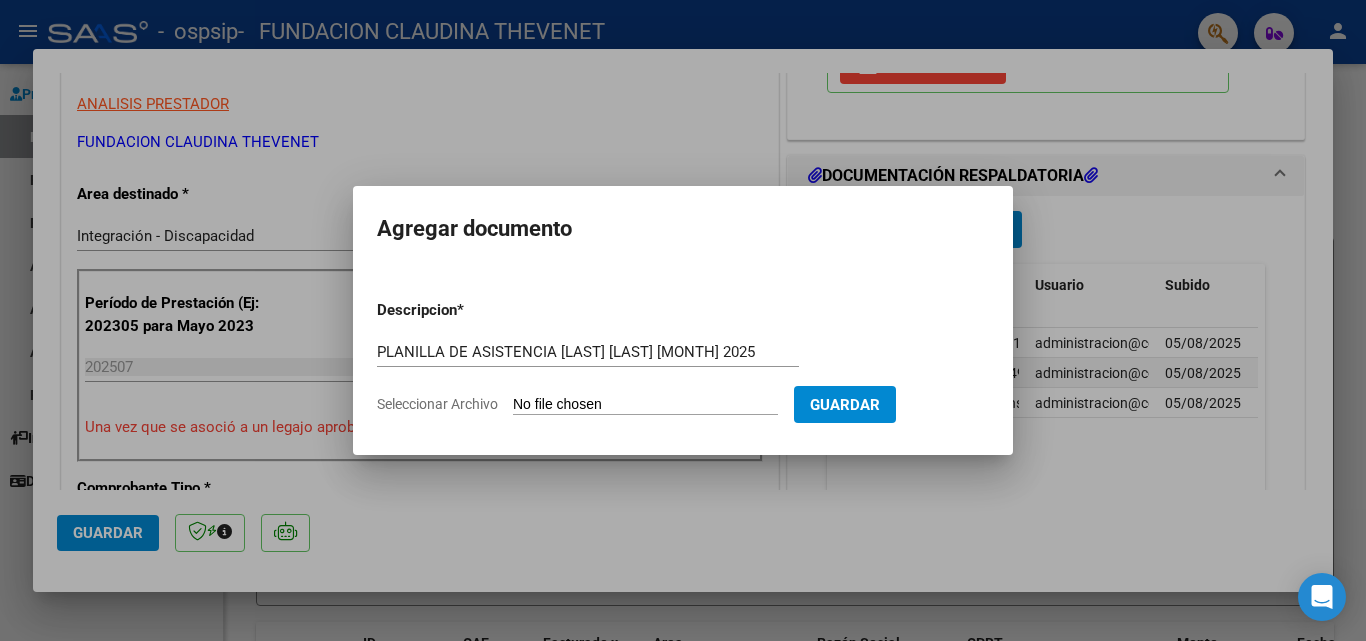 click on "Seleccionar Archivo" at bounding box center [645, 405] 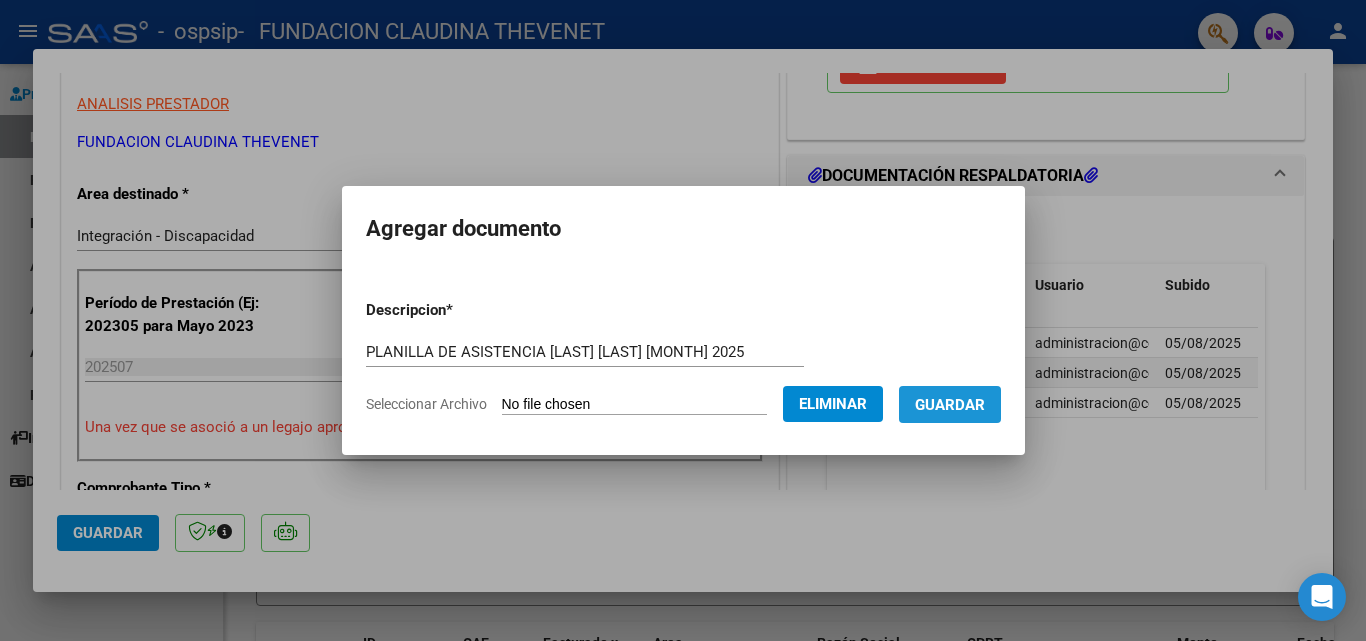 click on "Guardar" at bounding box center [950, 405] 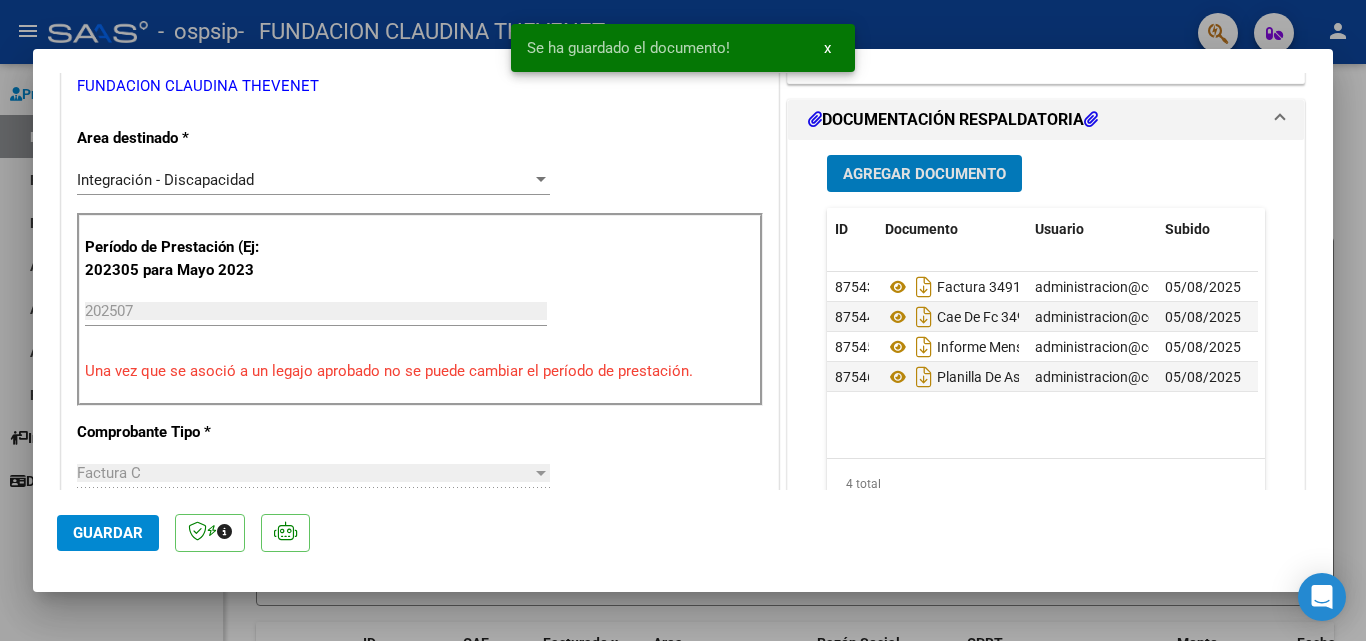 scroll, scrollTop: 400, scrollLeft: 0, axis: vertical 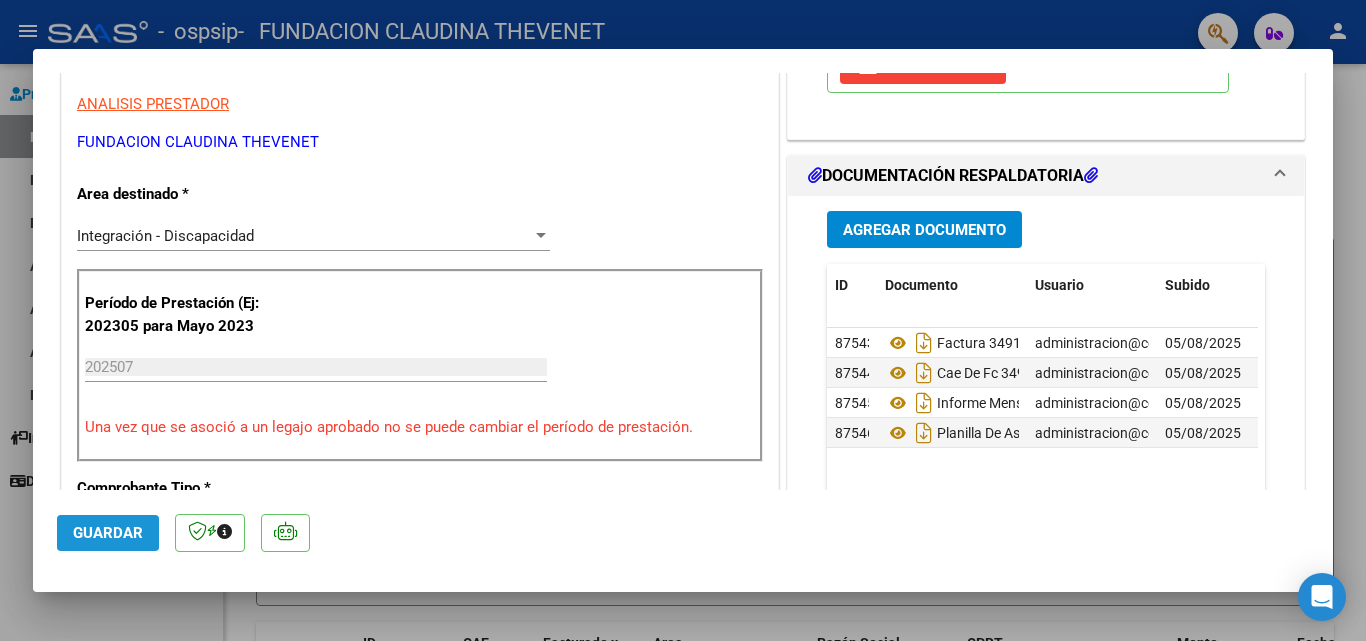 click on "Guardar" 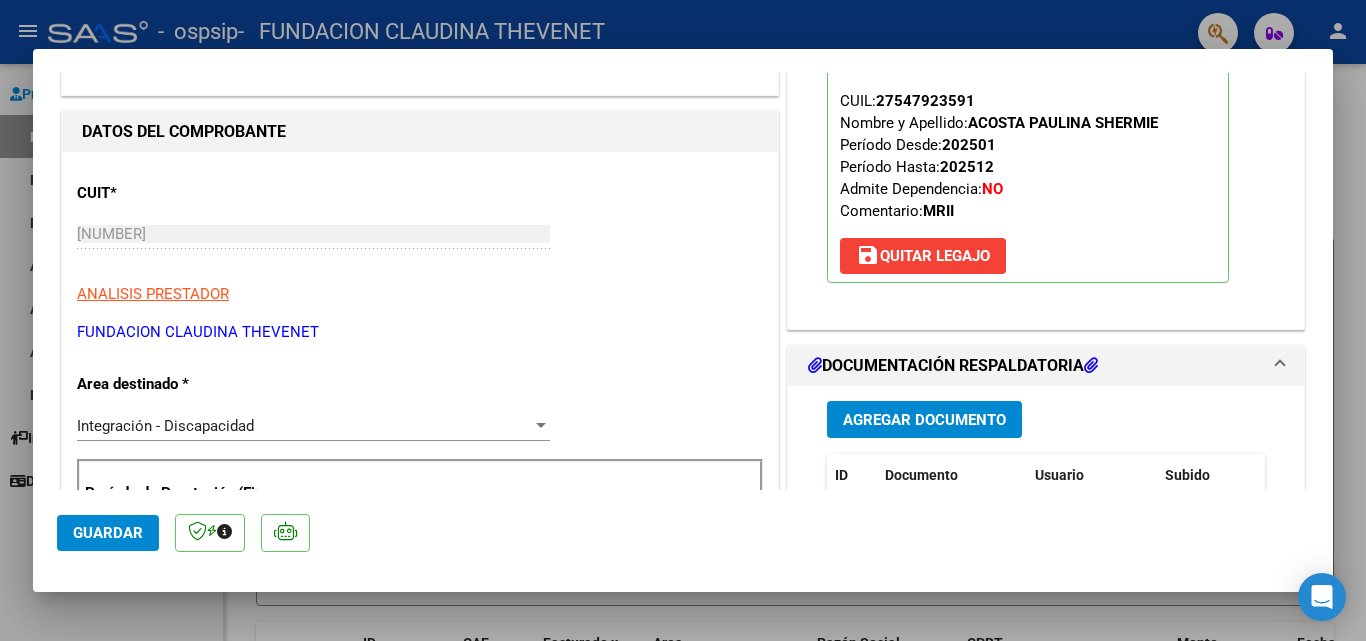 scroll, scrollTop: 200, scrollLeft: 0, axis: vertical 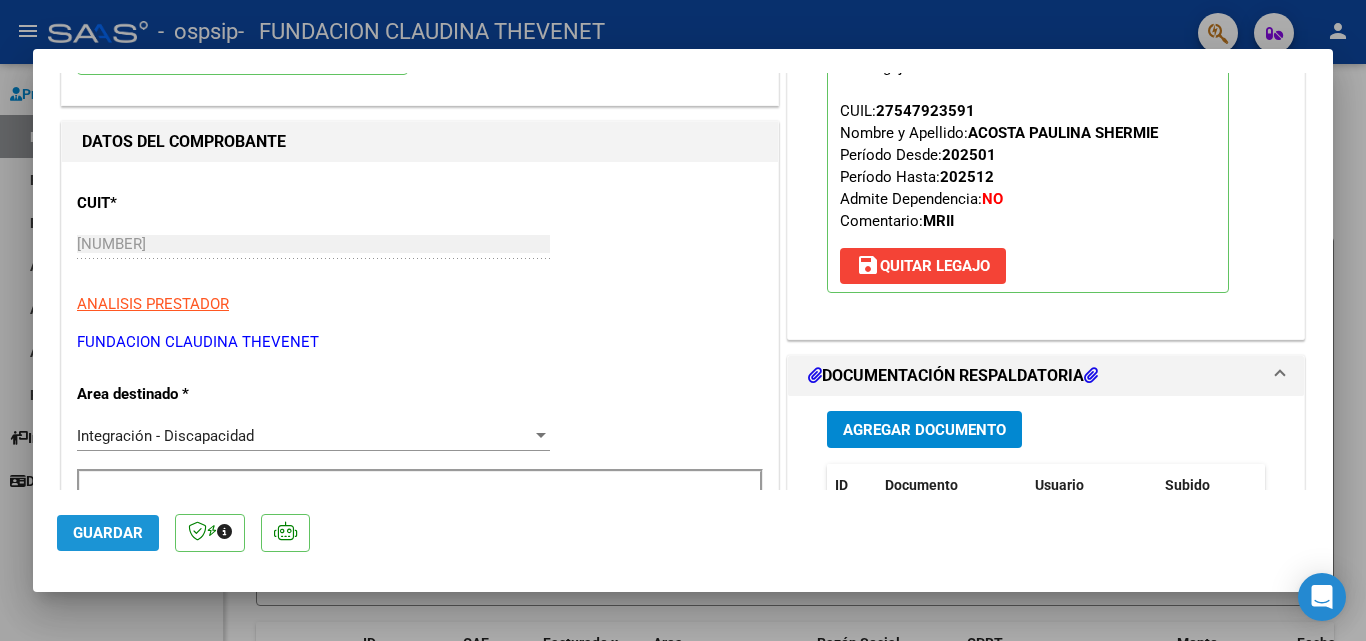 click on "Guardar" 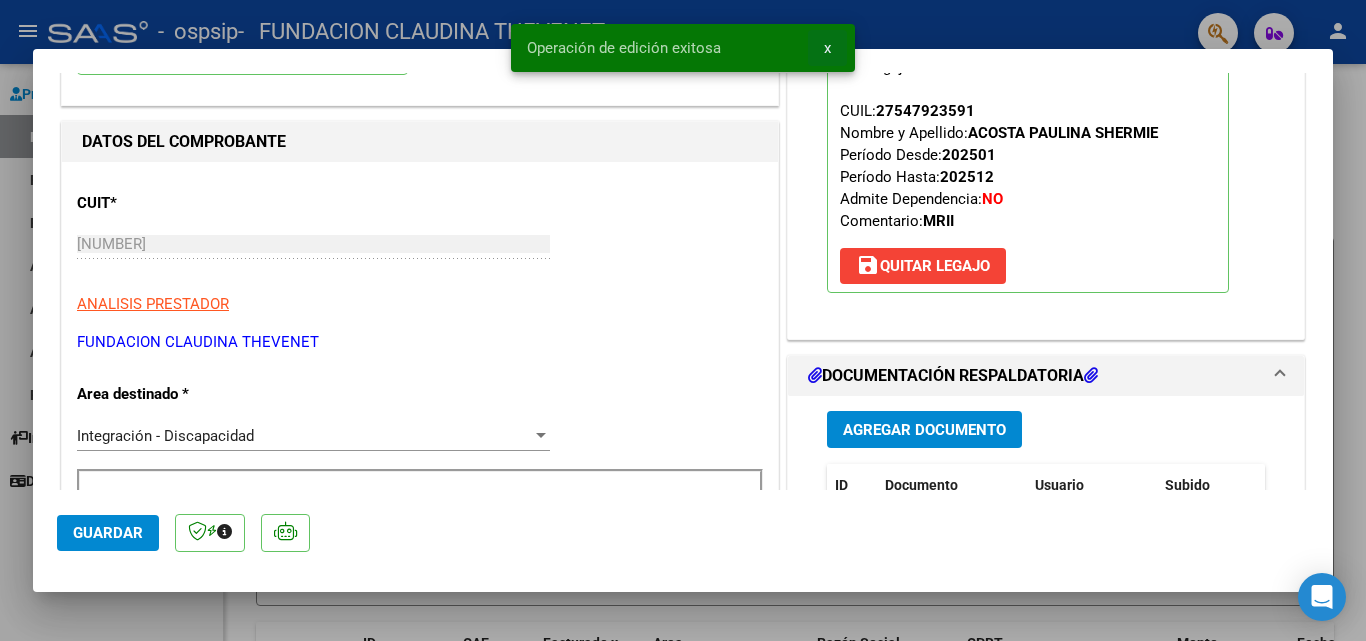 click on "x" at bounding box center [827, 48] 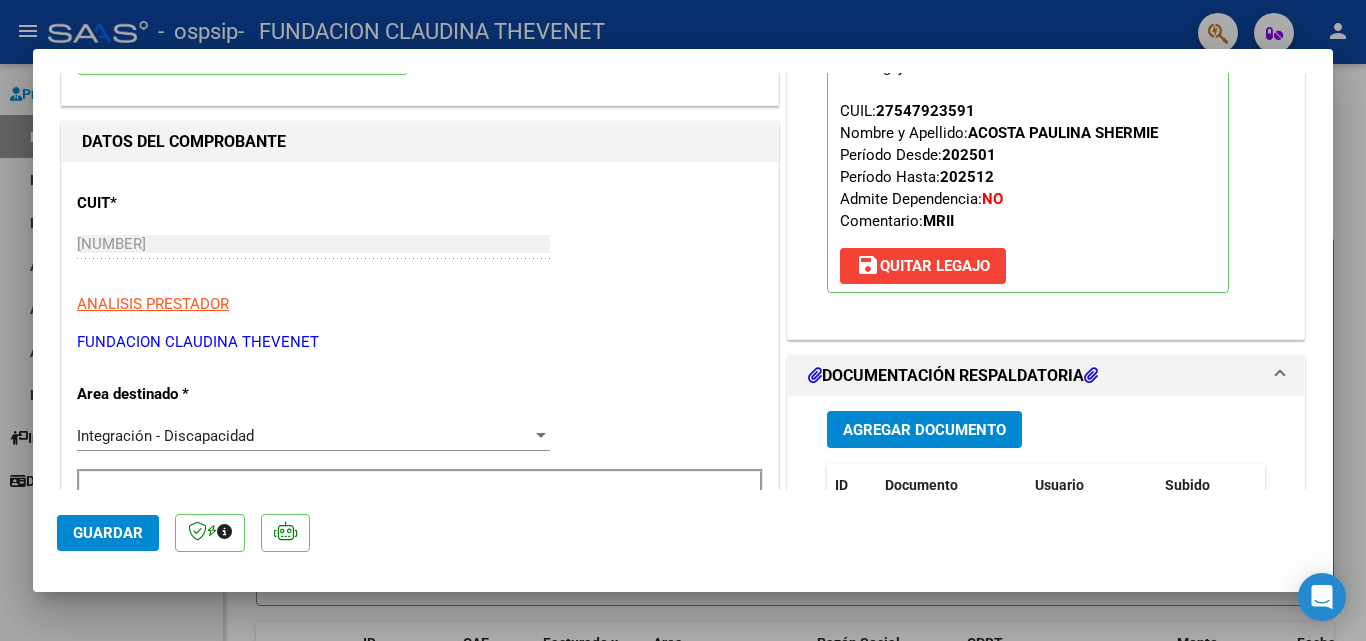 click at bounding box center (683, 320) 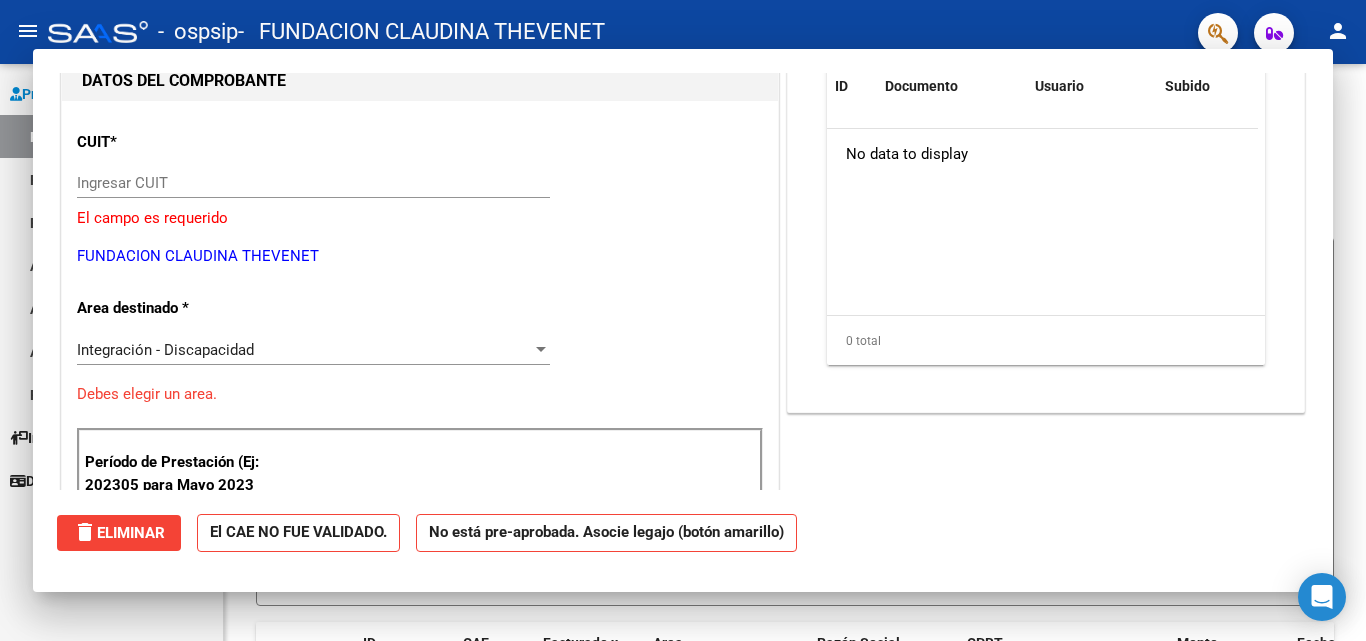 scroll, scrollTop: 212, scrollLeft: 0, axis: vertical 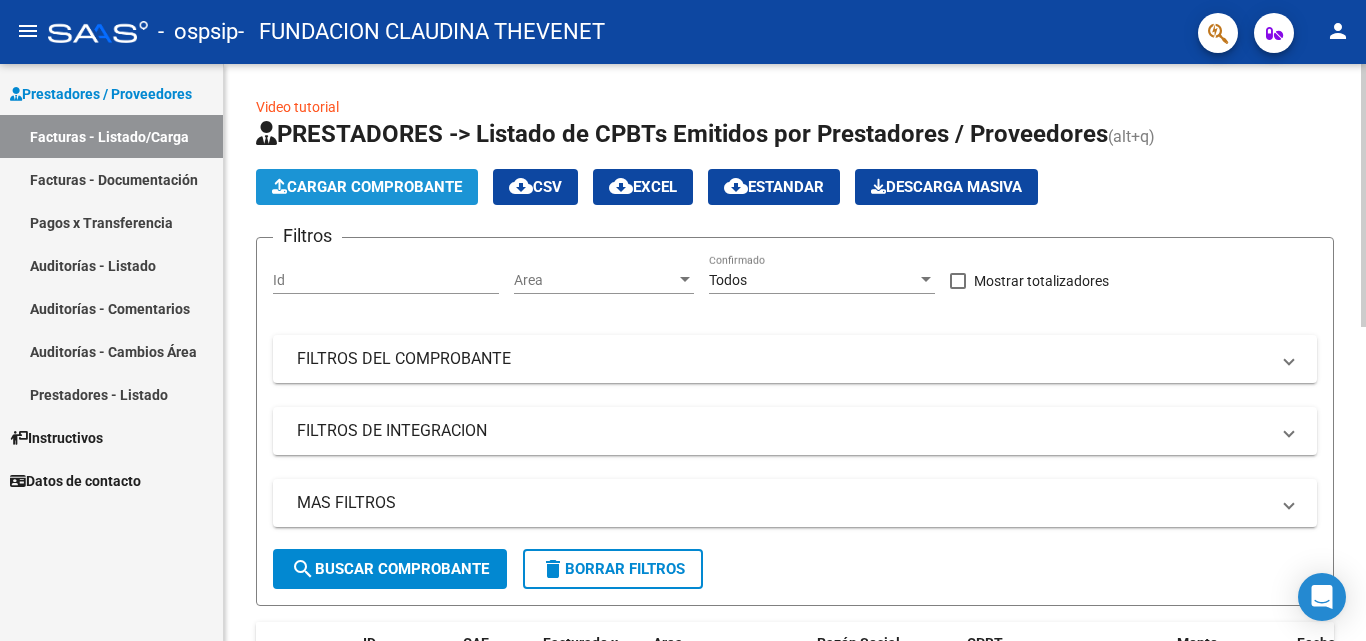 click on "Cargar Comprobante" 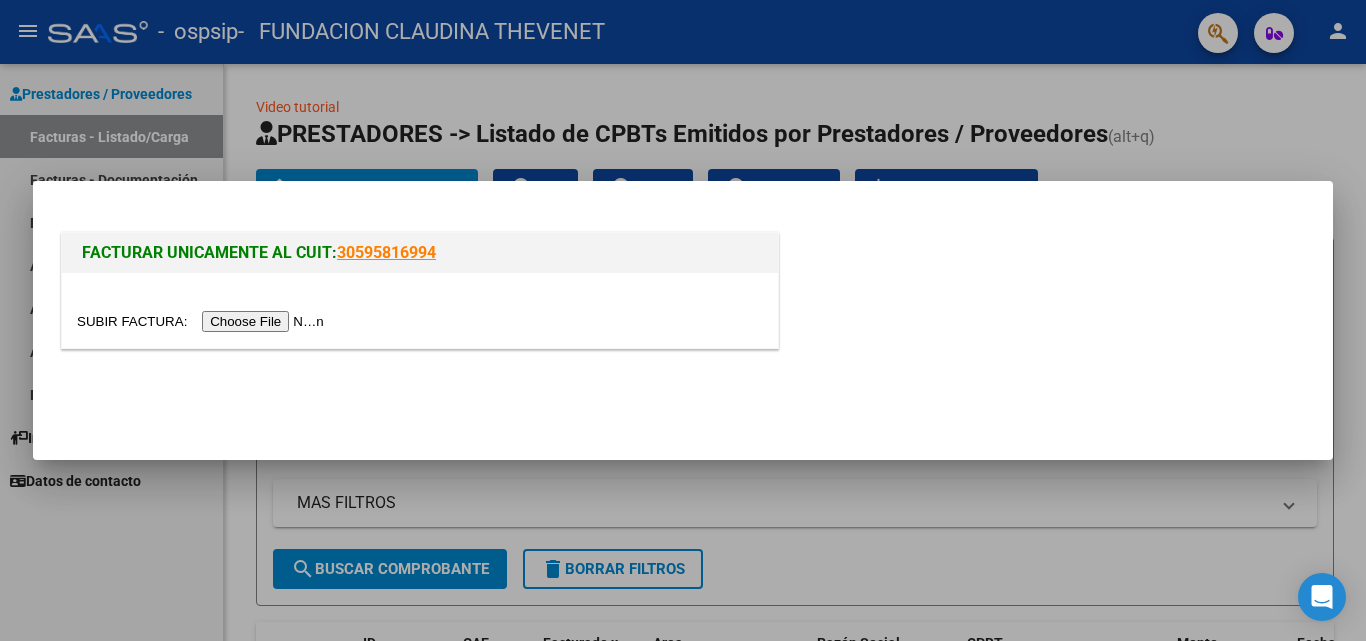 click at bounding box center [203, 321] 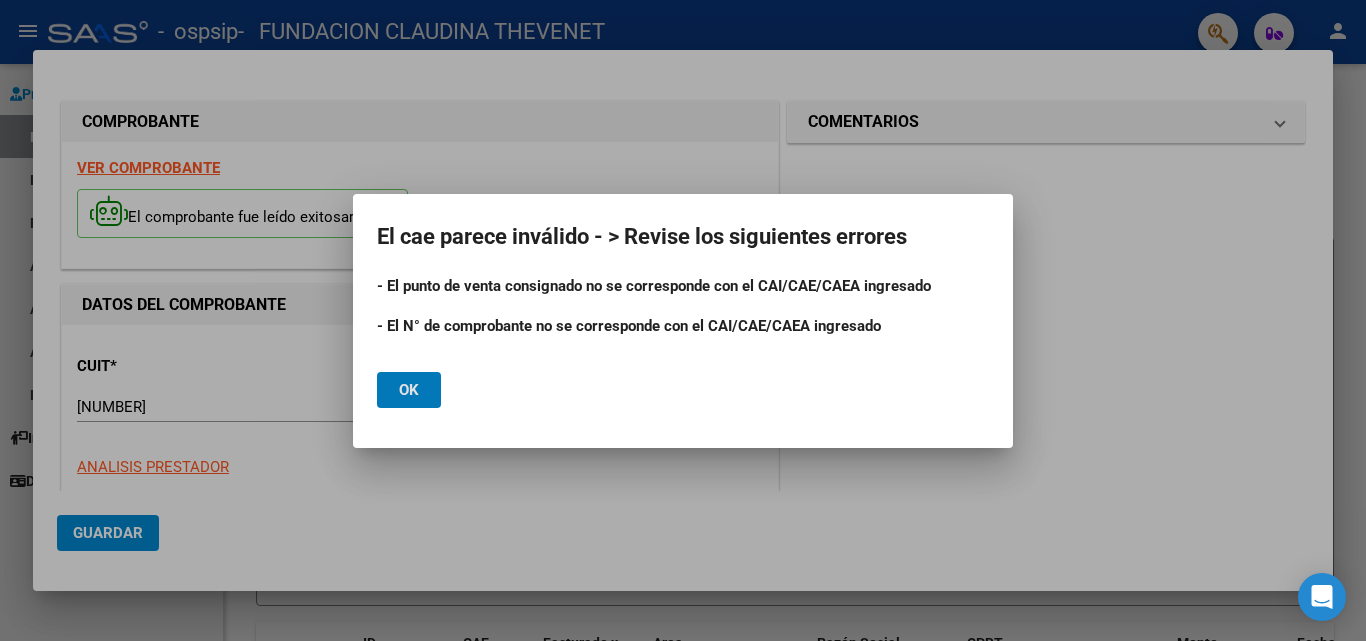 click on "Ok" 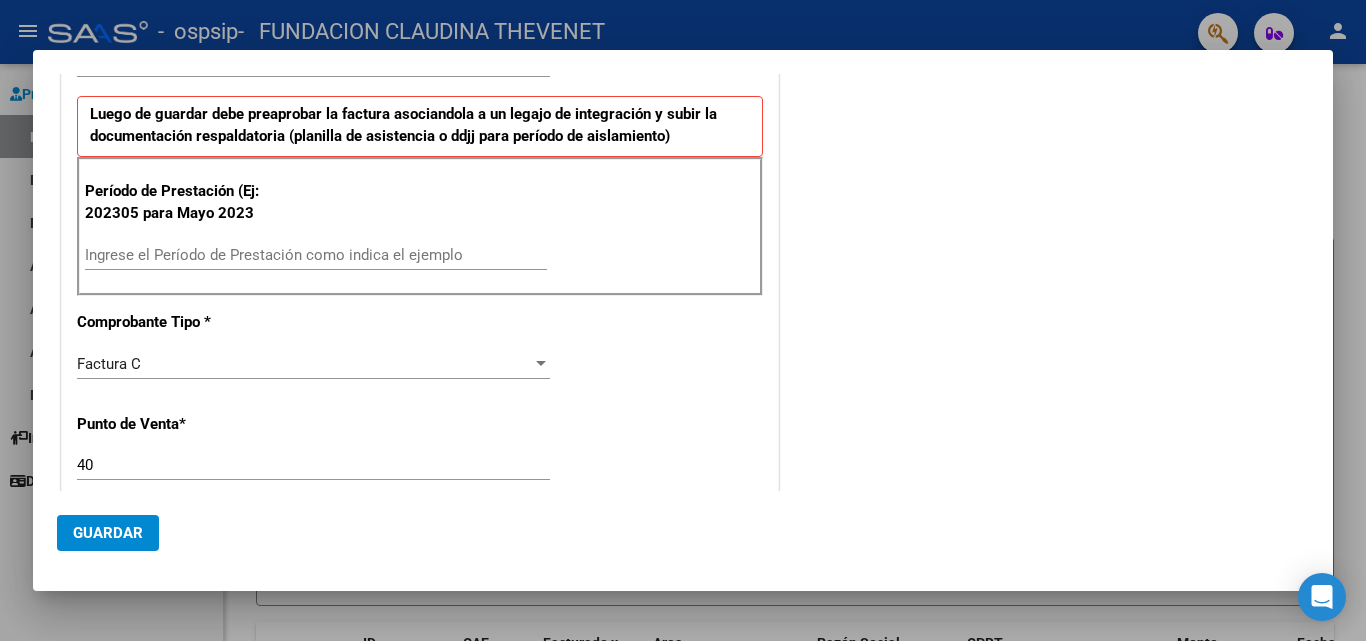 scroll, scrollTop: 500, scrollLeft: 0, axis: vertical 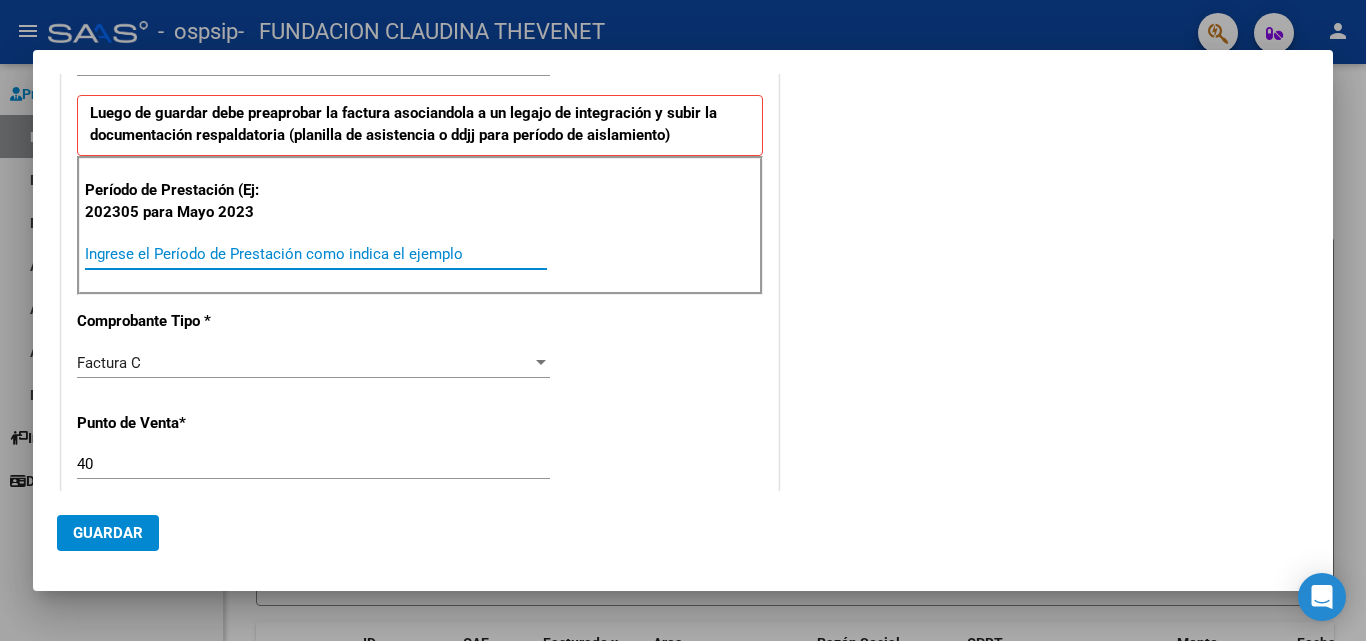 click on "Ingrese el Período de Prestación como indica el ejemplo" at bounding box center [316, 254] 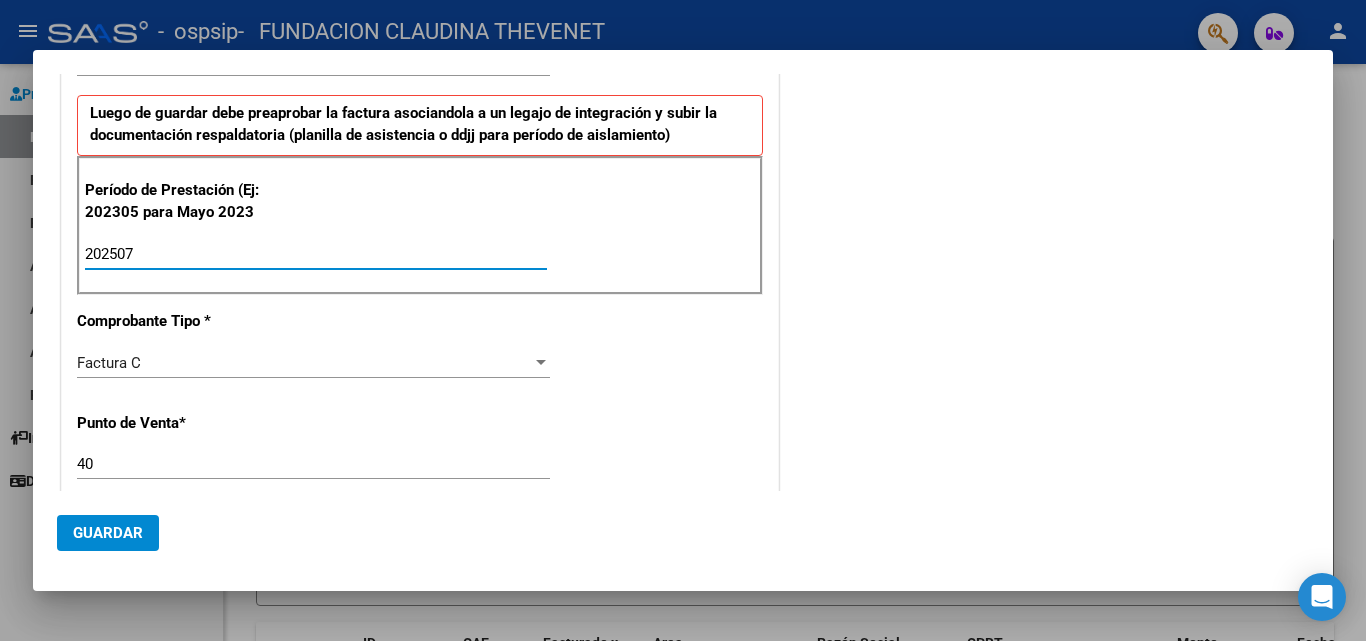 type on "202507" 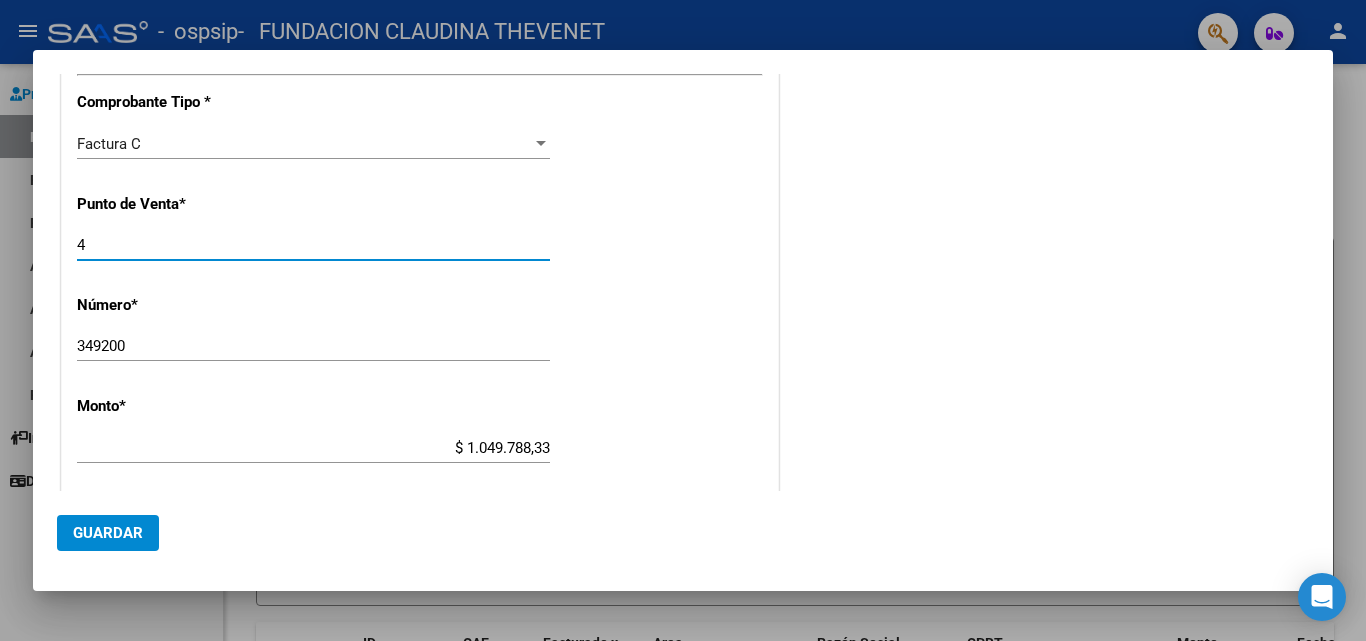 scroll, scrollTop: 800, scrollLeft: 0, axis: vertical 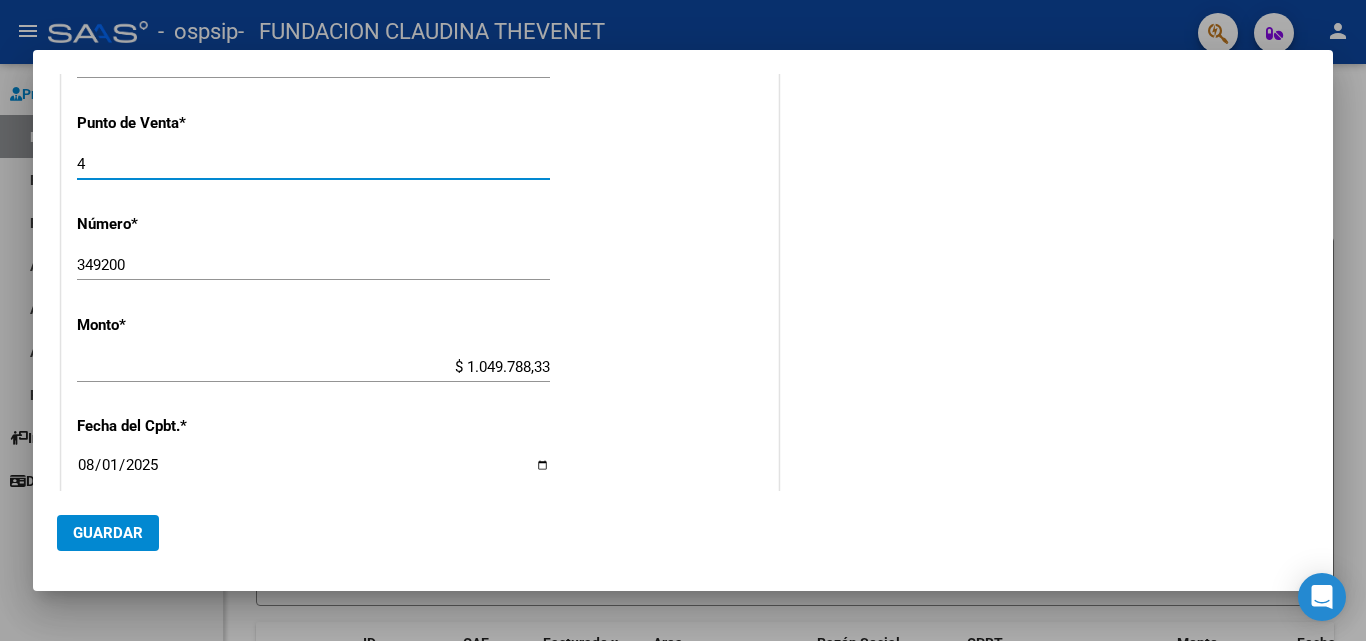 type on "4" 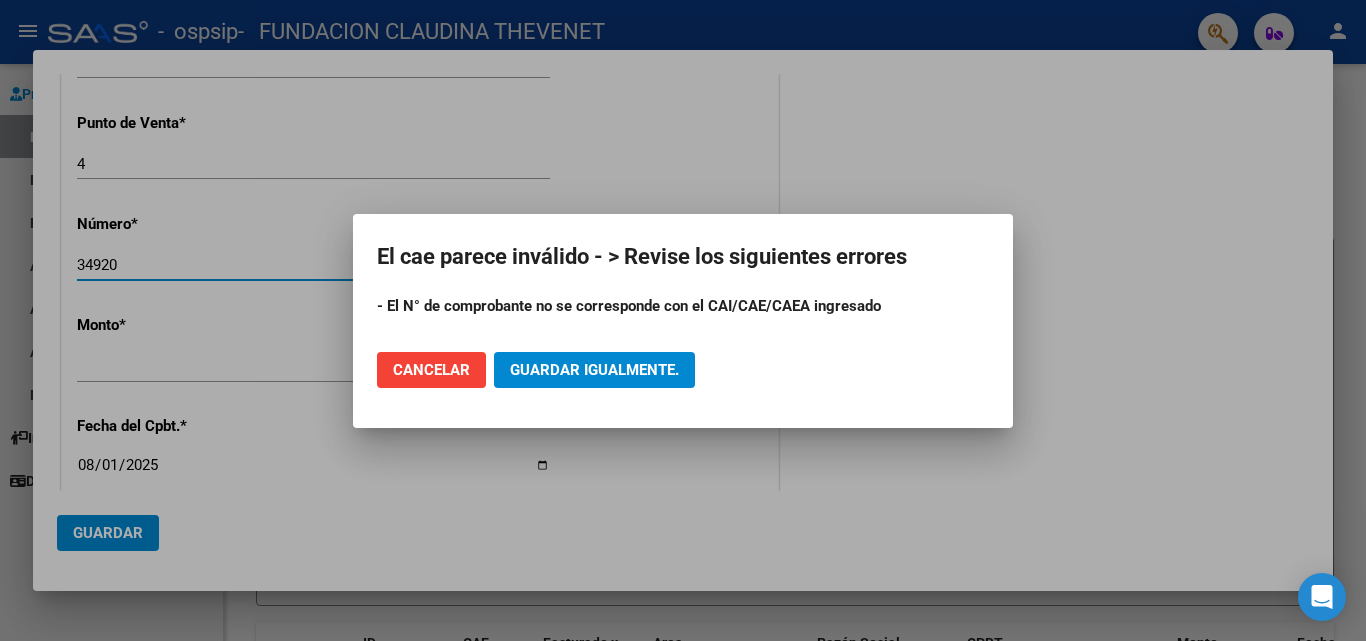 type on "34920" 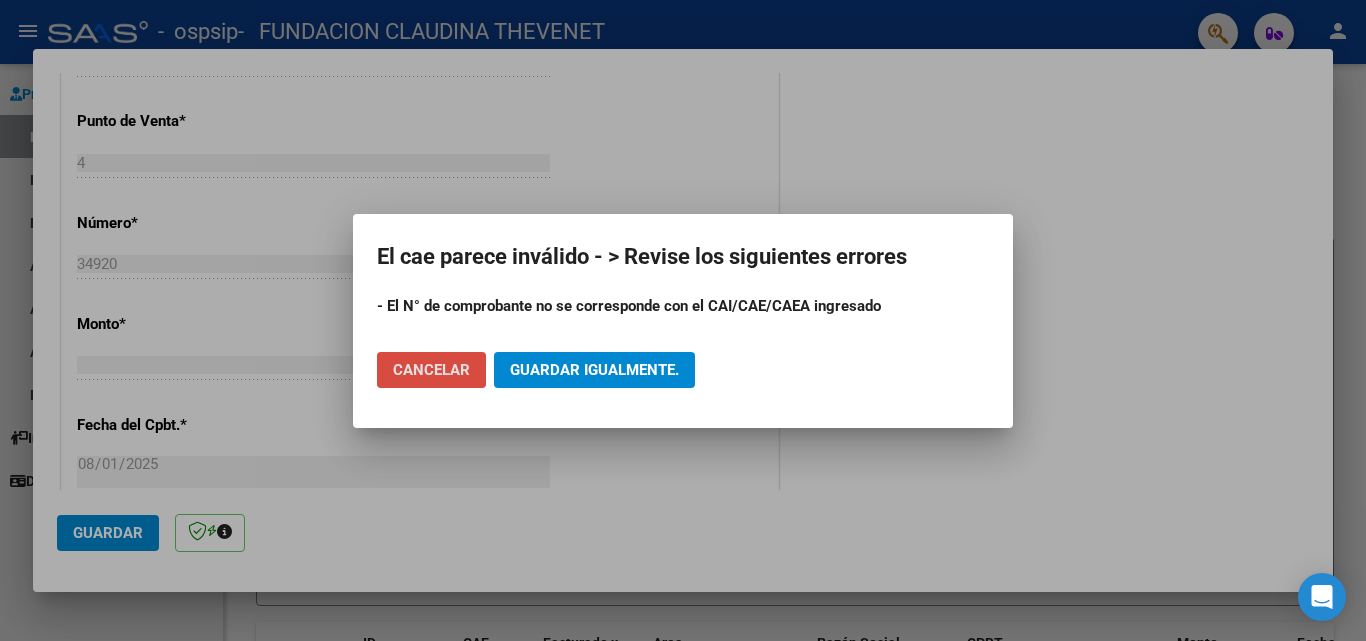click on "Cancelar" 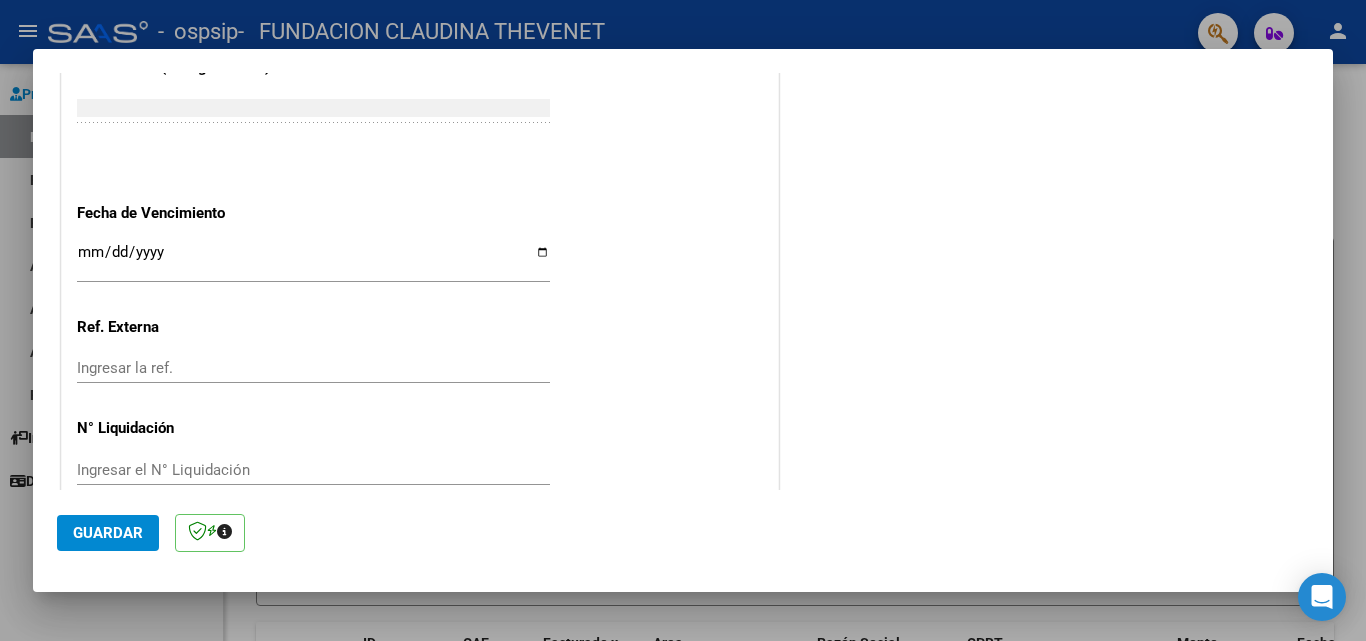 scroll, scrollTop: 1300, scrollLeft: 0, axis: vertical 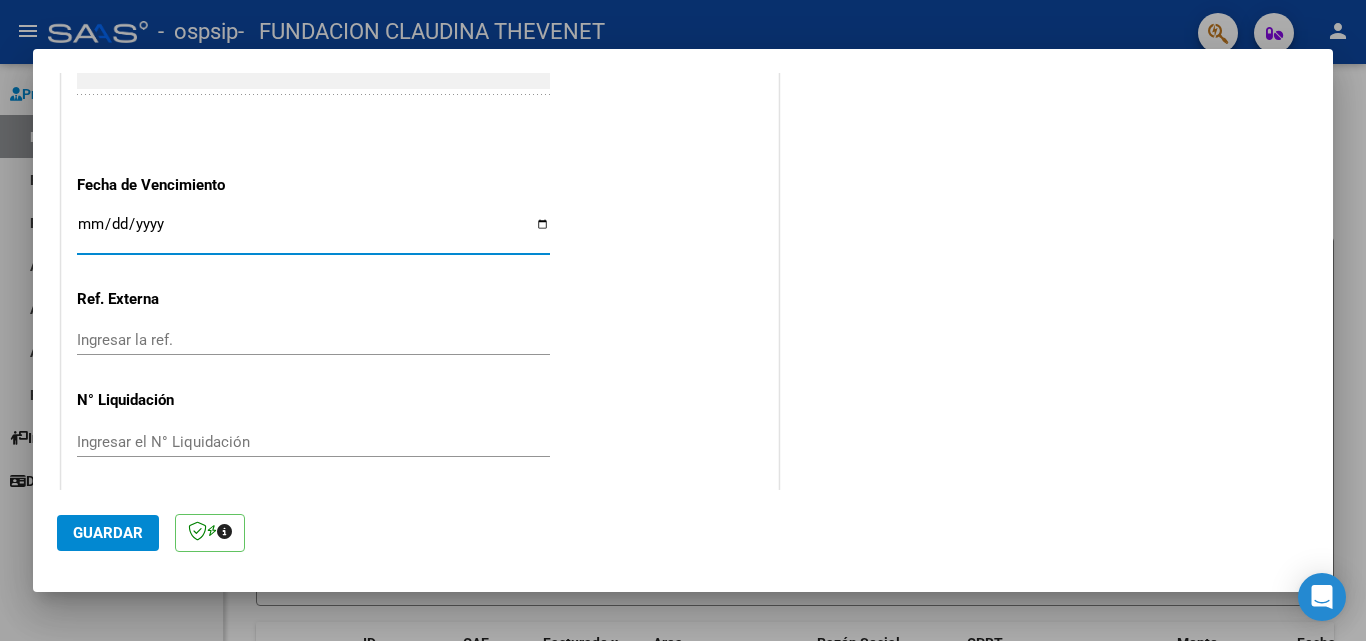 click on "Ingresar la fecha" at bounding box center [313, 232] 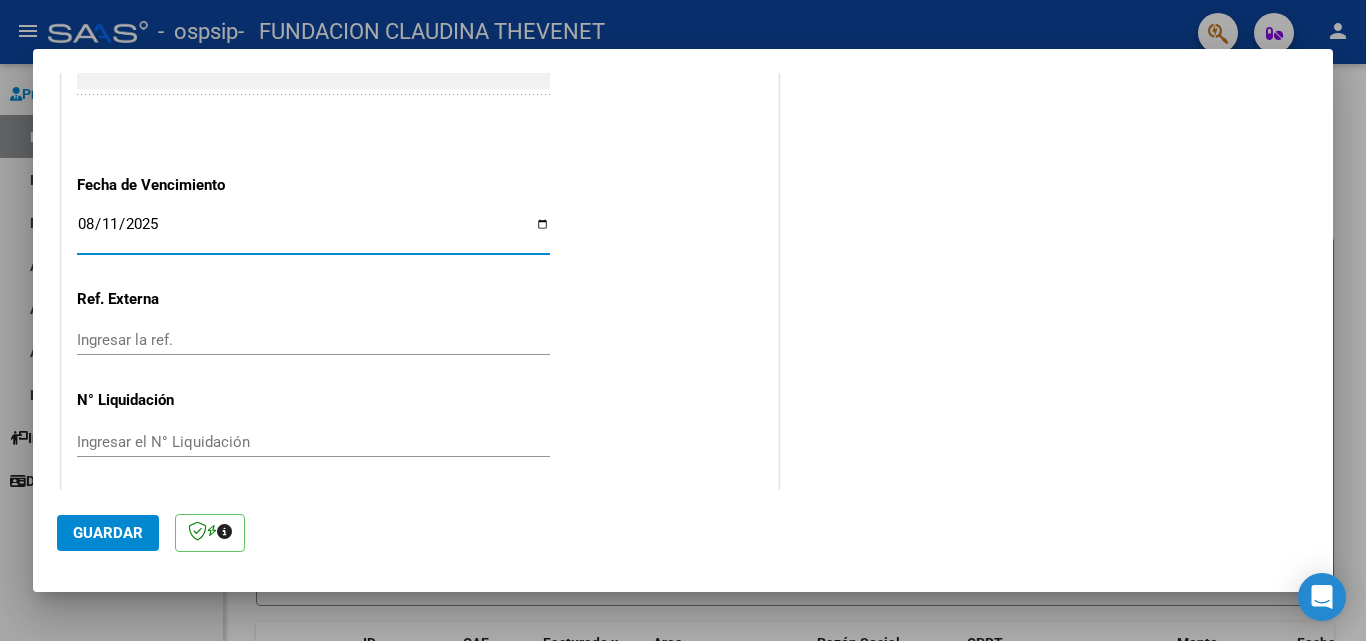 type on "2025-08-11" 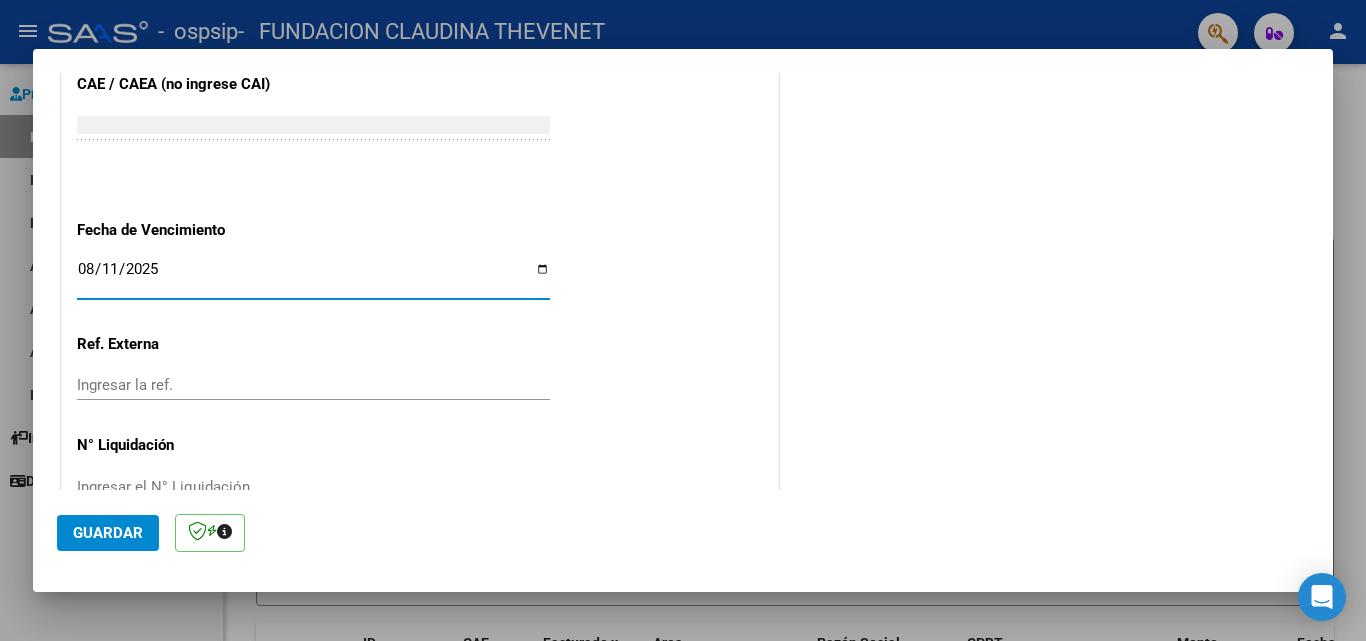 scroll, scrollTop: 1205, scrollLeft: 0, axis: vertical 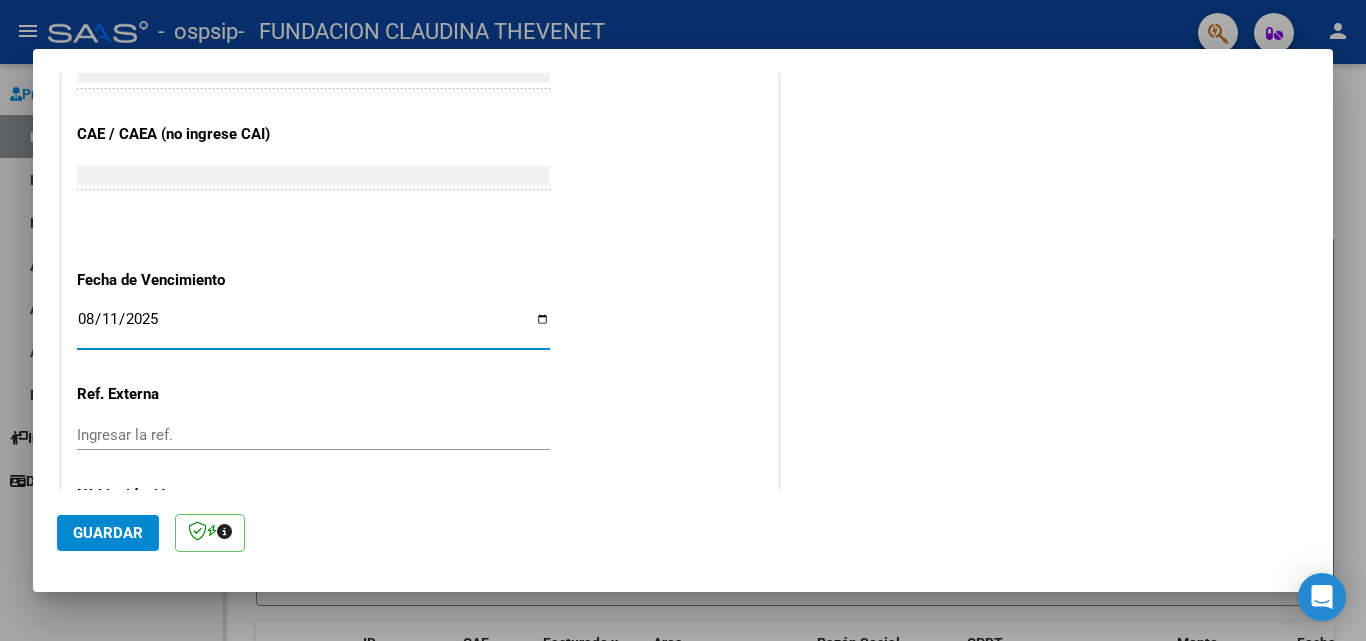 click on "Guardar" 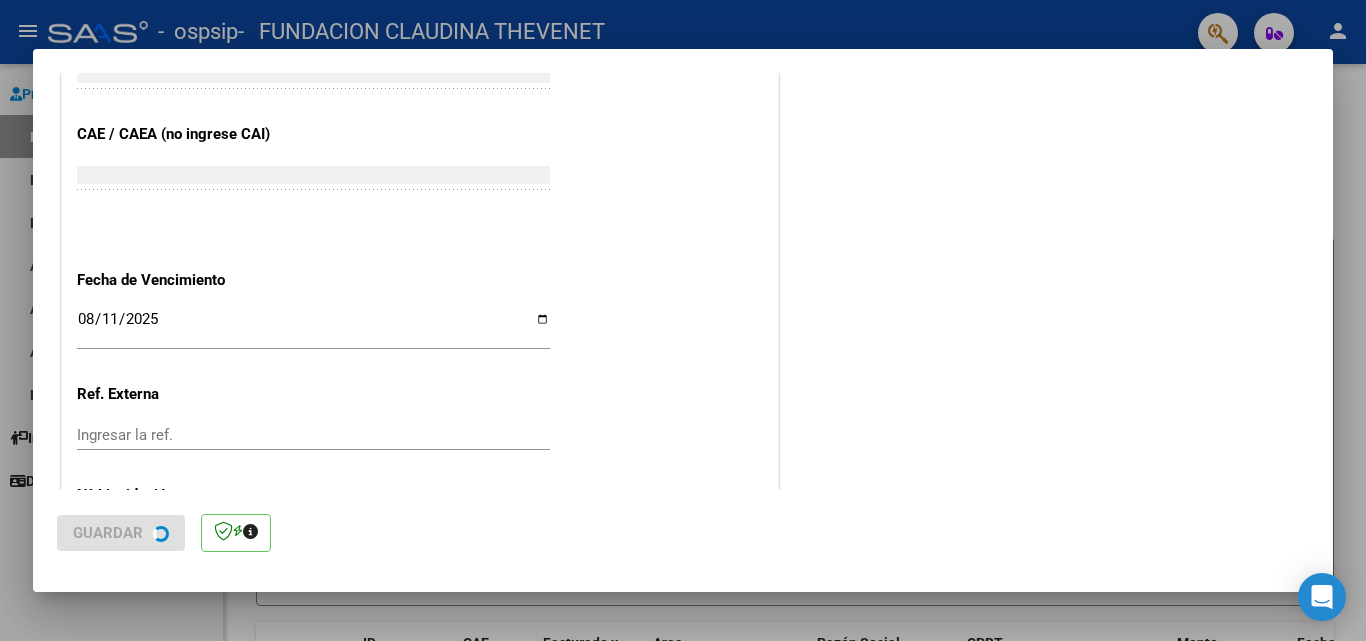 scroll, scrollTop: 0, scrollLeft: 0, axis: both 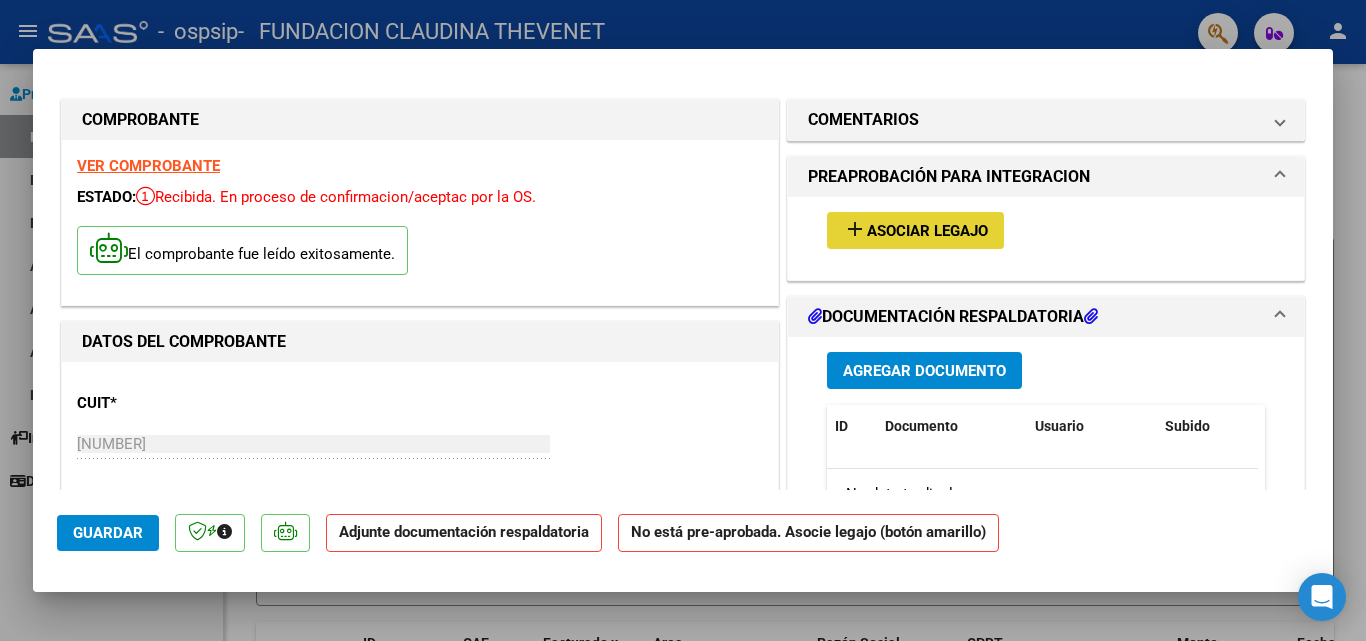 click on "Asociar Legajo" at bounding box center [927, 231] 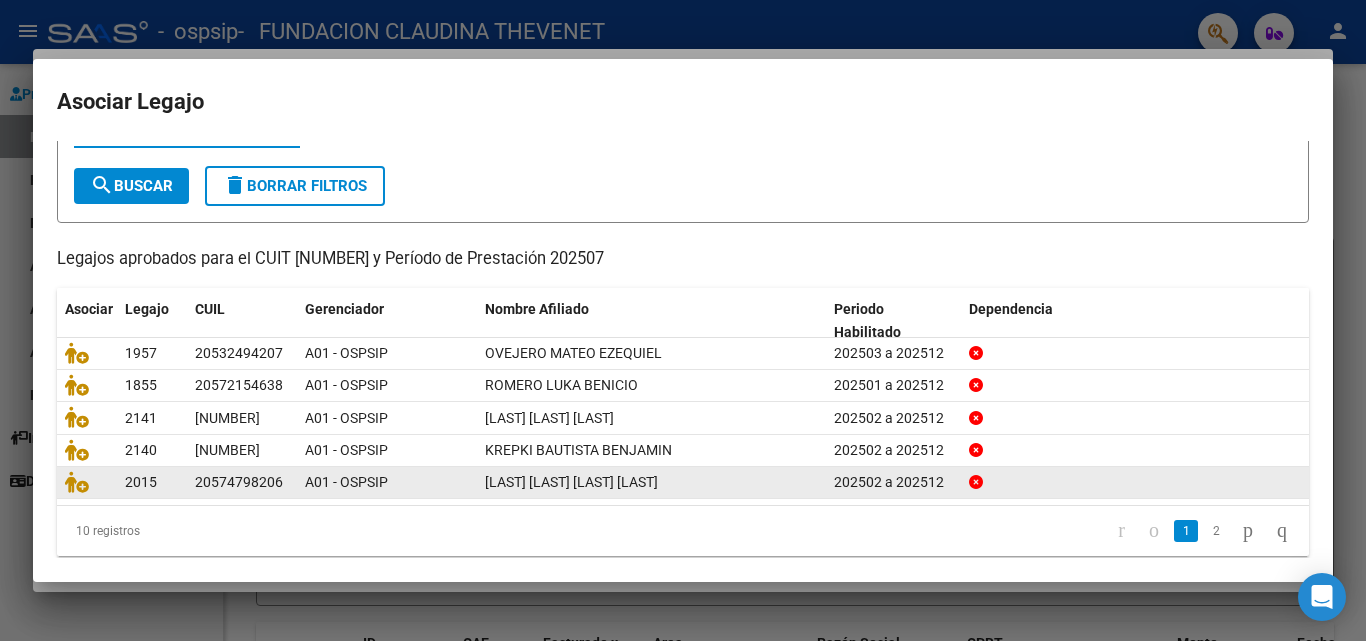 scroll, scrollTop: 109, scrollLeft: 0, axis: vertical 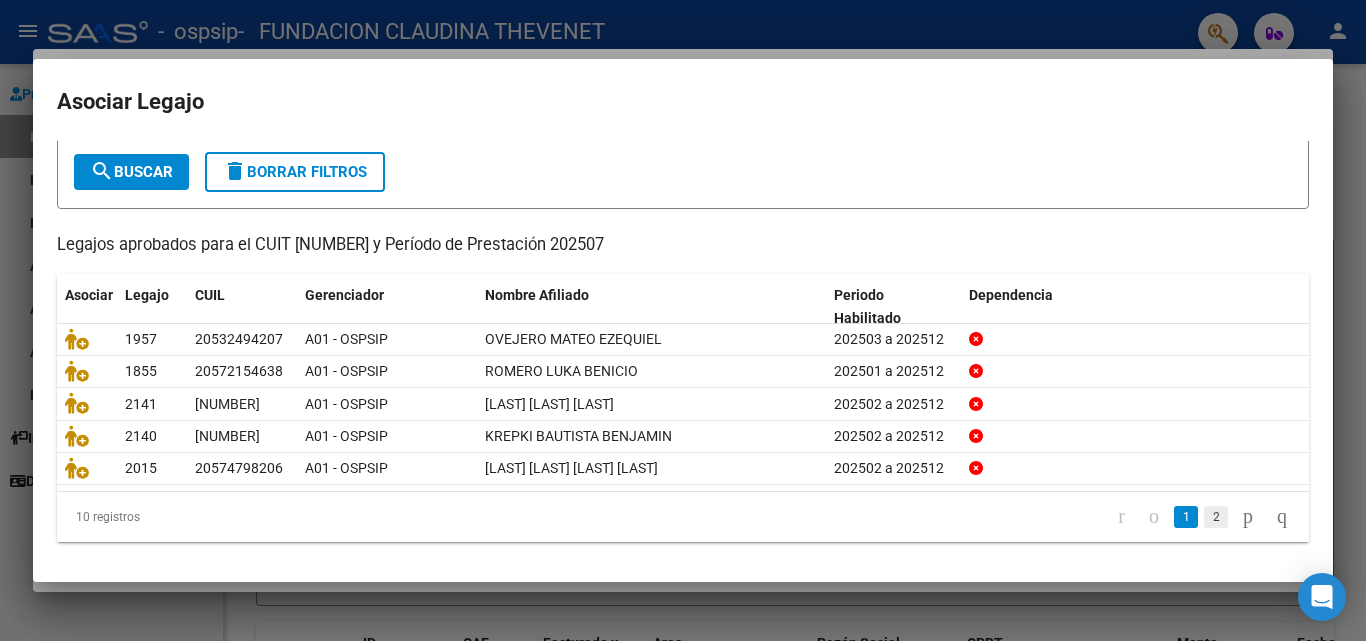 click on "2" 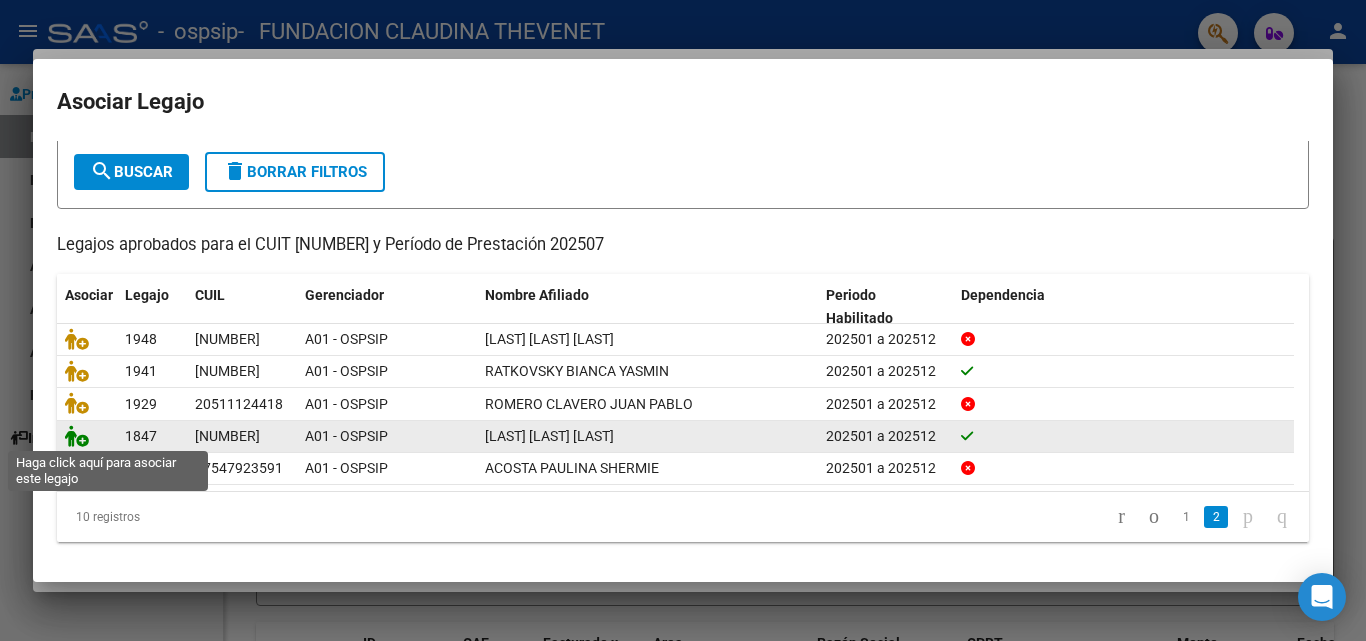 click 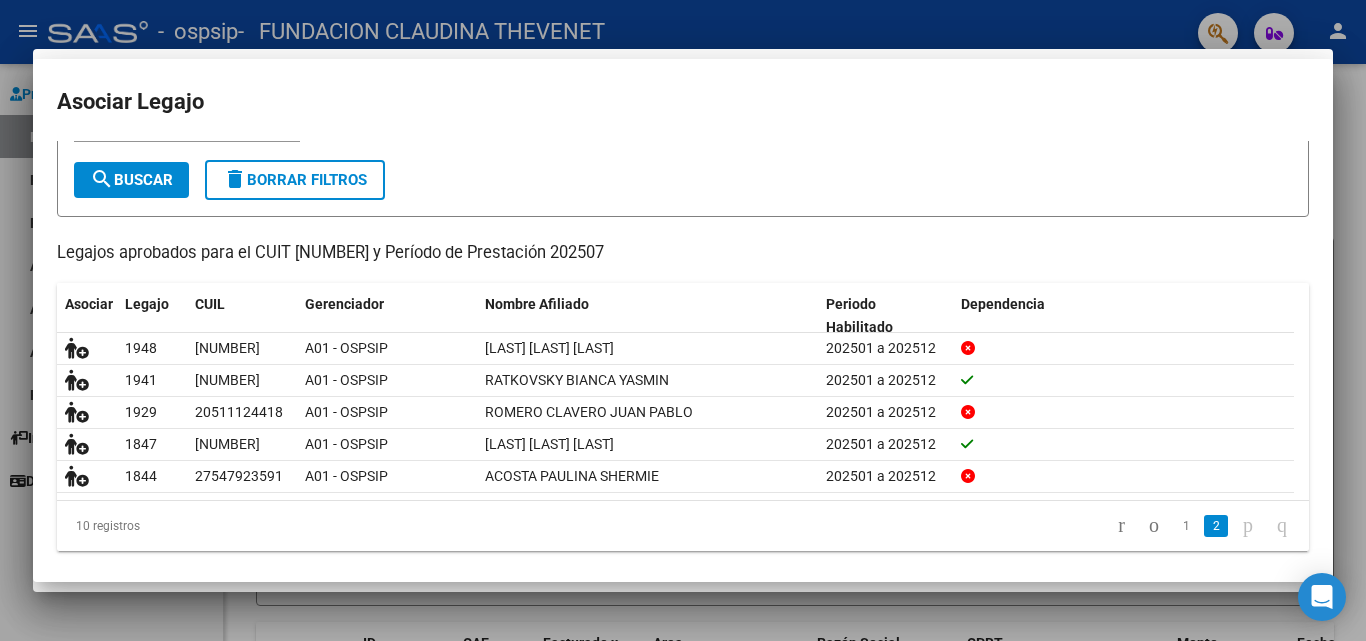 scroll, scrollTop: 0, scrollLeft: 0, axis: both 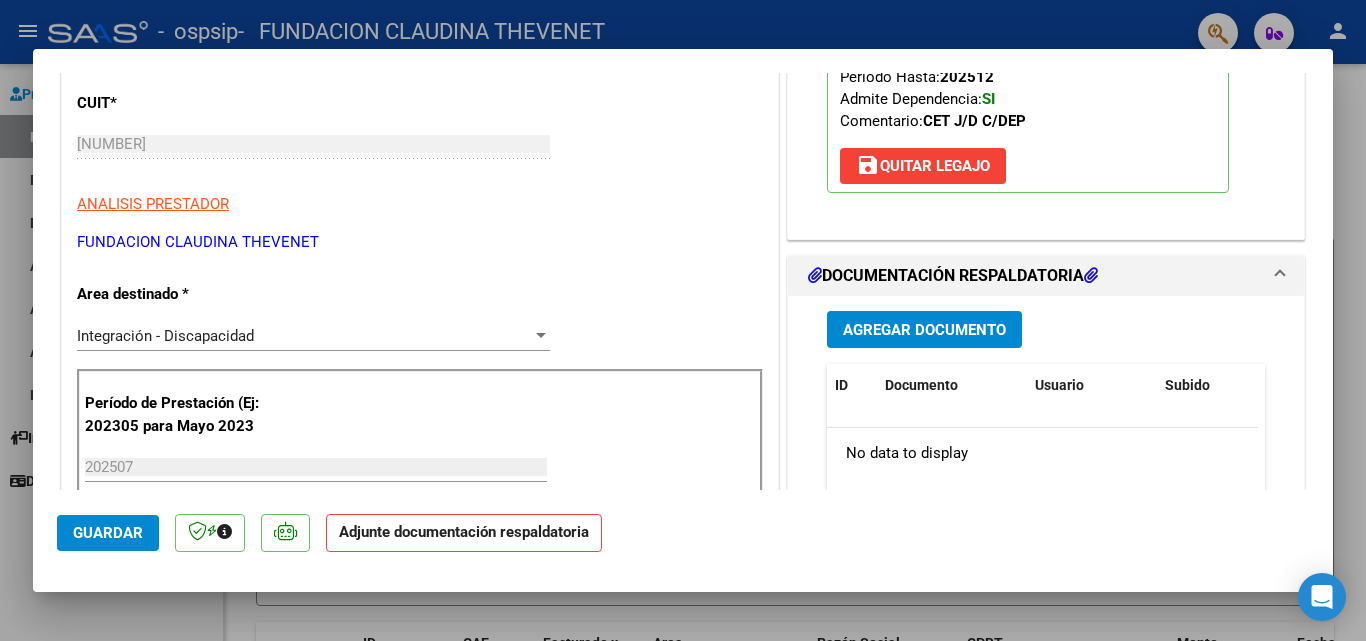 click on "Agregar Documento" at bounding box center (924, 330) 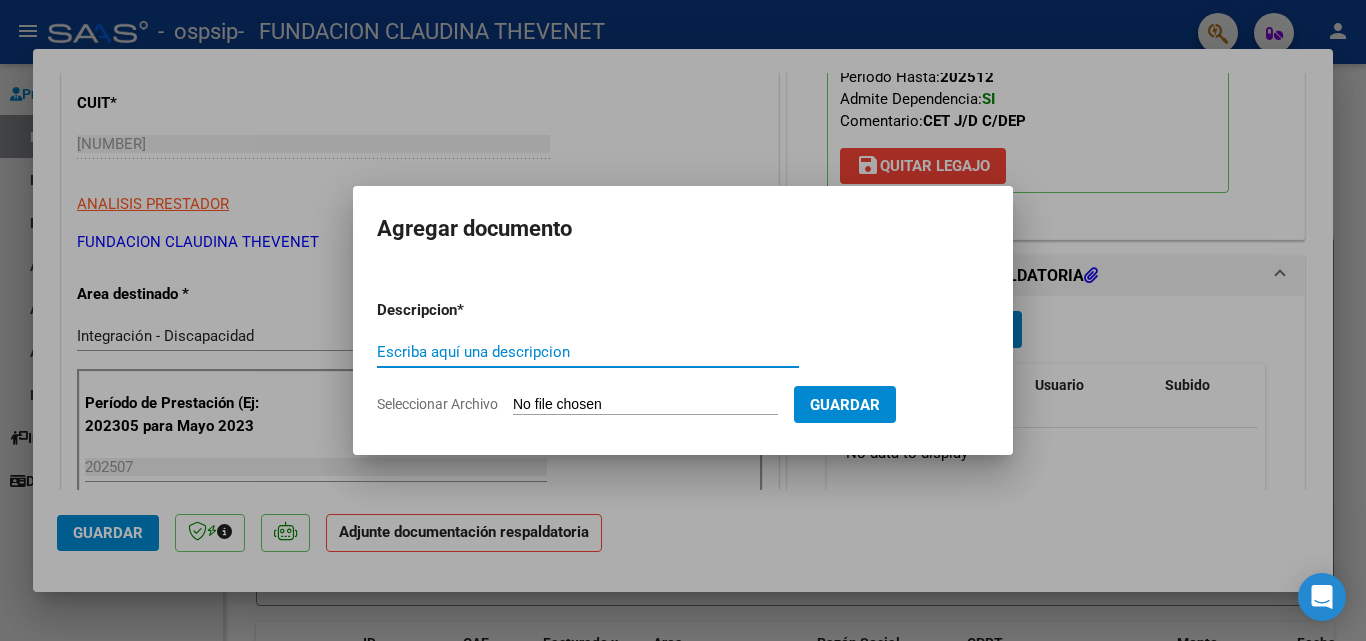 click on "Escriba aquí una descripcion" at bounding box center [588, 352] 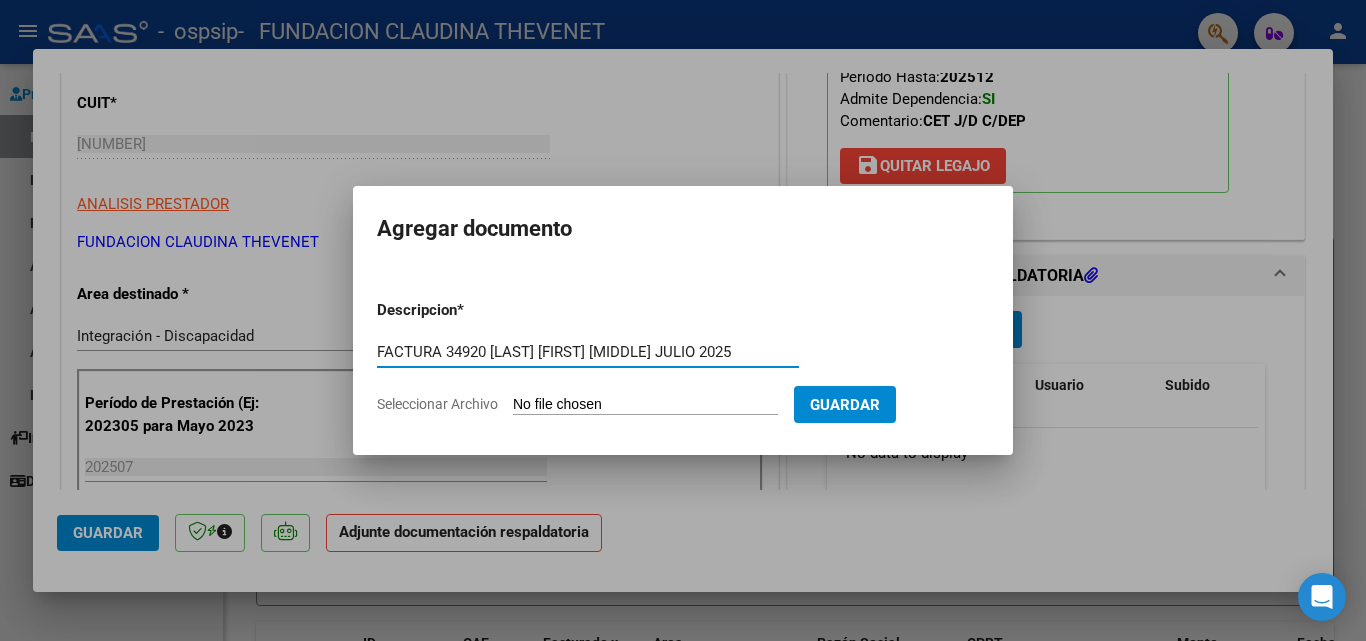 type on "FACTURA 34920 [LAST] [FIRST] [MIDDLE] JULIO 2025" 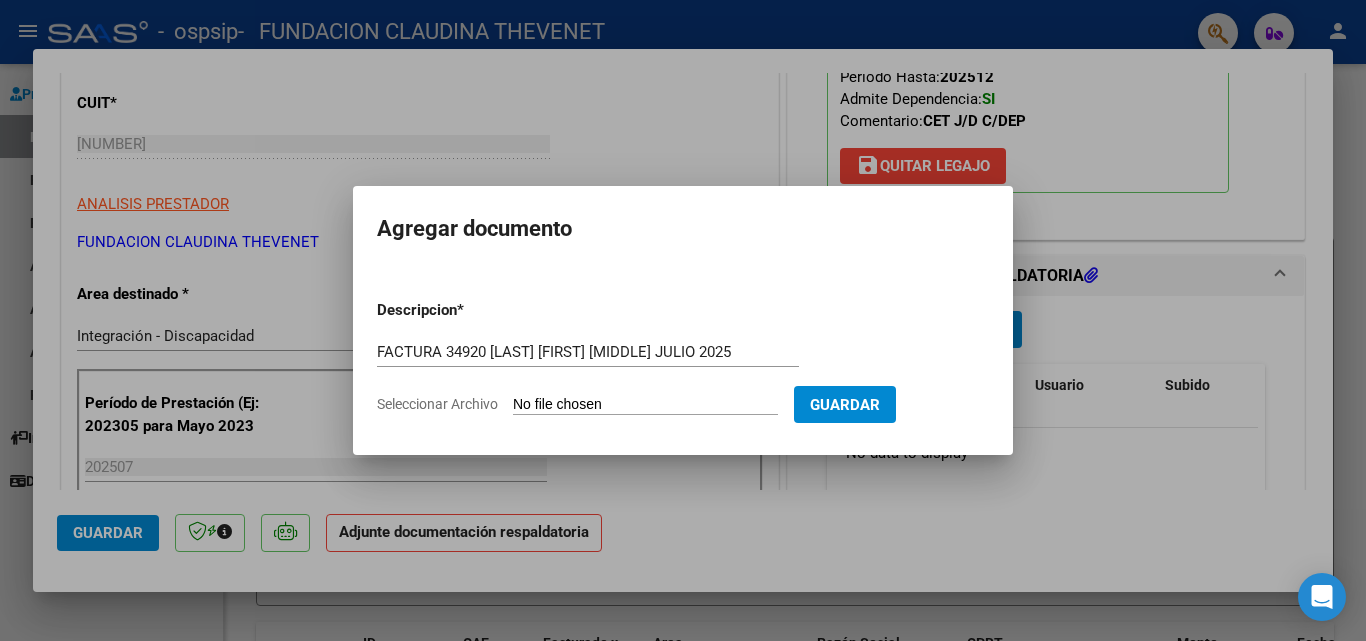 click on "Seleccionar Archivo" at bounding box center [645, 405] 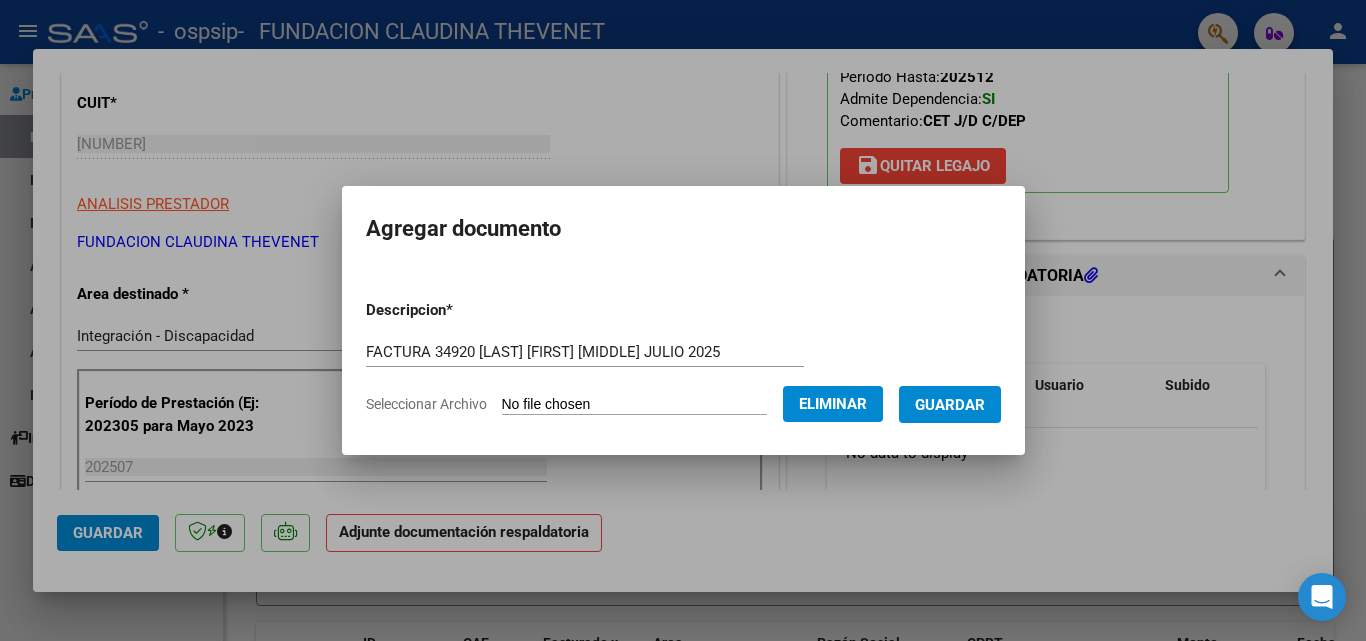 click on "Guardar" at bounding box center [950, 405] 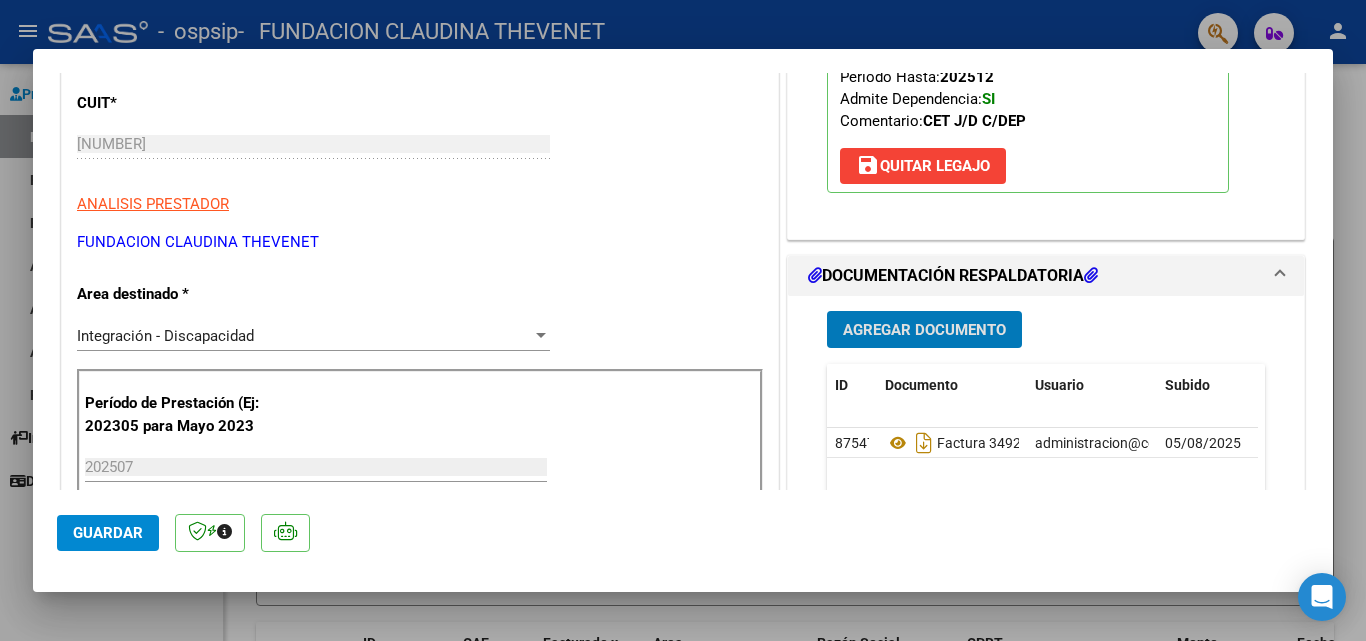 click on "Agregar Documento" at bounding box center (924, 330) 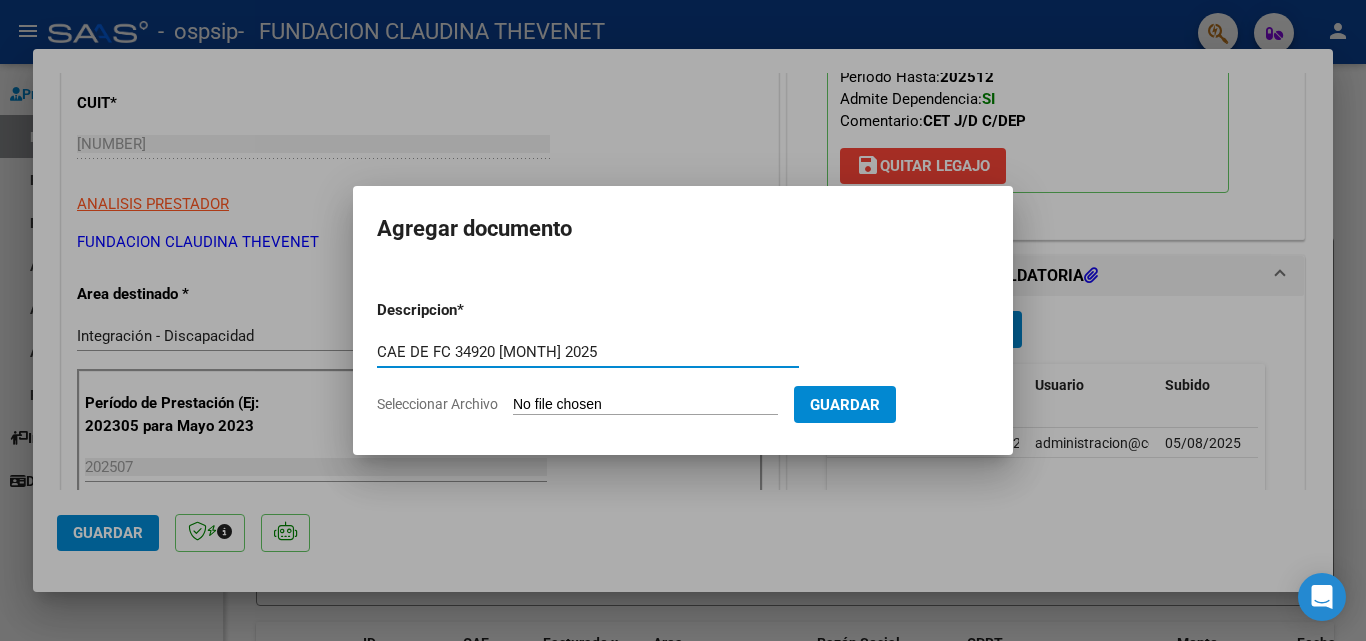 type on "CAE DE FC 34920 [MONTH] 2025" 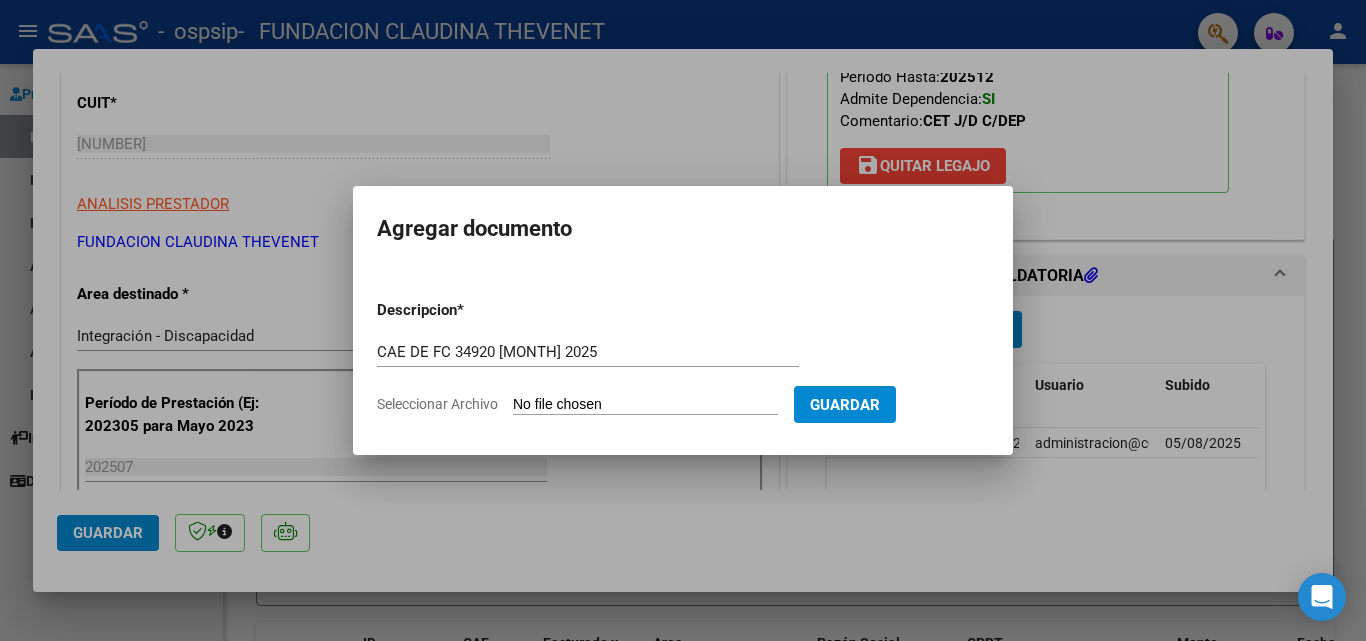 click on "Descripcion  *   CAE DE FC 34920 [MONTH] 2025 Escriba aquí una descripcion  Seleccionar Archivo Guardar" at bounding box center [683, 357] 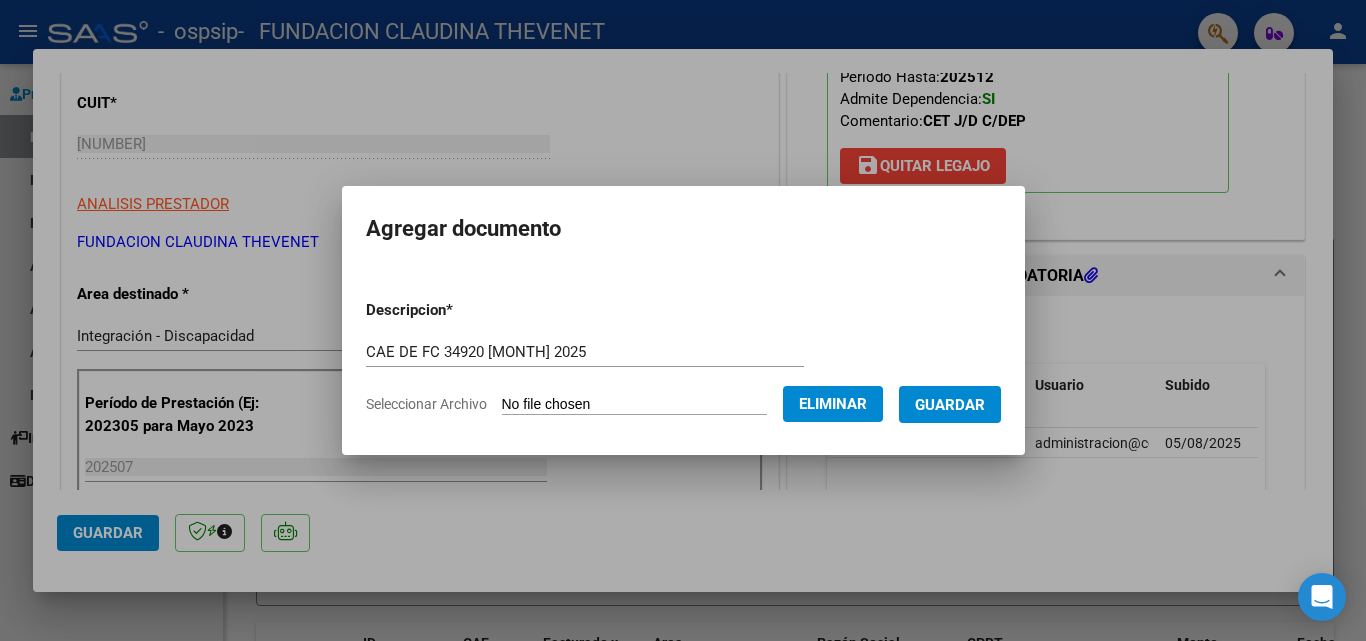 click on "Guardar" at bounding box center [950, 404] 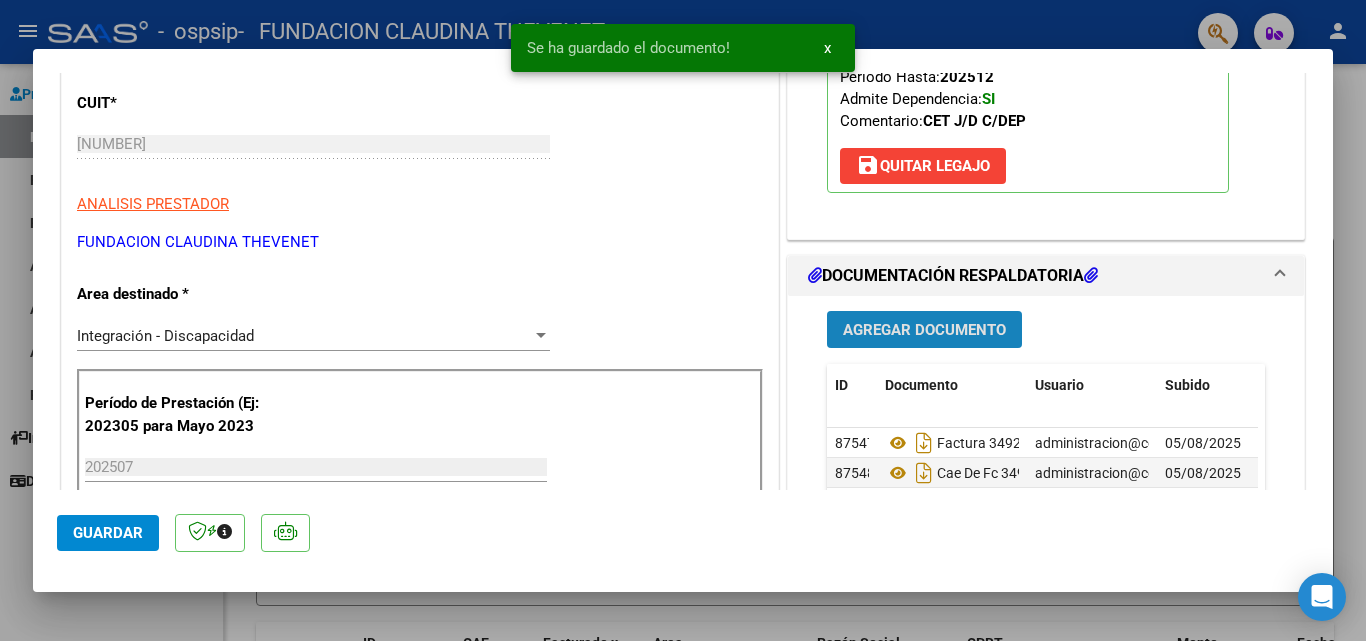 click on "Agregar Documento" at bounding box center [924, 330] 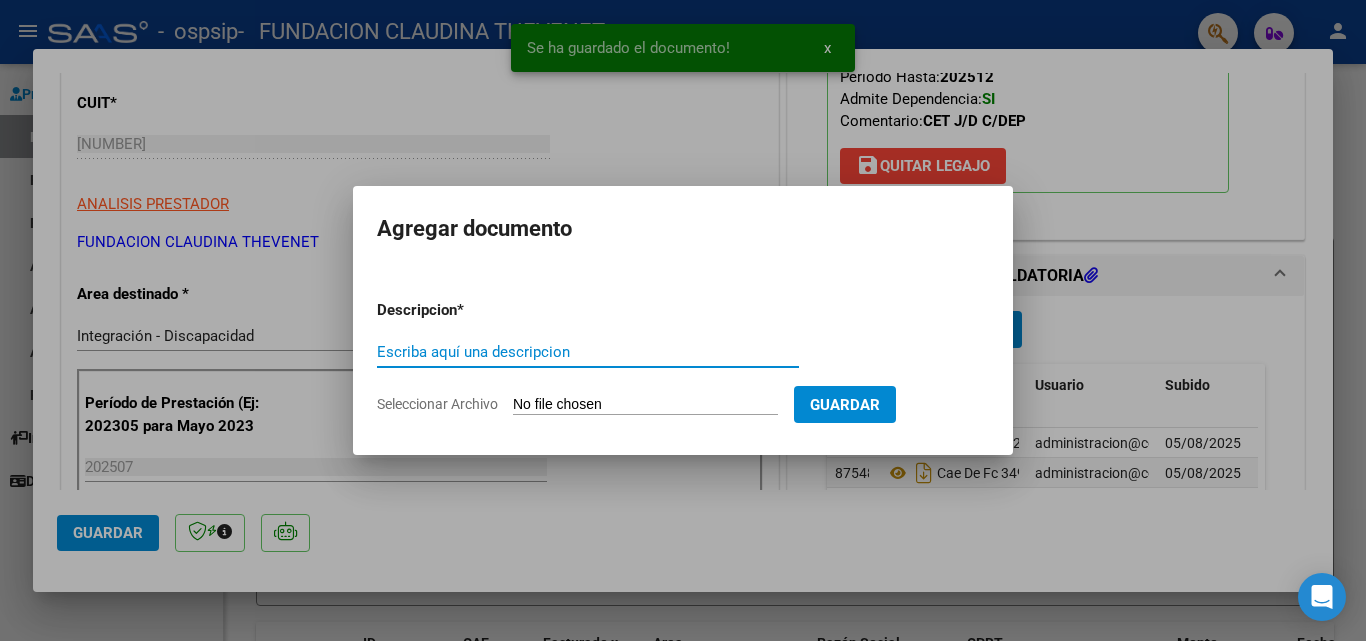 type on "H" 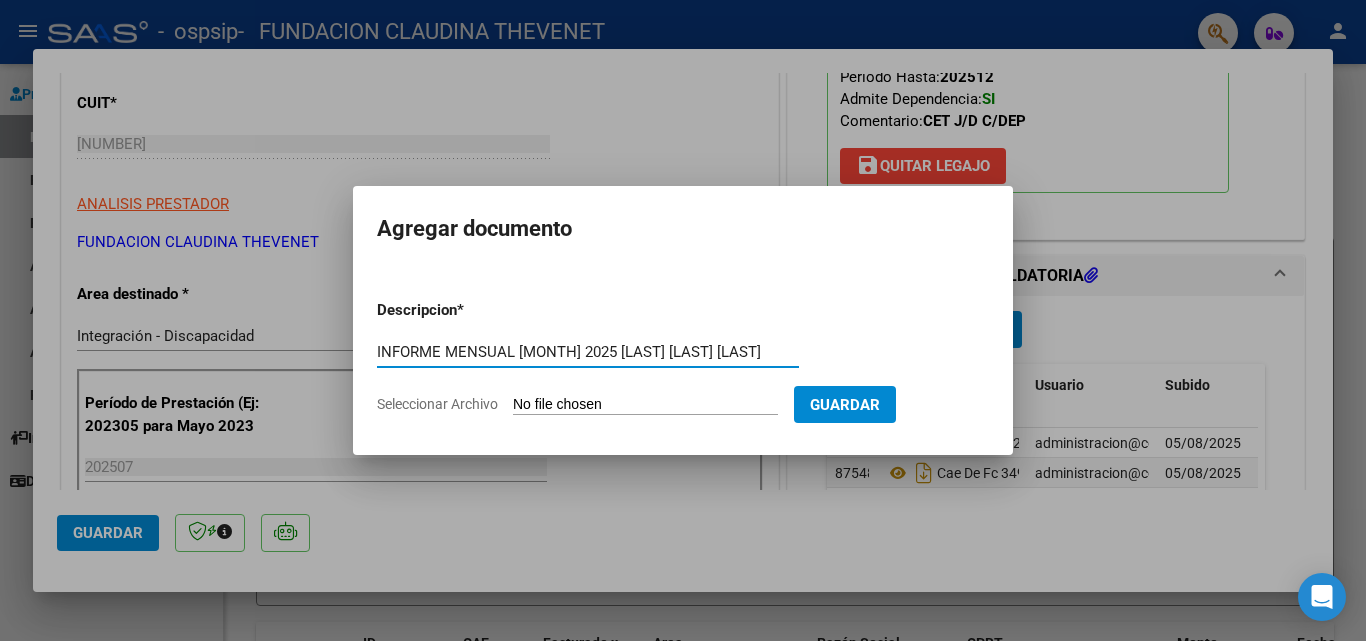 type on "INFORME MENSUAL [MONTH] 2025 [LAST] [LAST] [LAST]" 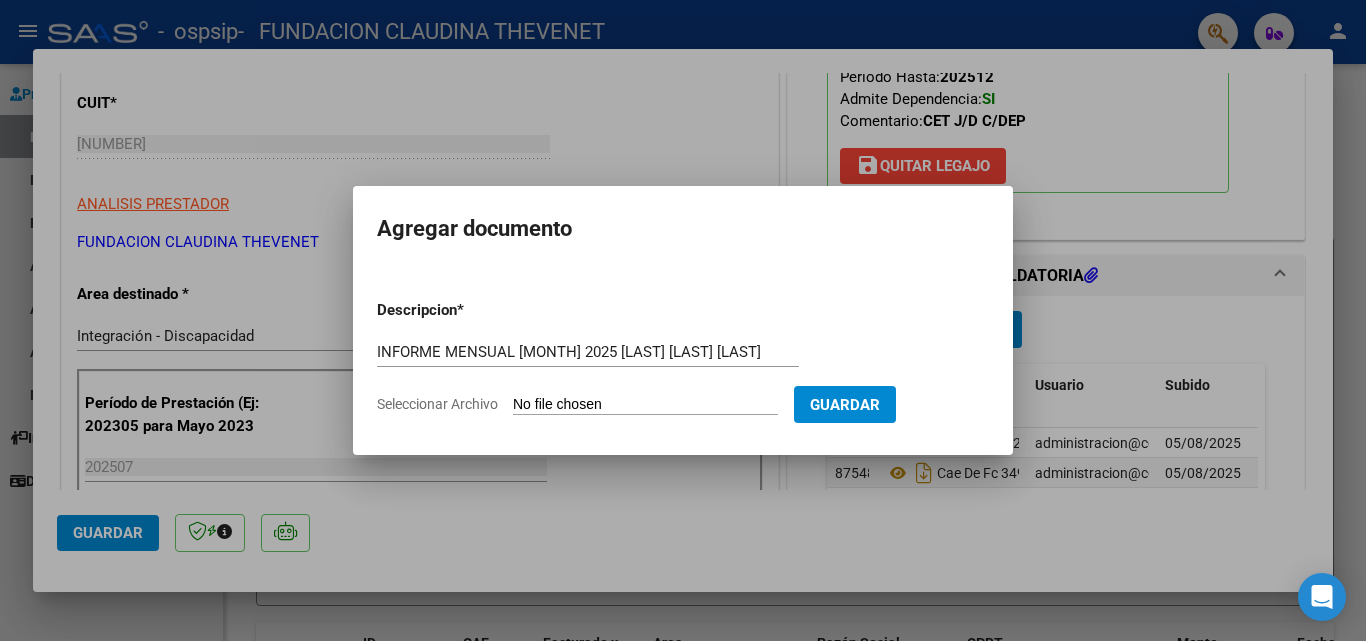 type on "C:\fakepath\INFORME MENSUAL JULIO 2025 [LAST] [FIRST] [MIDDLE].pdf" 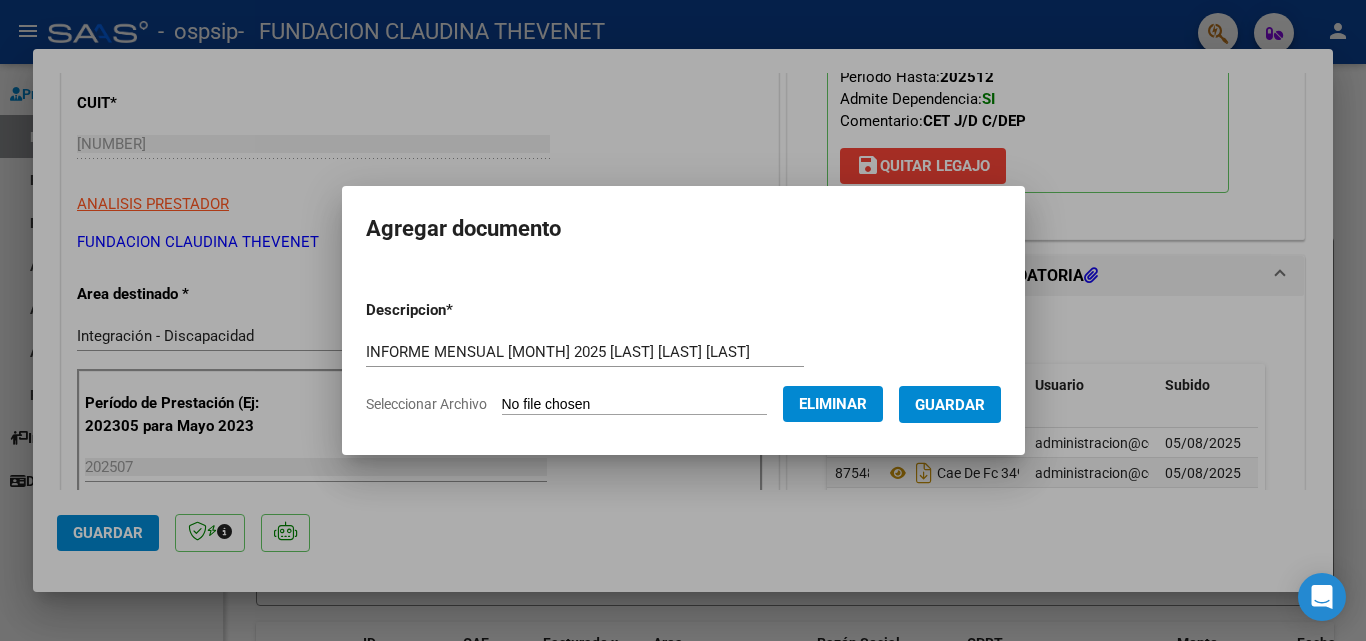 click on "Guardar" at bounding box center (950, 405) 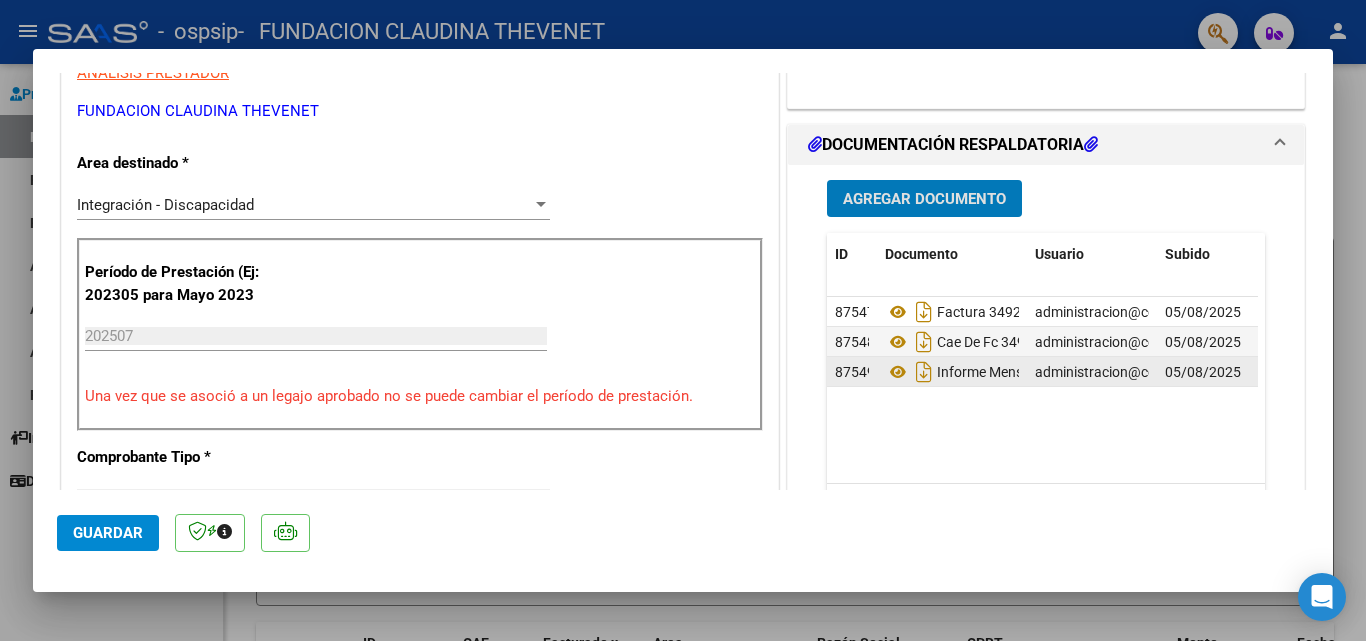scroll, scrollTop: 400, scrollLeft: 0, axis: vertical 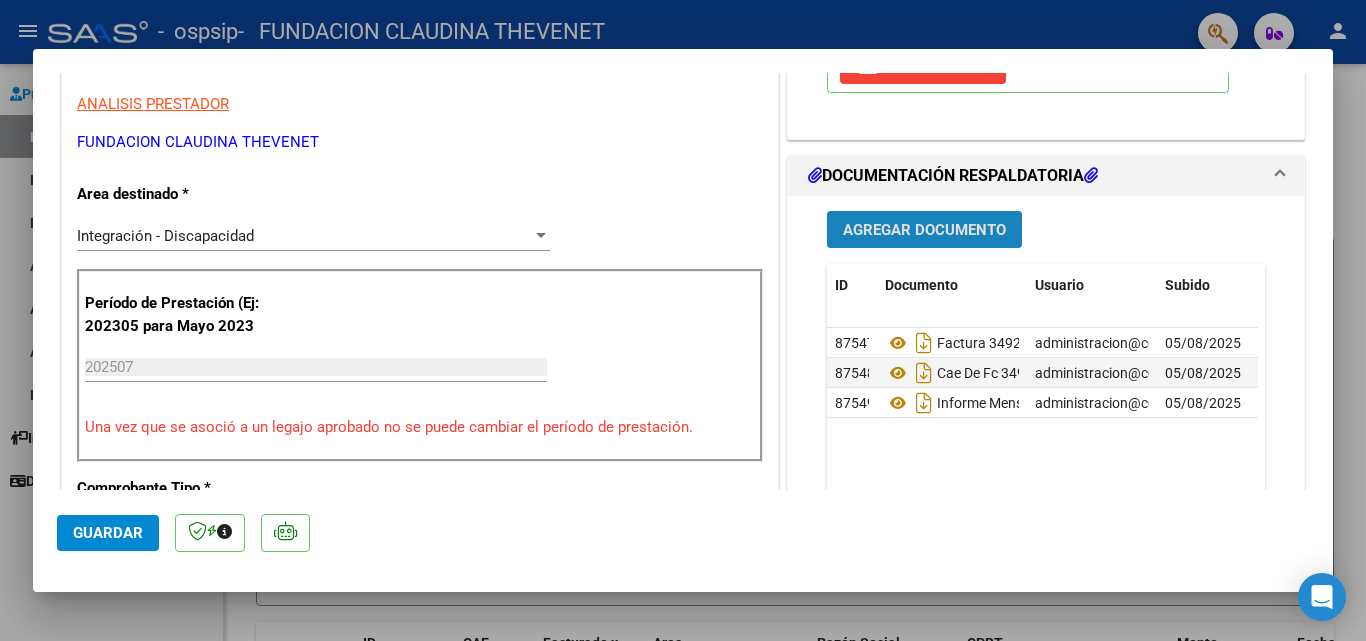 click on "Agregar Documento" at bounding box center (924, 230) 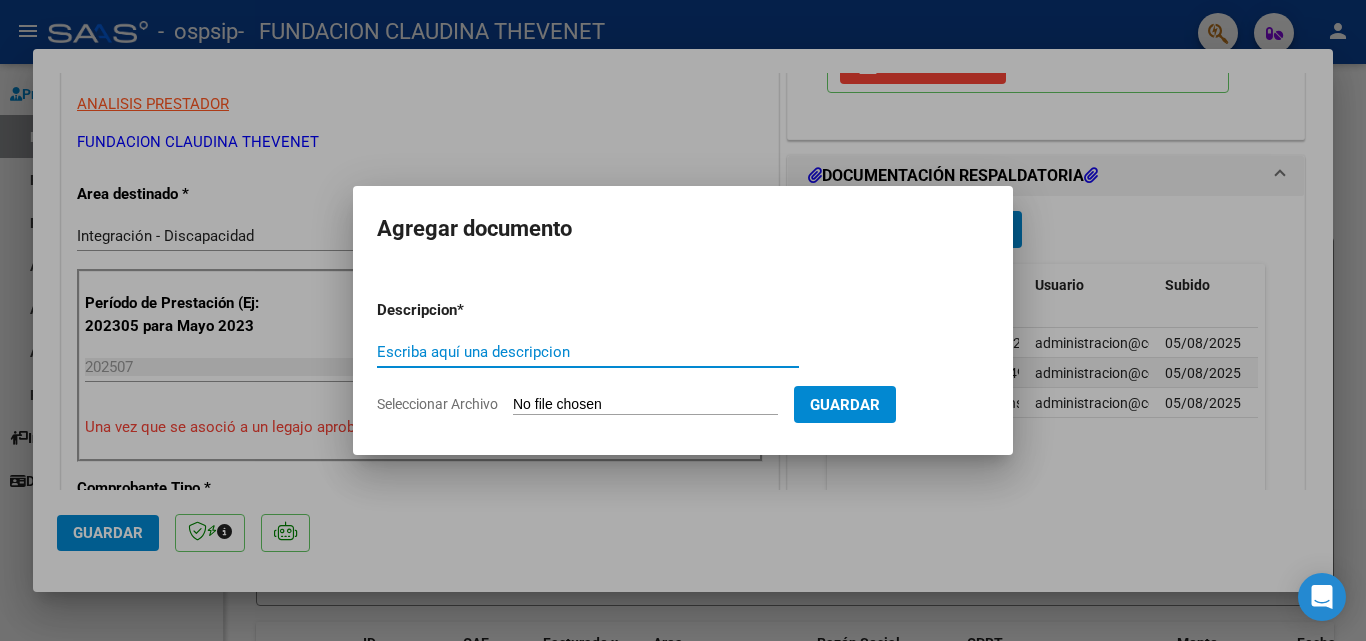 click on "Escriba aquí una descripcion" at bounding box center (588, 352) 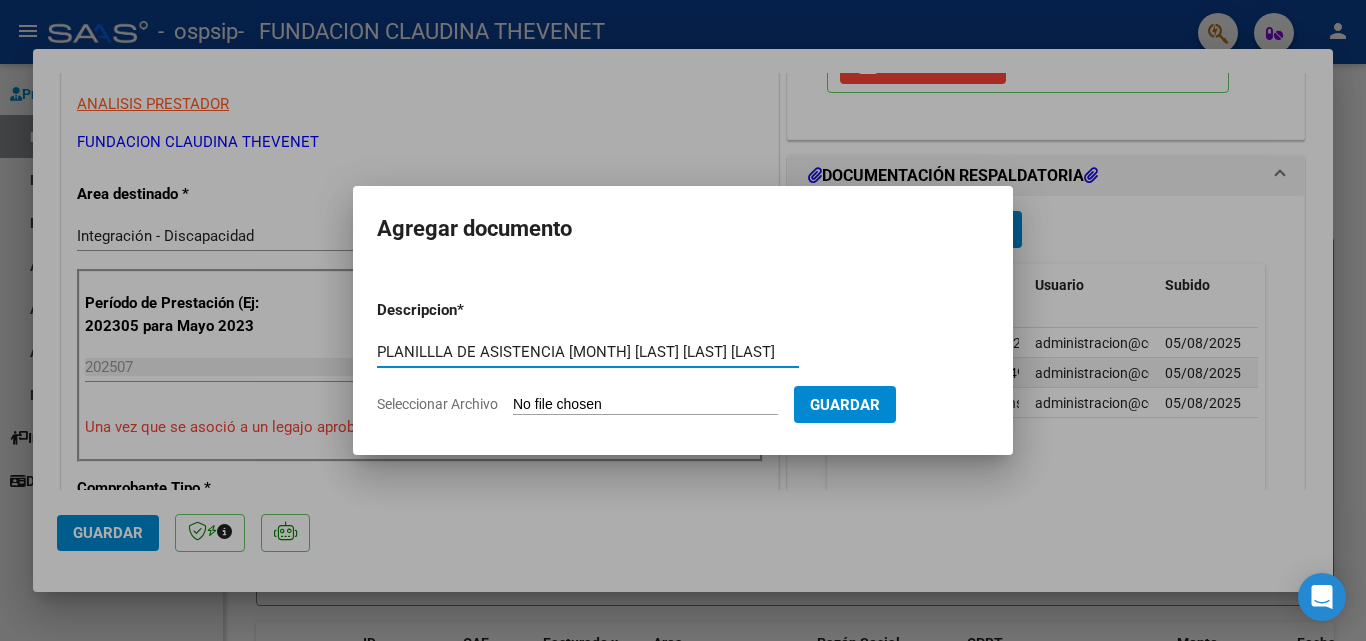 type on "PLANILLLA DE ASISTENCIA [MONTH] [LAST] [LAST] [LAST]" 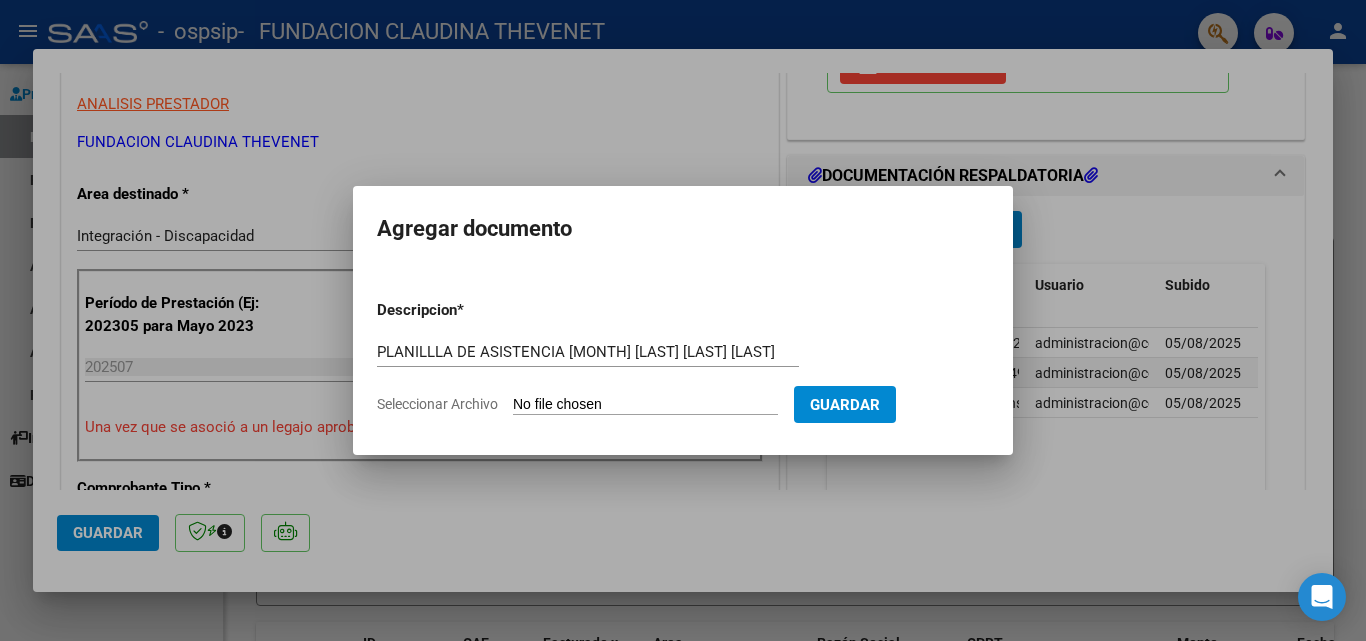 click on "Seleccionar Archivo" at bounding box center (645, 405) 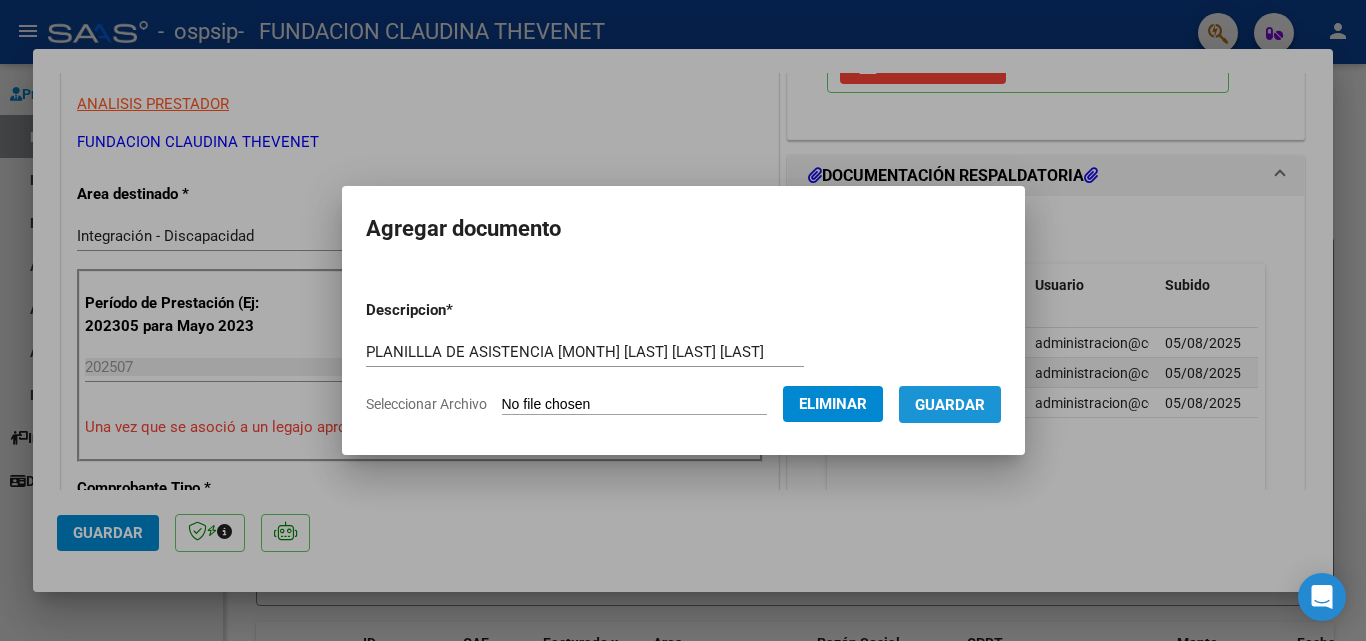 click on "Guardar" at bounding box center (950, 405) 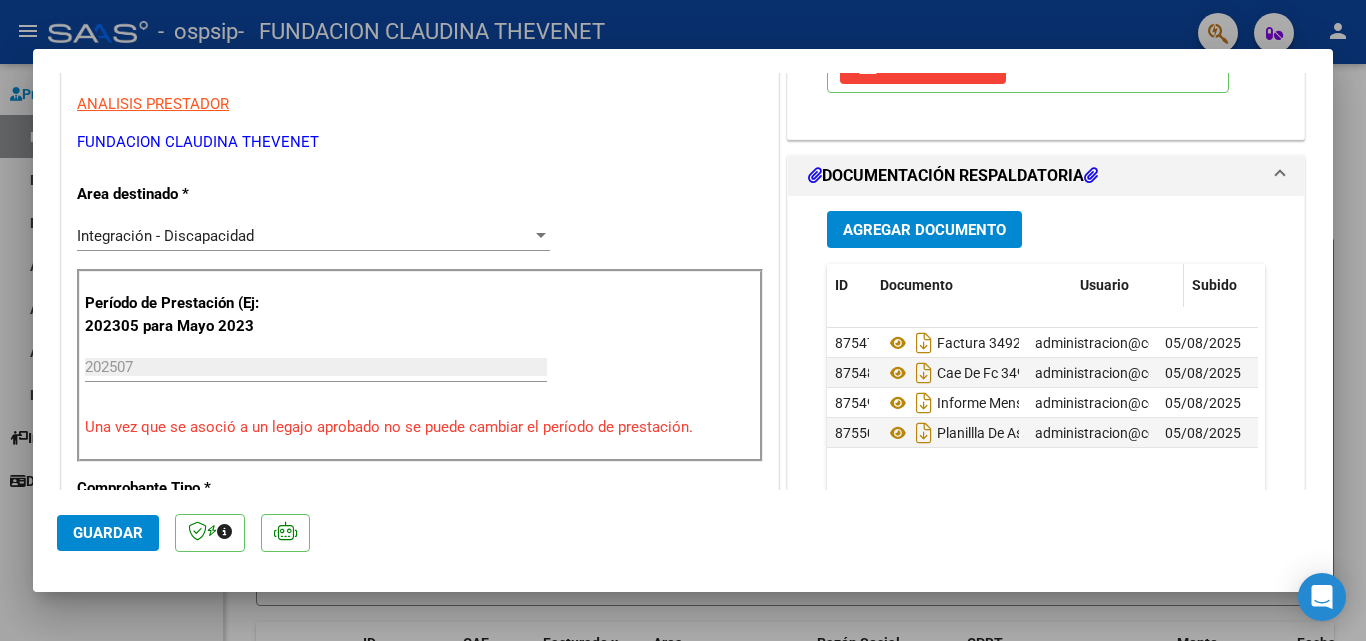 drag, startPoint x: 1015, startPoint y: 296, endPoint x: 1100, endPoint y: 304, distance: 85.37564 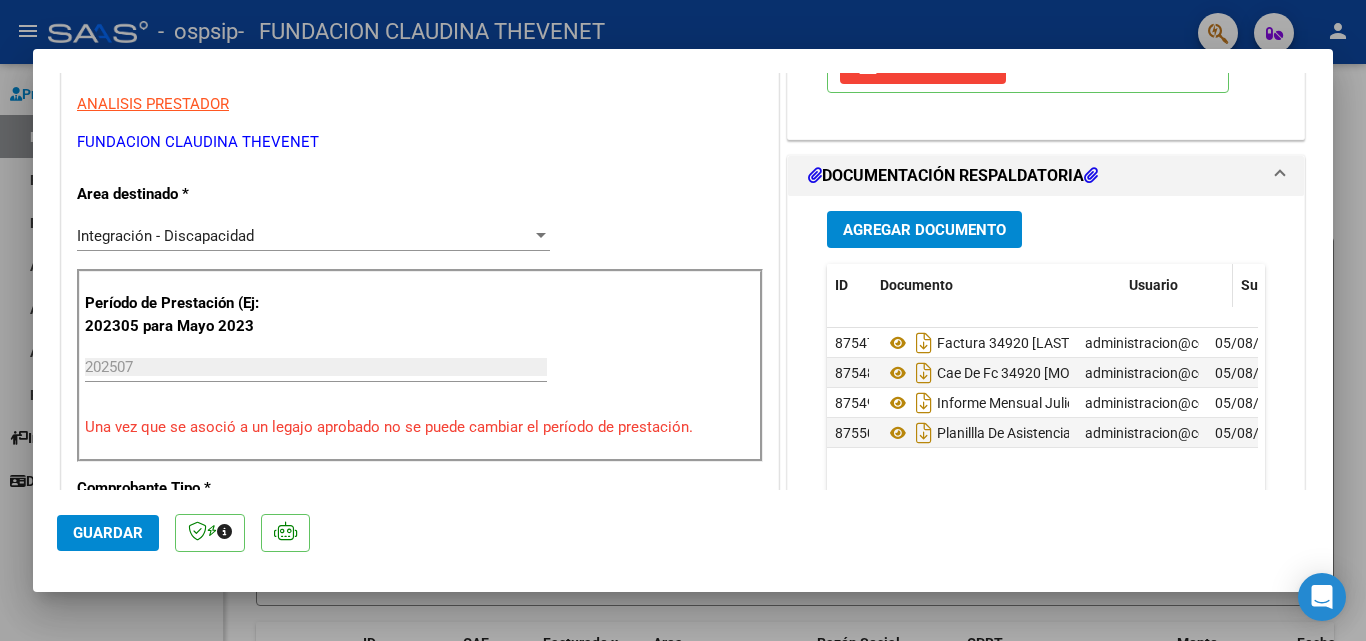 drag, startPoint x: 1066, startPoint y: 282, endPoint x: 1158, endPoint y: 287, distance: 92.13577 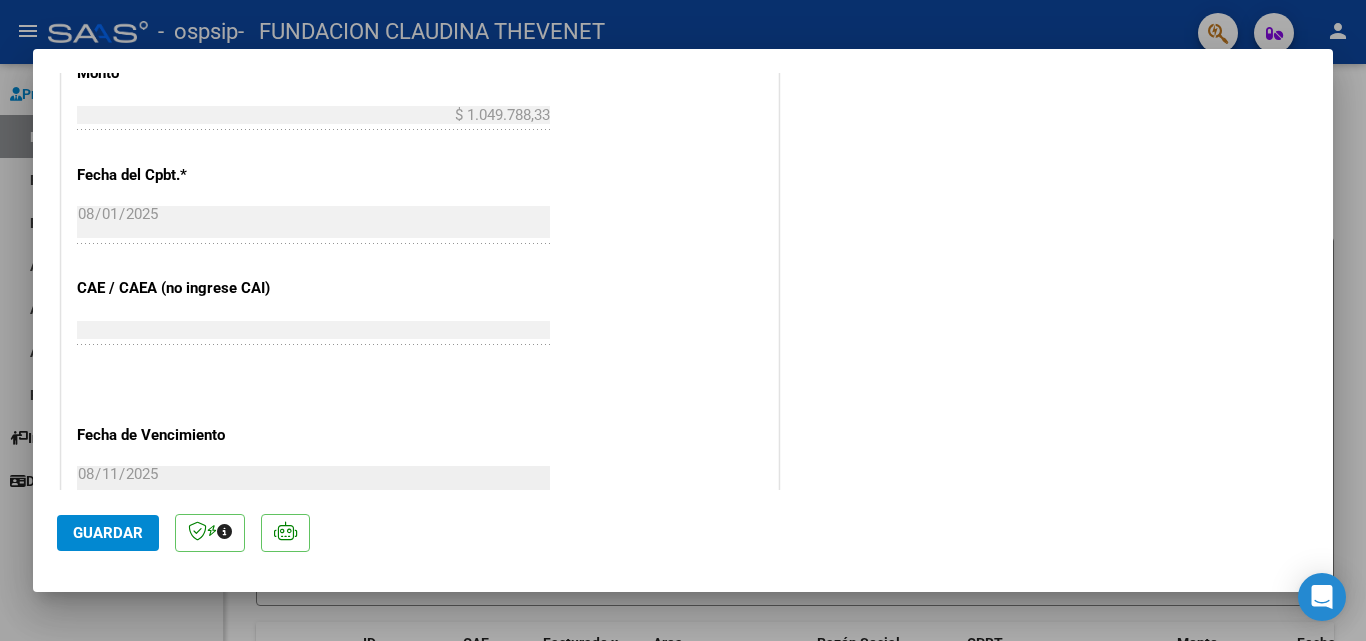 scroll, scrollTop: 1373, scrollLeft: 0, axis: vertical 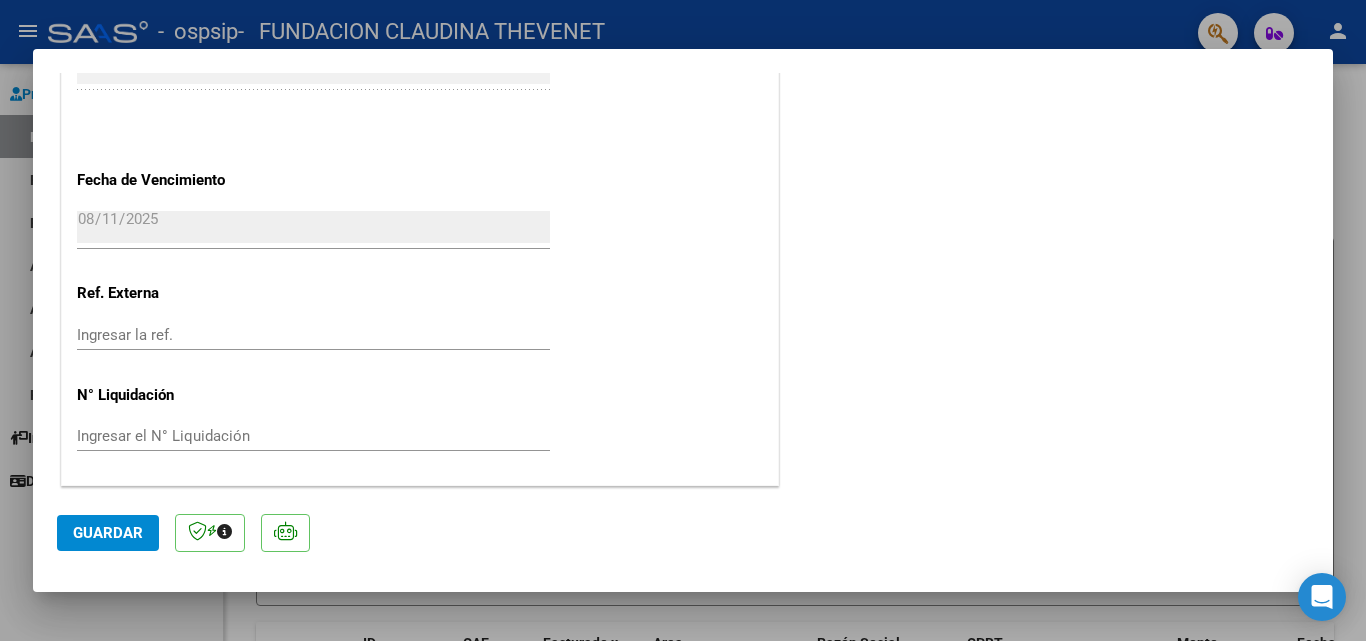 click on "Guardar" 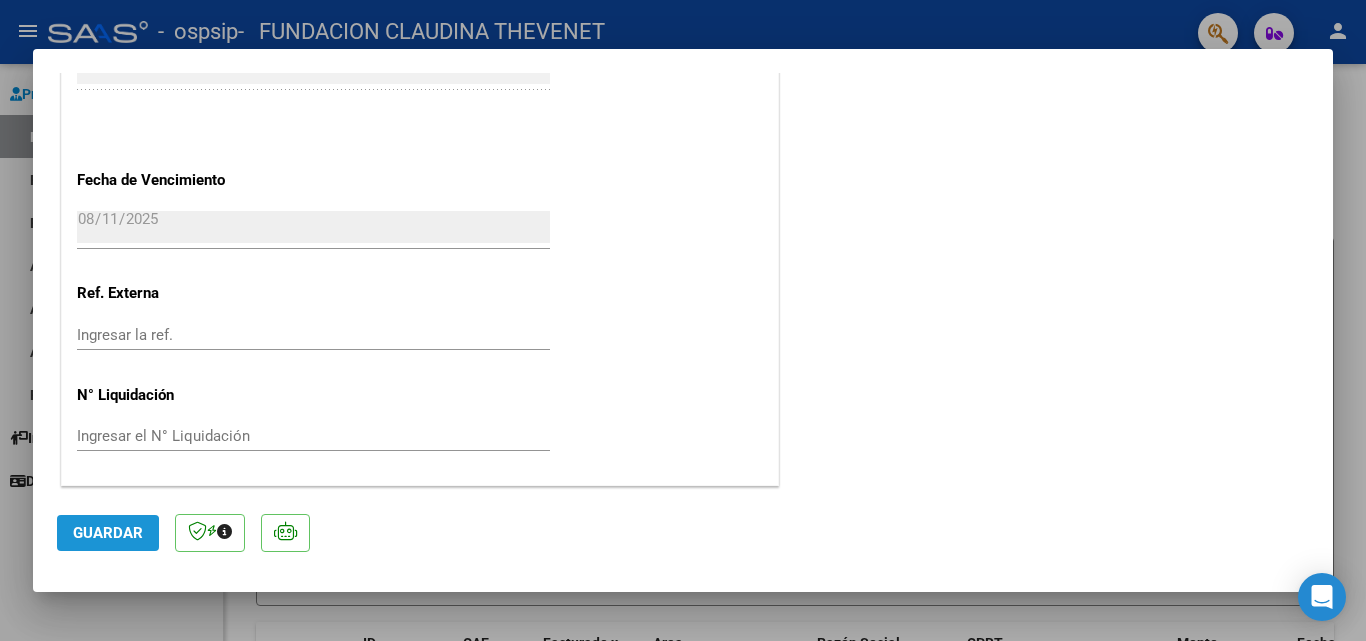 click on "Guardar" 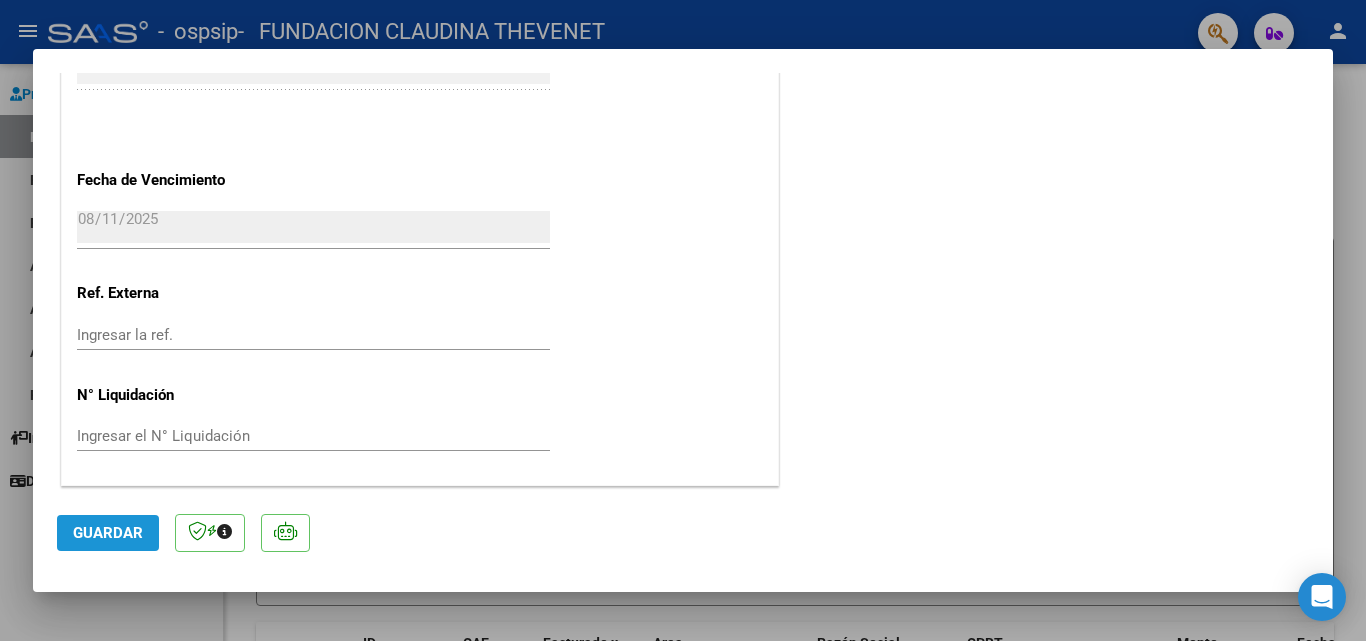click on "Guardar" 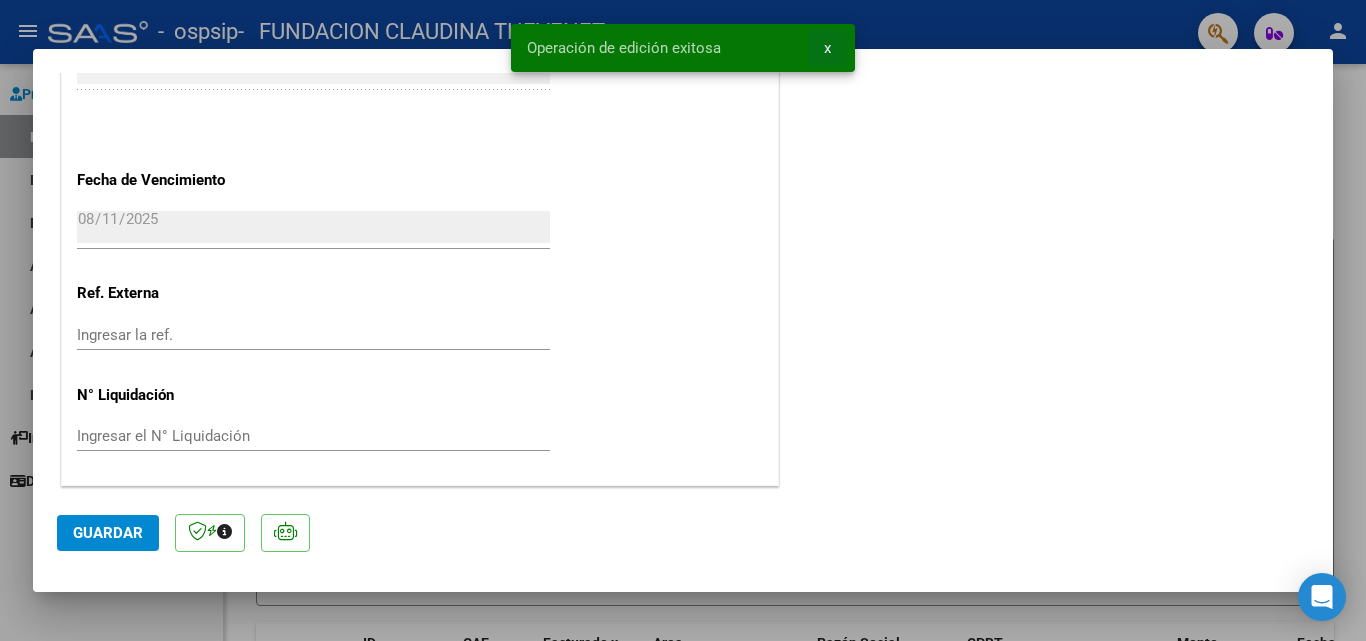 click on "x" at bounding box center [827, 48] 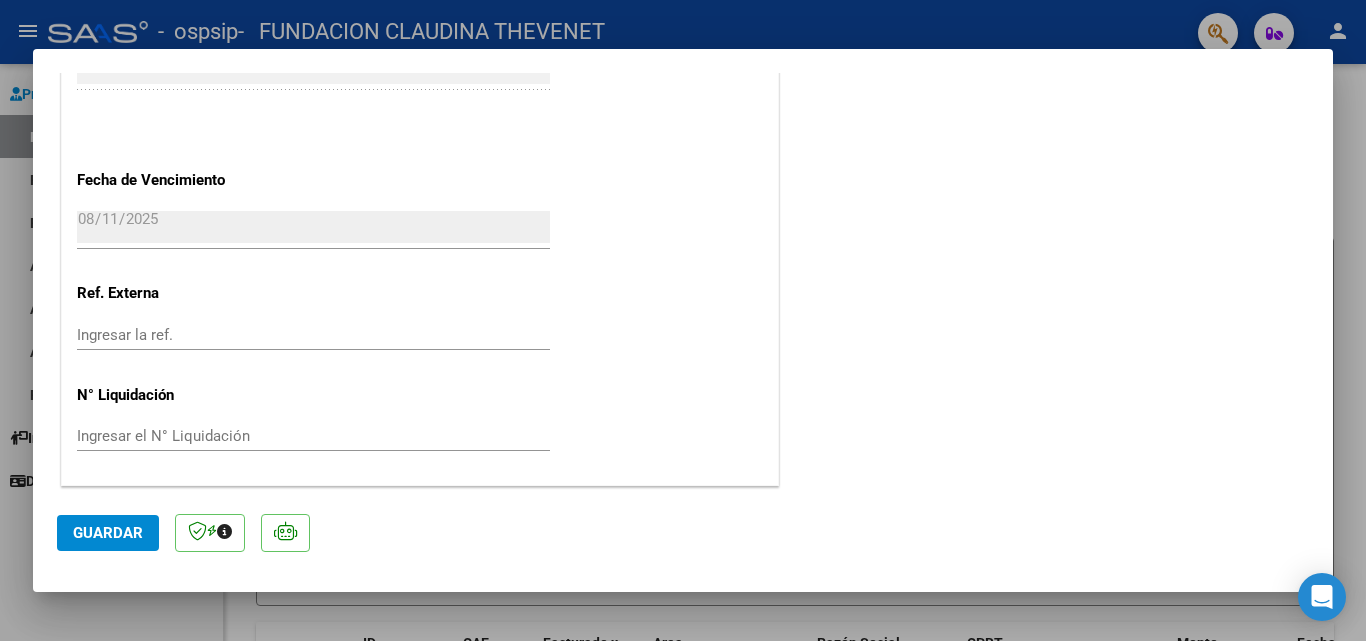 click at bounding box center (683, 320) 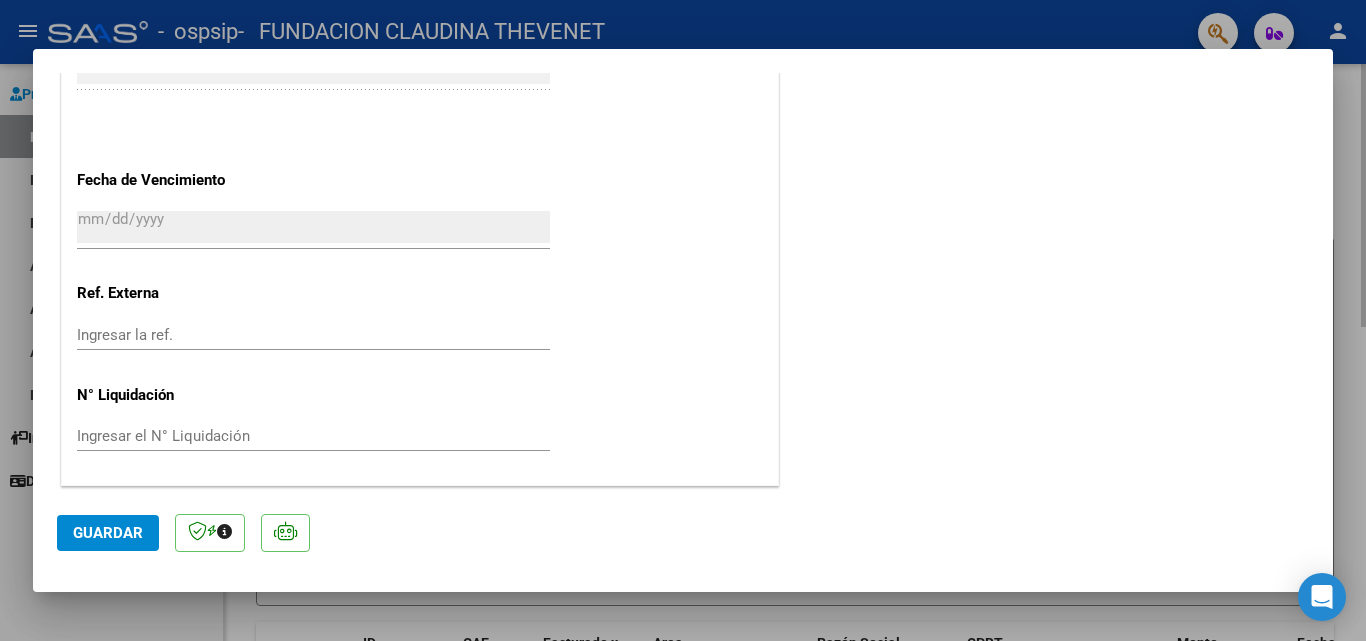 scroll, scrollTop: 1525, scrollLeft: 0, axis: vertical 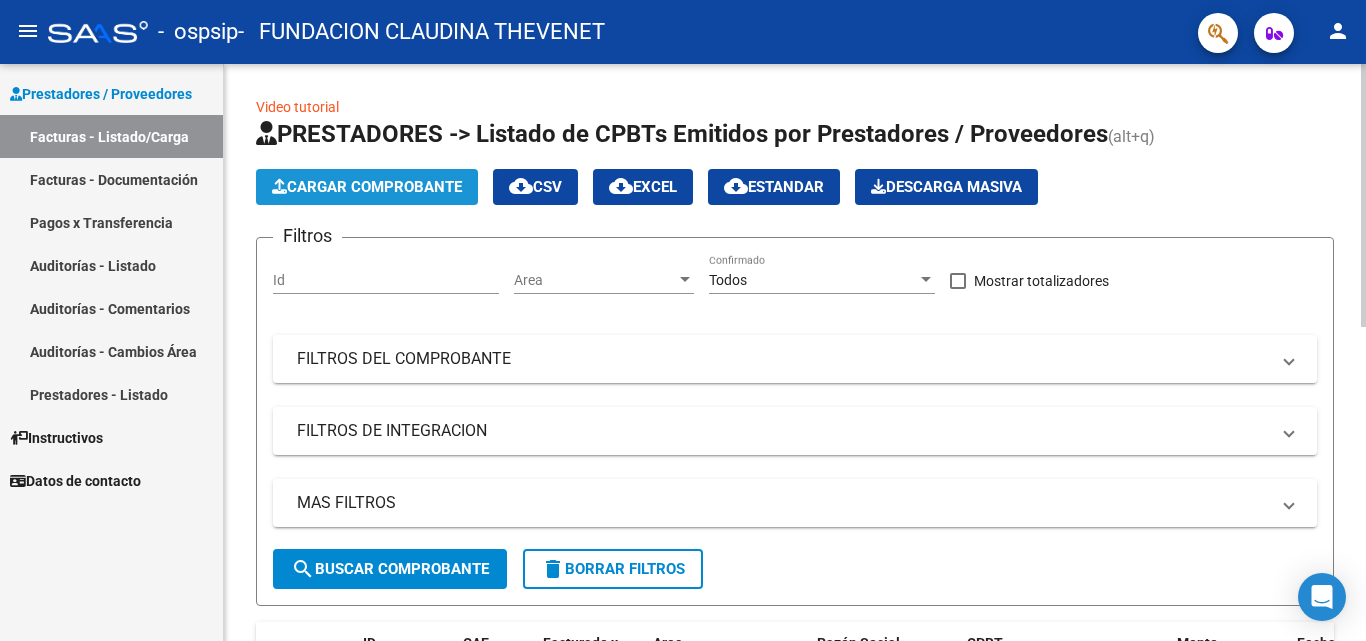 click on "Cargar Comprobante" 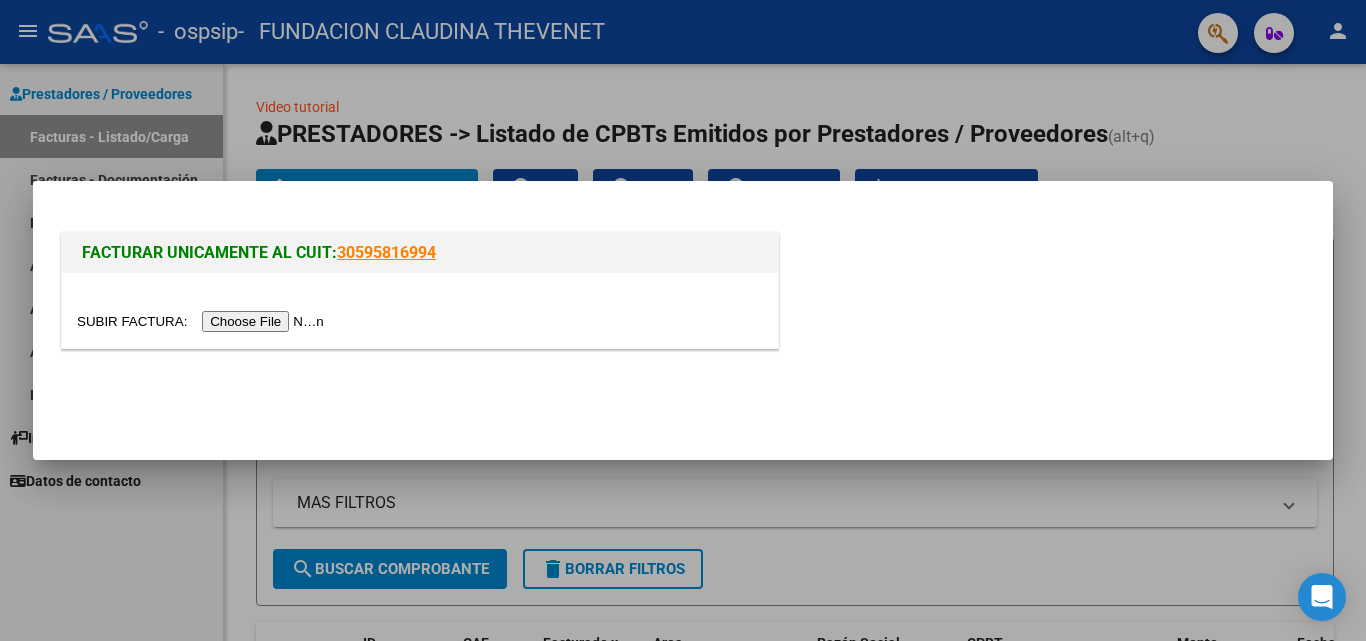 click at bounding box center [203, 321] 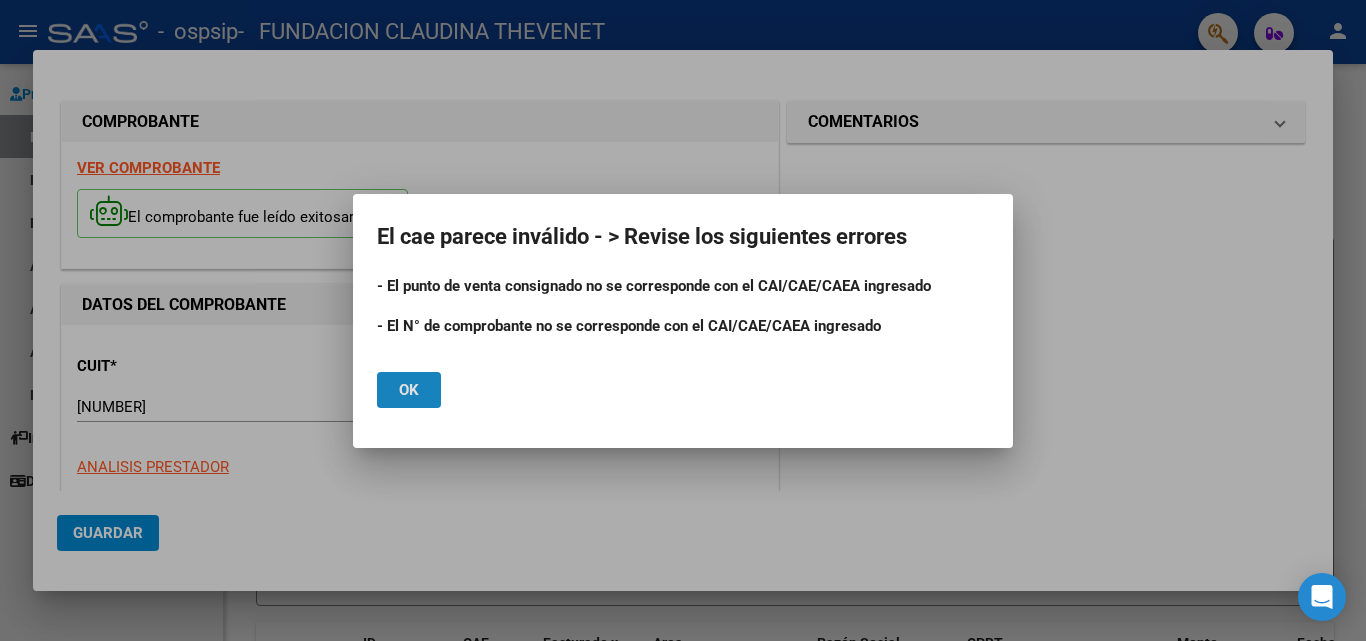 click on "Ok" 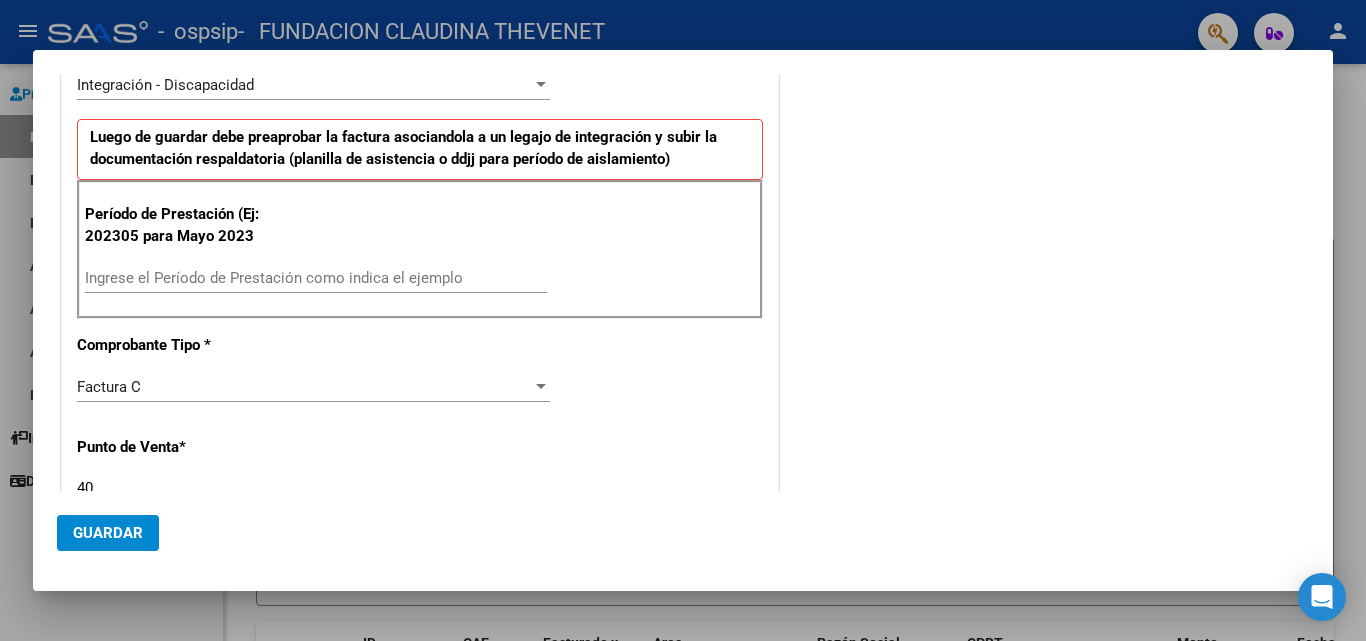 scroll, scrollTop: 500, scrollLeft: 0, axis: vertical 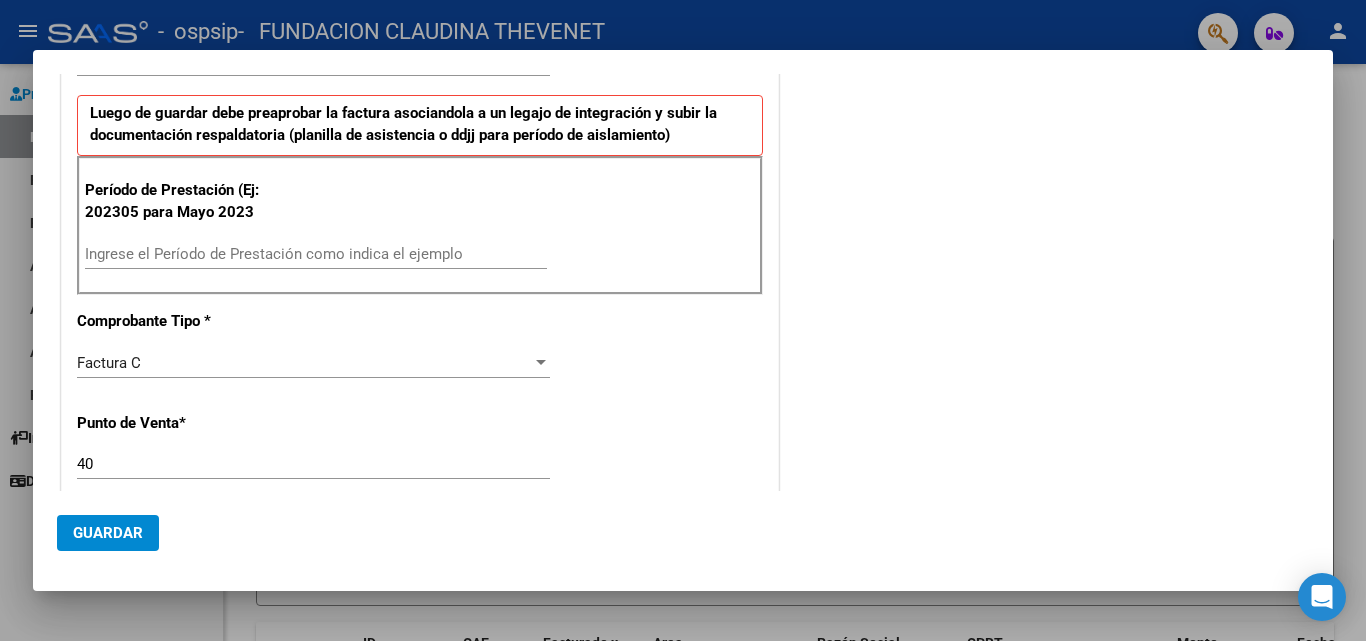 click on "Ingrese el Período de Prestación como indica el ejemplo" at bounding box center (316, 254) 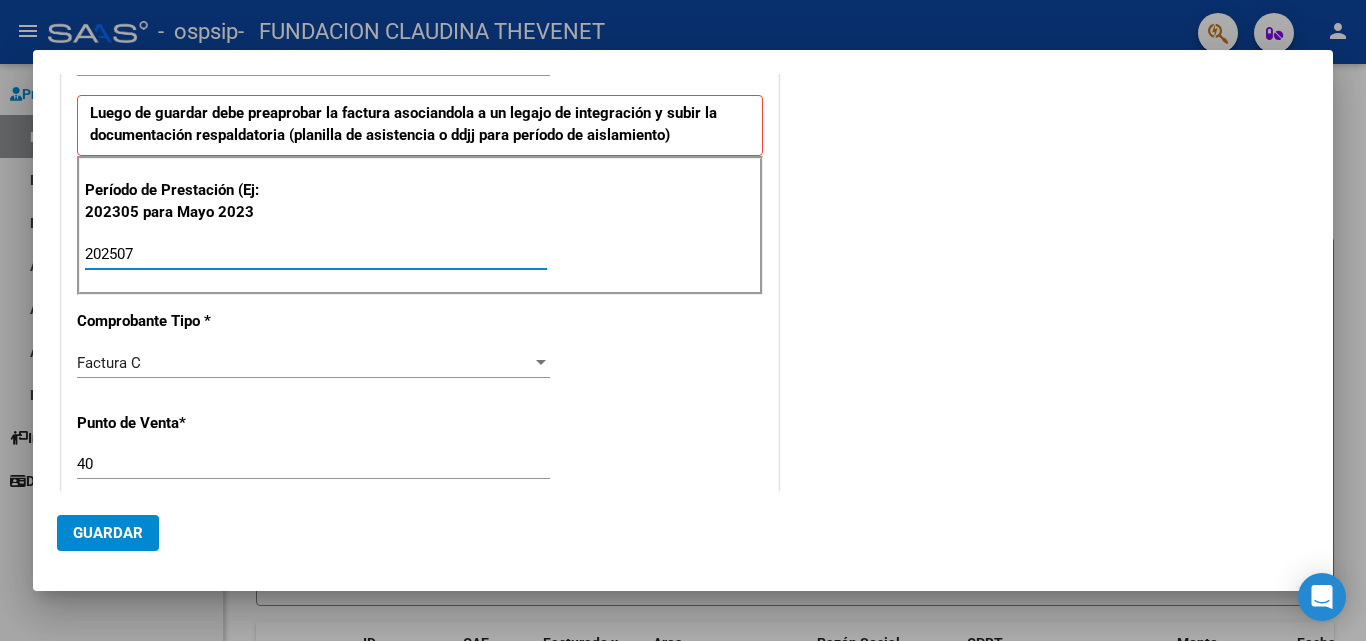 type on "202507" 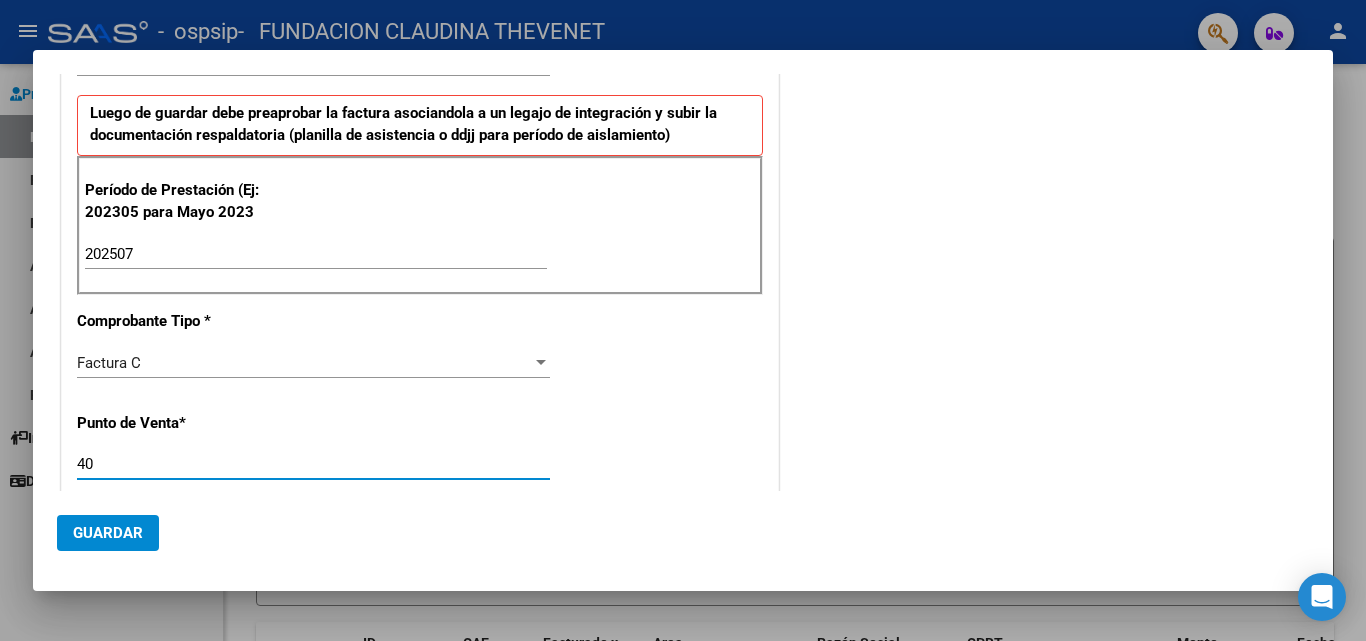 click on "40" at bounding box center (313, 464) 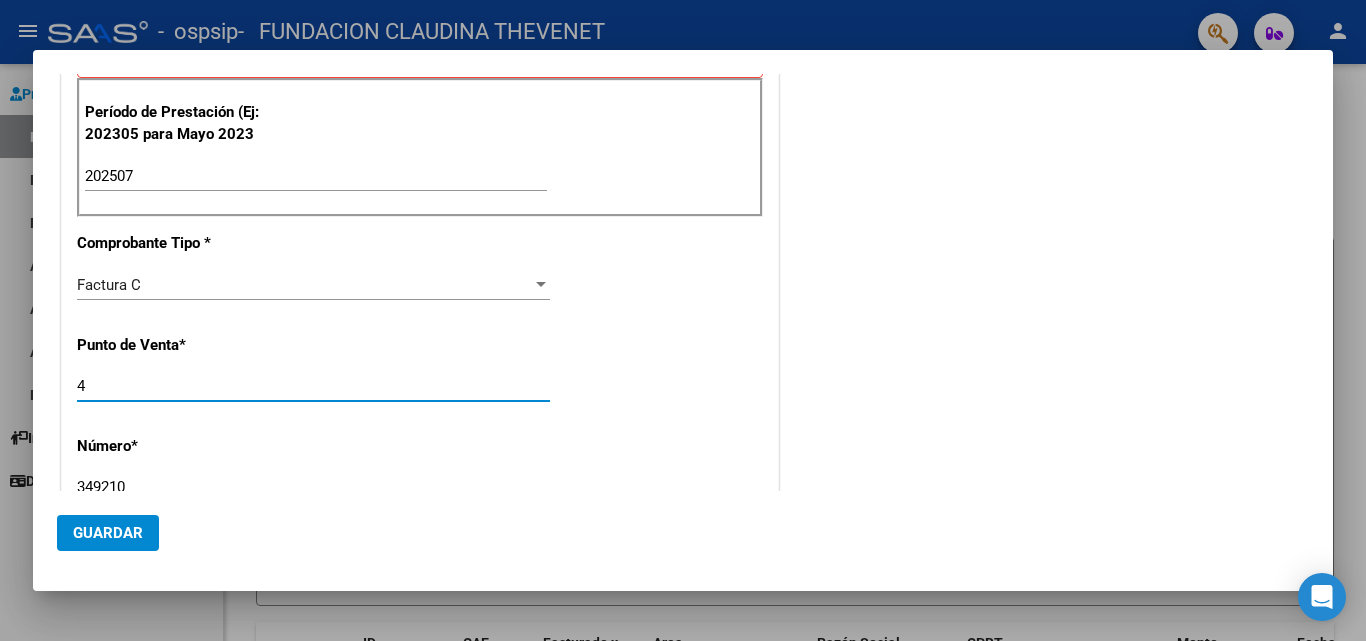 scroll, scrollTop: 600, scrollLeft: 0, axis: vertical 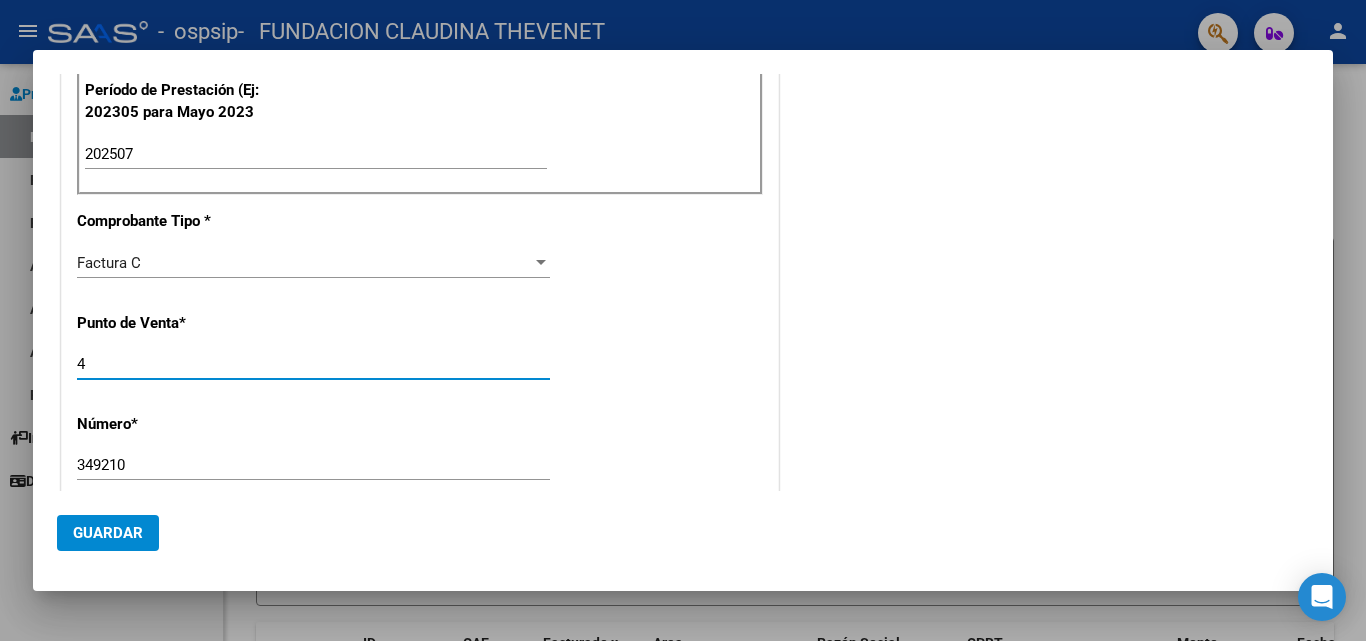 type on "4" 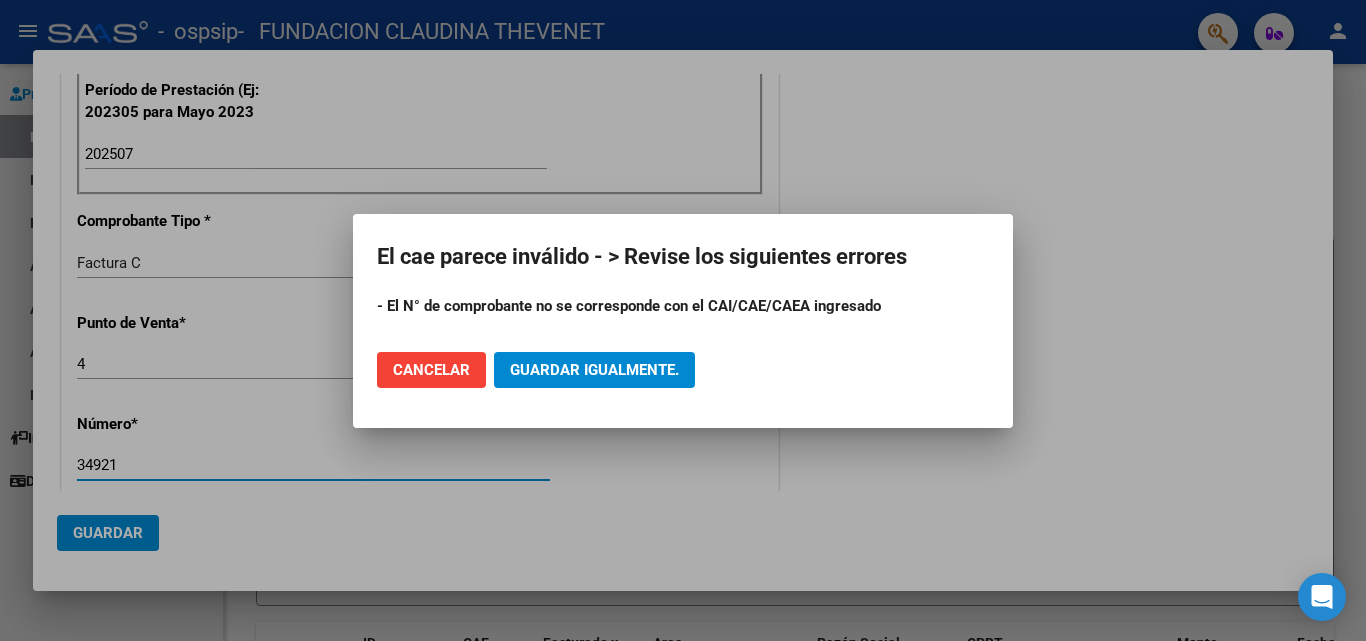 type on "34921" 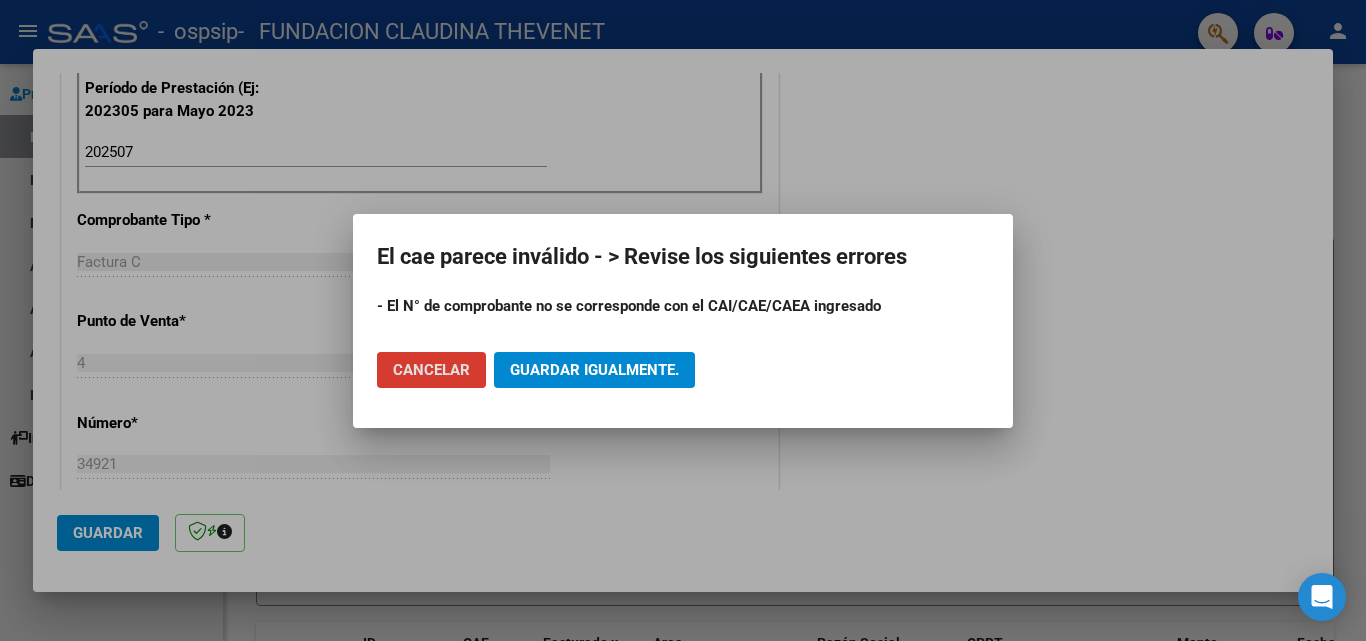 click on "Cancelar" 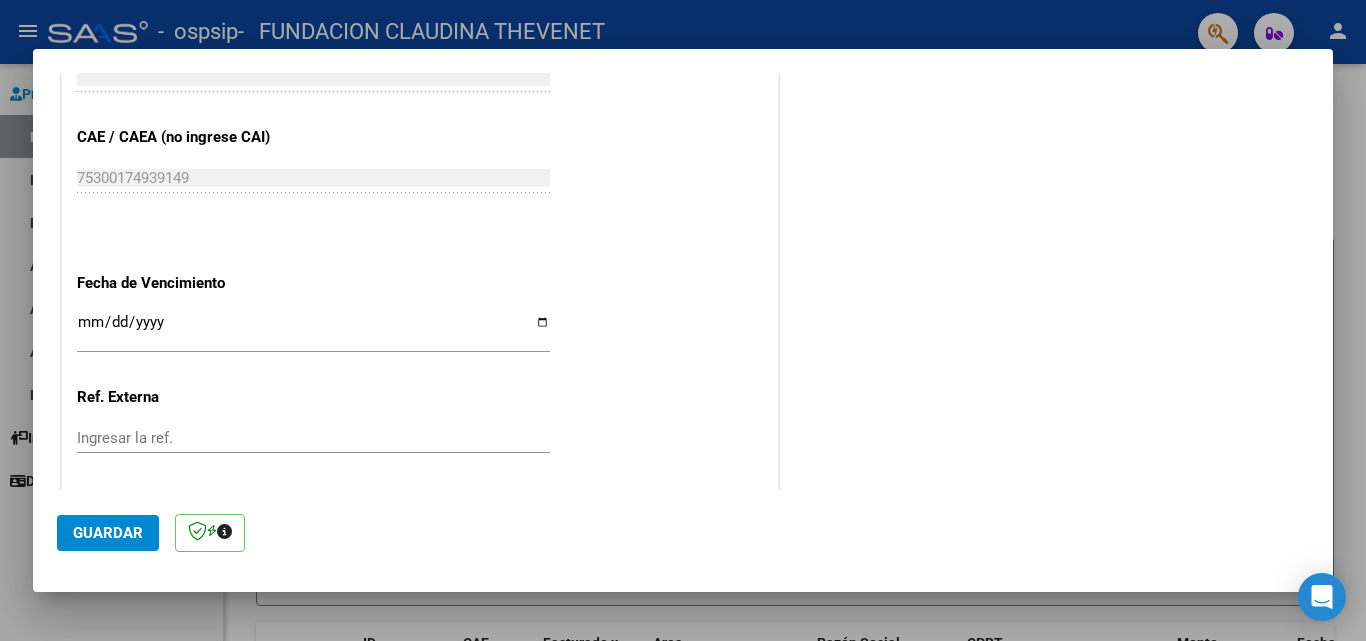 scroll, scrollTop: 1300, scrollLeft: 0, axis: vertical 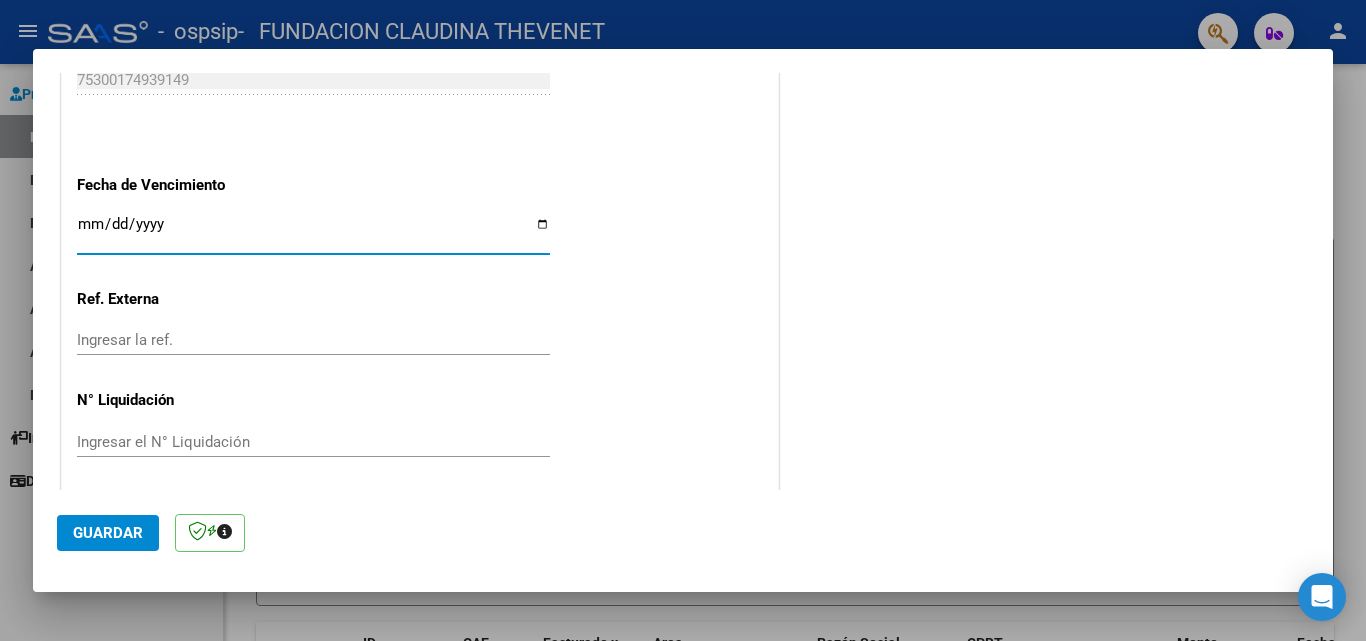 click on "Ingresar la fecha" at bounding box center [313, 232] 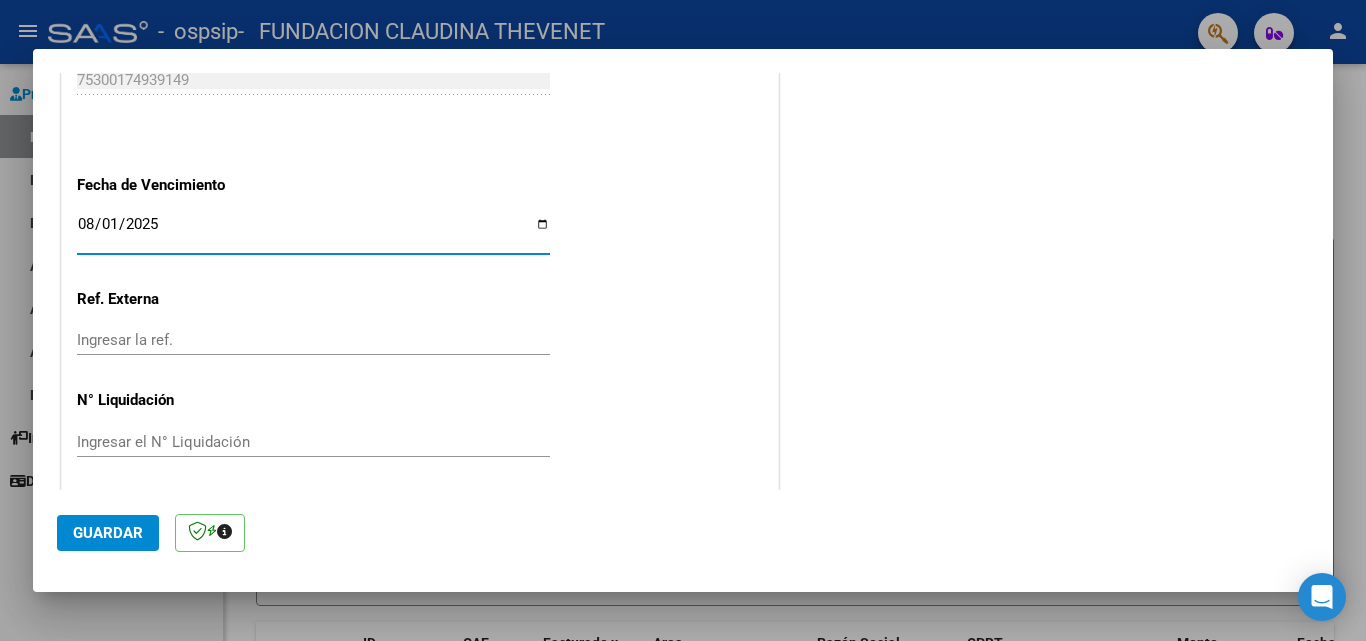 type on "2025-08-01" 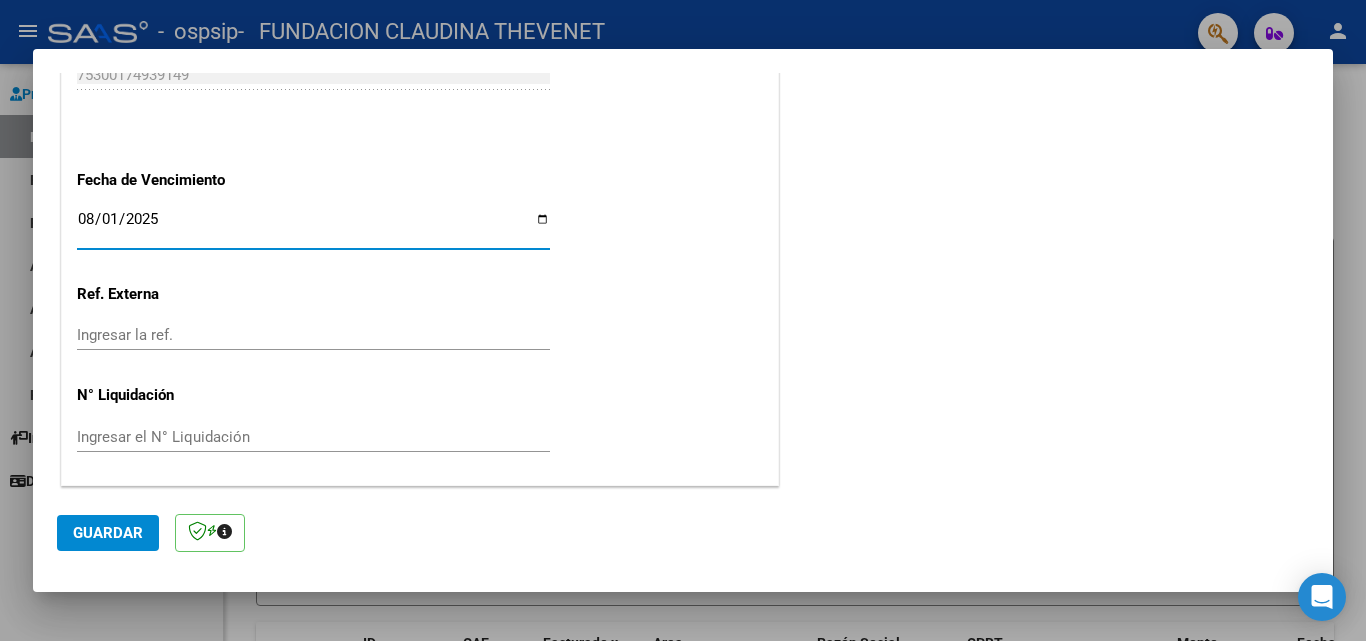 click on "Guardar" 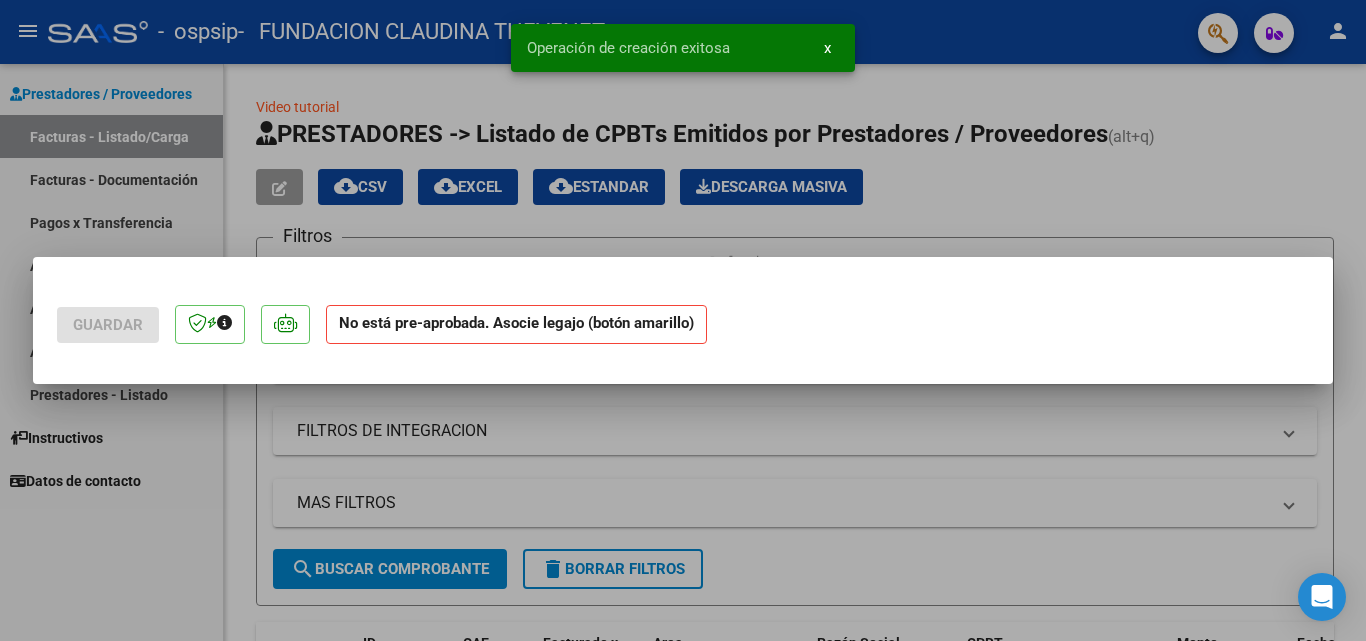 scroll, scrollTop: 0, scrollLeft: 0, axis: both 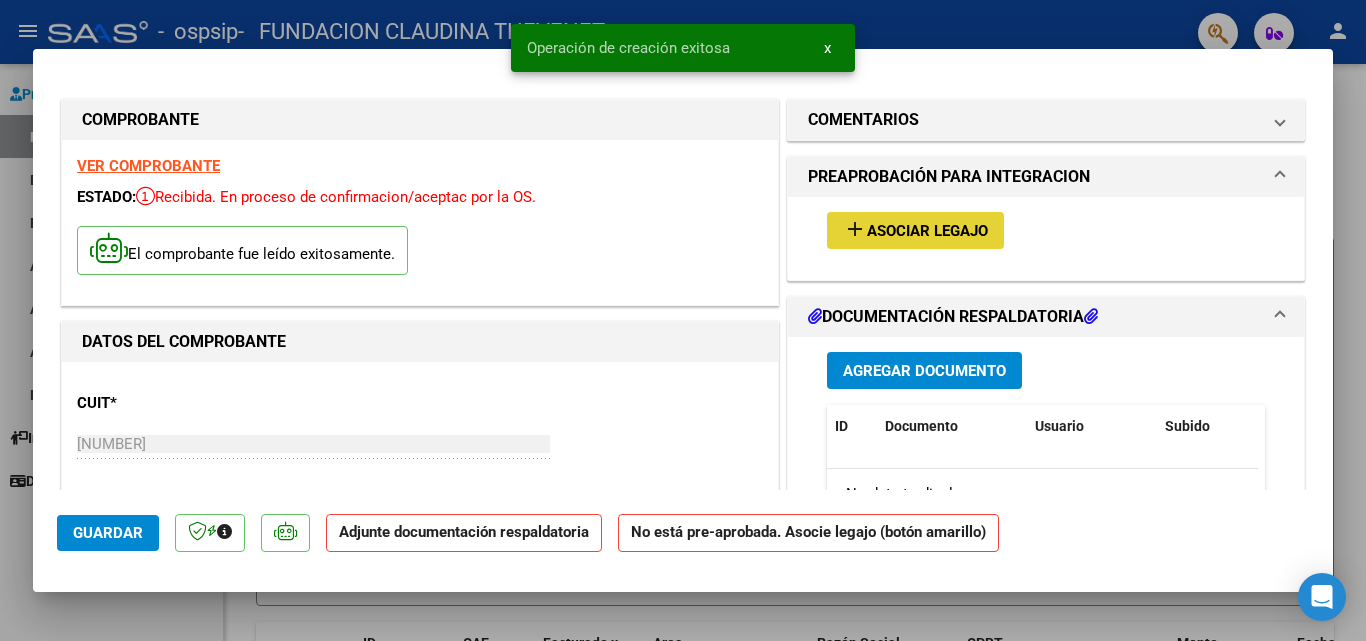 click on "Asociar Legajo" at bounding box center [927, 231] 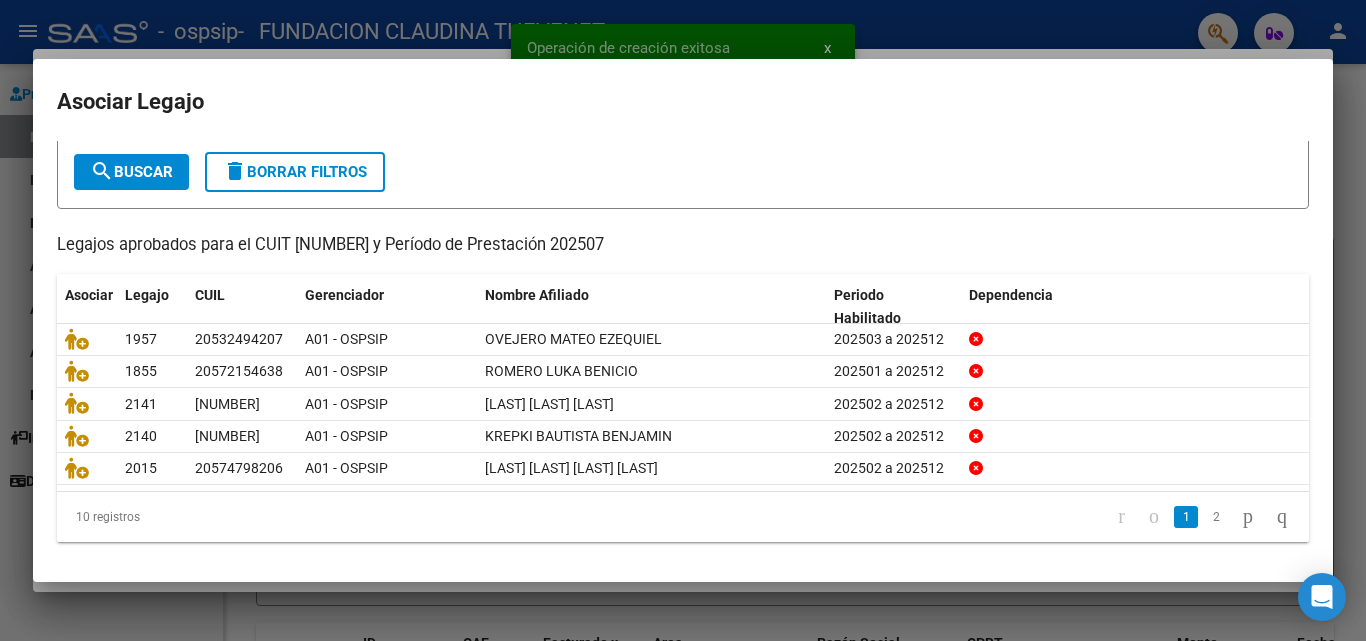 scroll, scrollTop: 109, scrollLeft: 0, axis: vertical 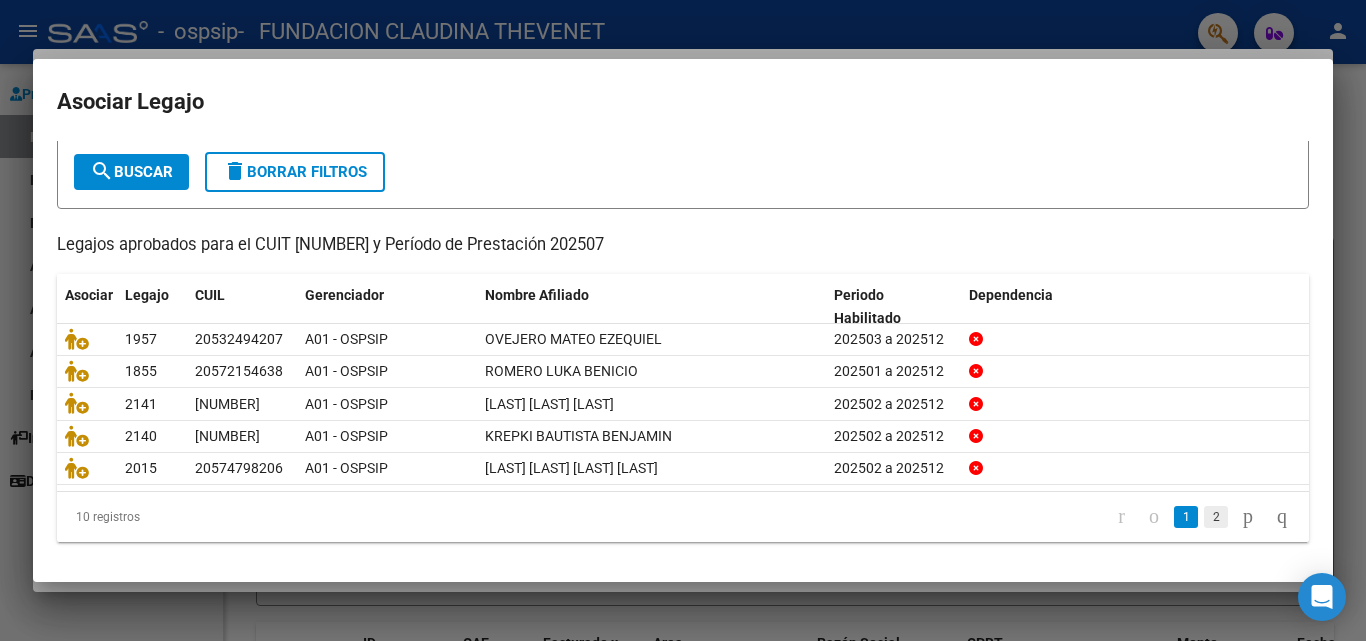 click on "2" 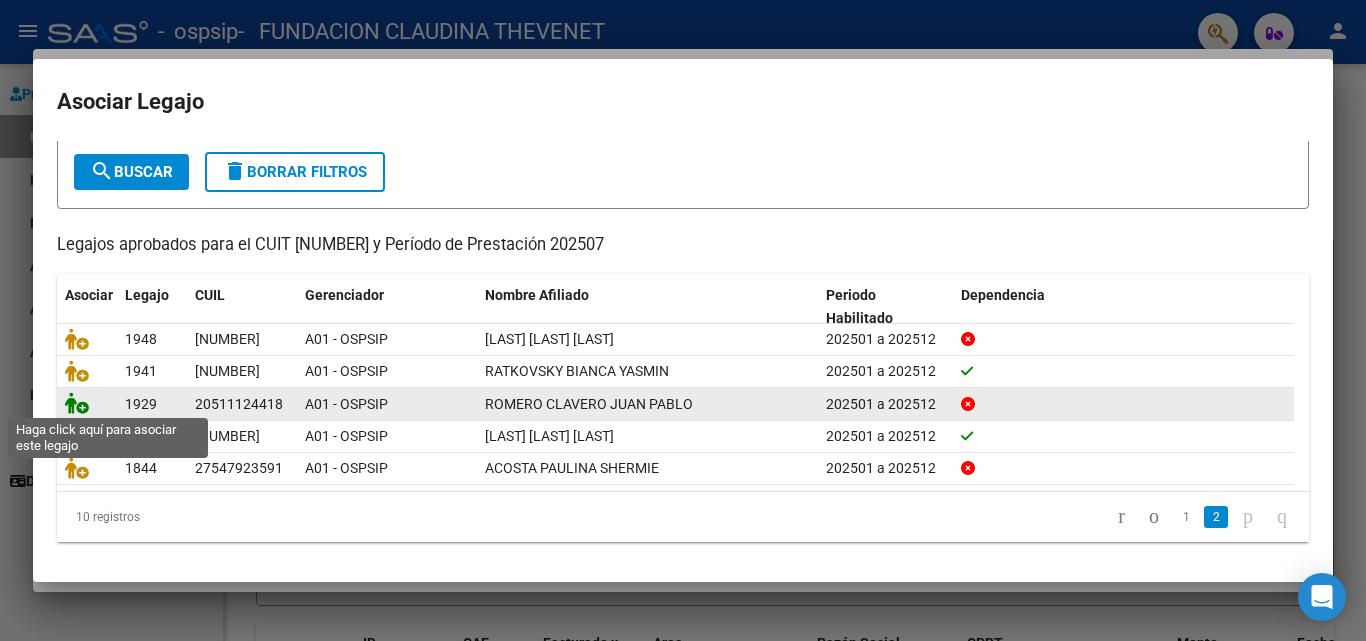 click 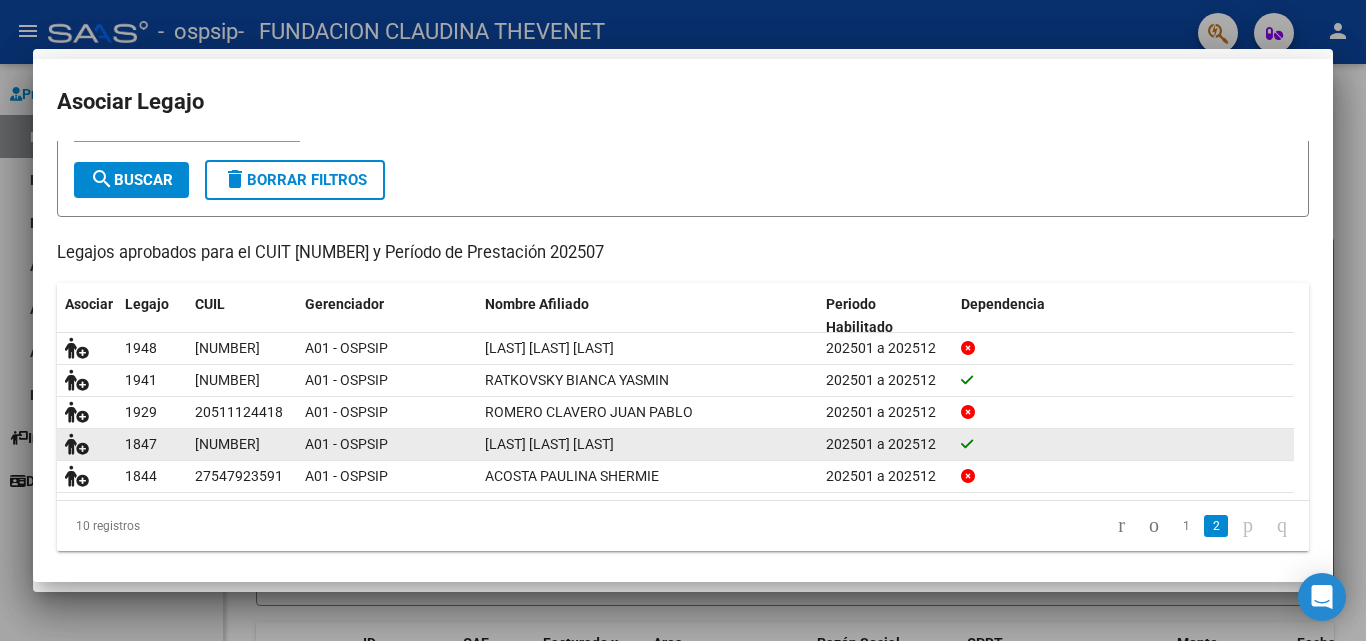 scroll, scrollTop: 0, scrollLeft: 0, axis: both 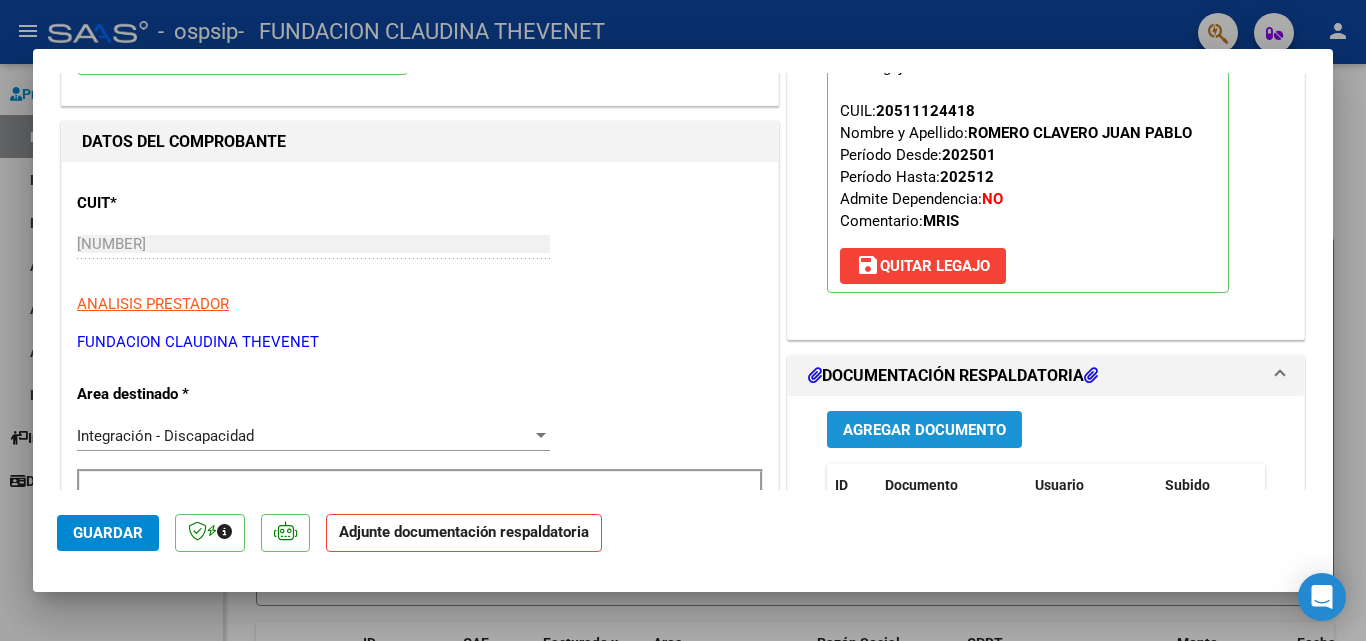 click on "Agregar Documento" at bounding box center (924, 430) 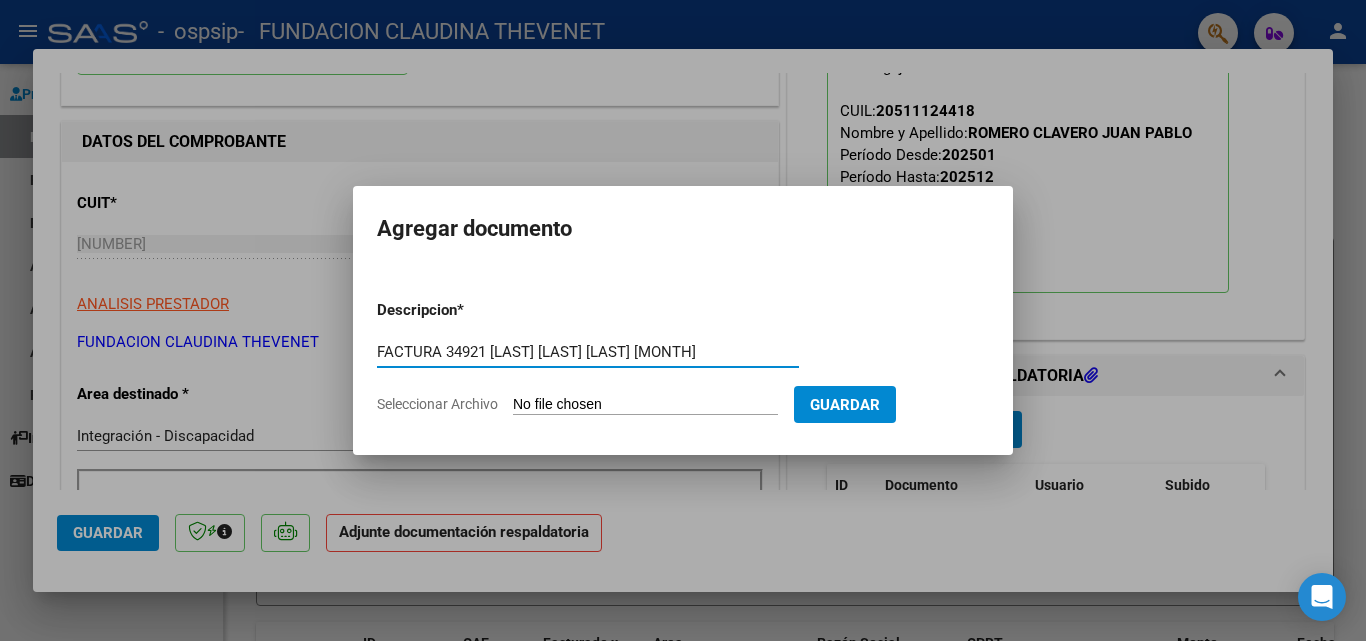 type on "FACTURA 34921 [LAST] [LAST] [LAST] [MONTH]" 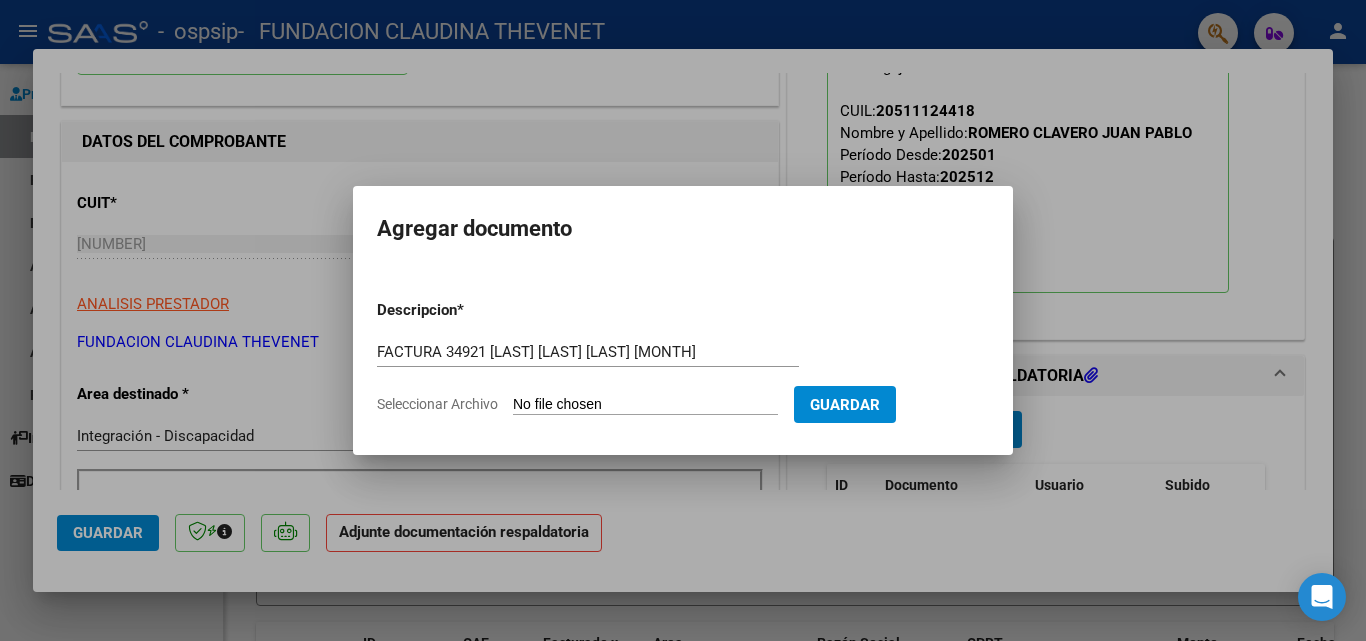 type on "C:\fakepath\FC 34921 [LAST] [LAST] [LAST].pdf" 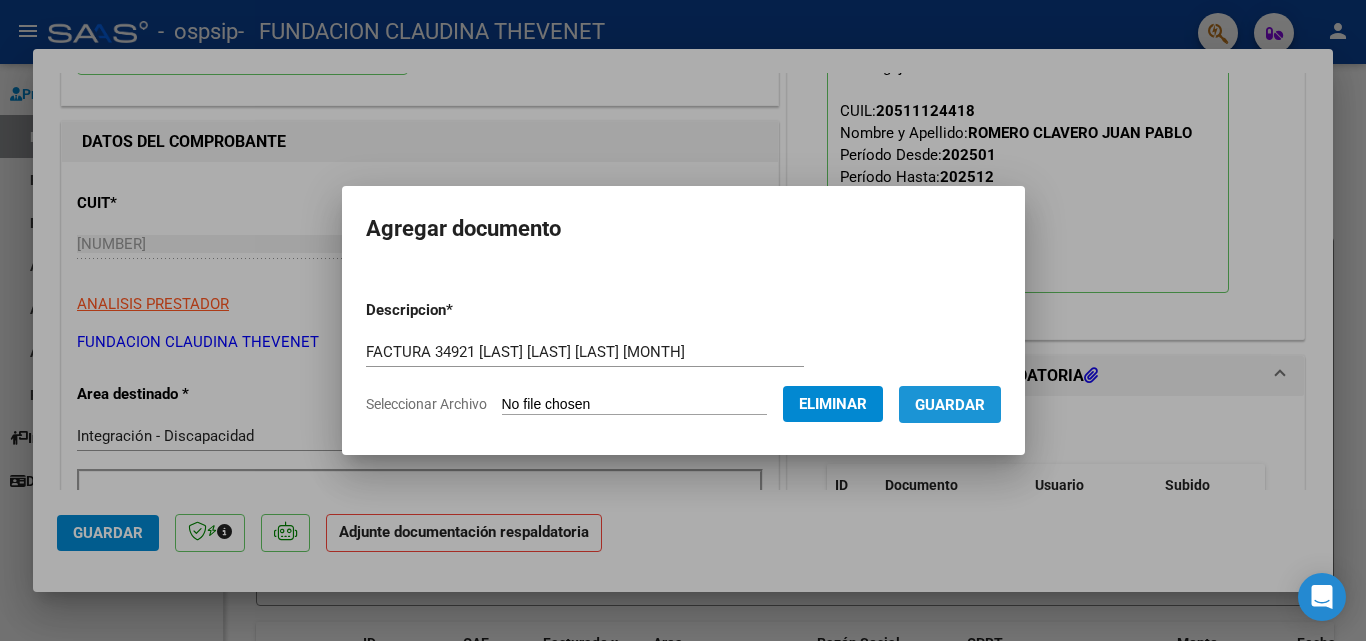 click on "Guardar" at bounding box center [950, 404] 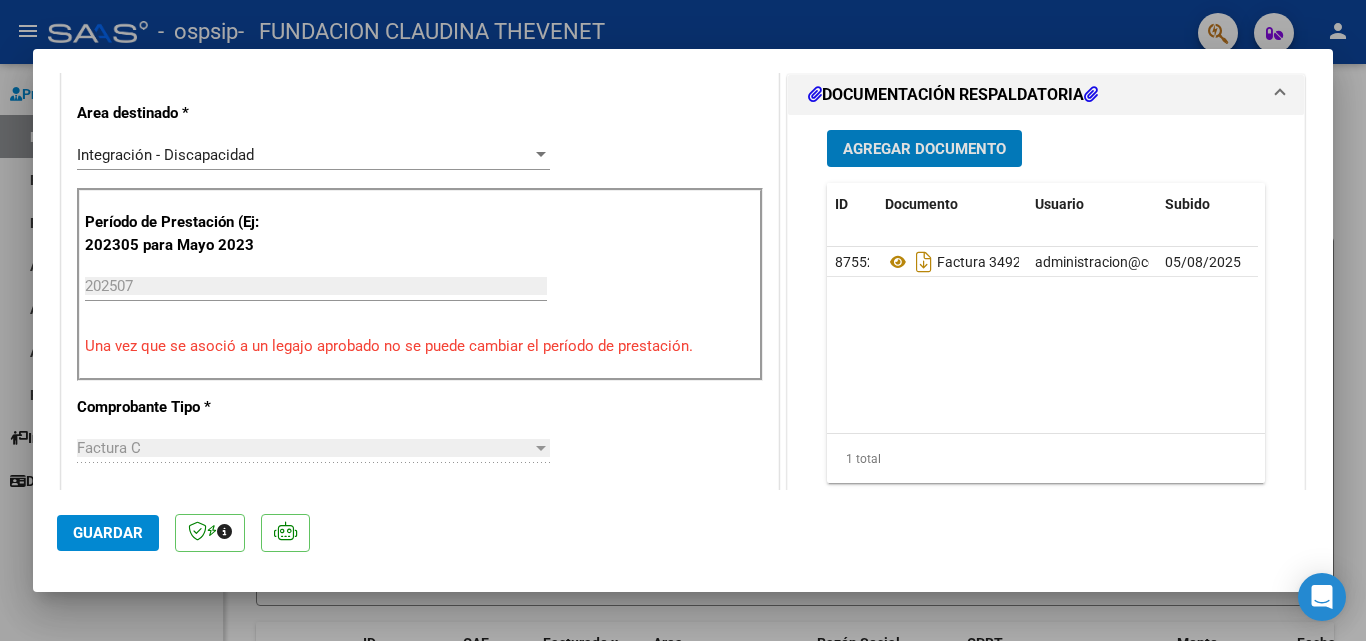 scroll, scrollTop: 500, scrollLeft: 0, axis: vertical 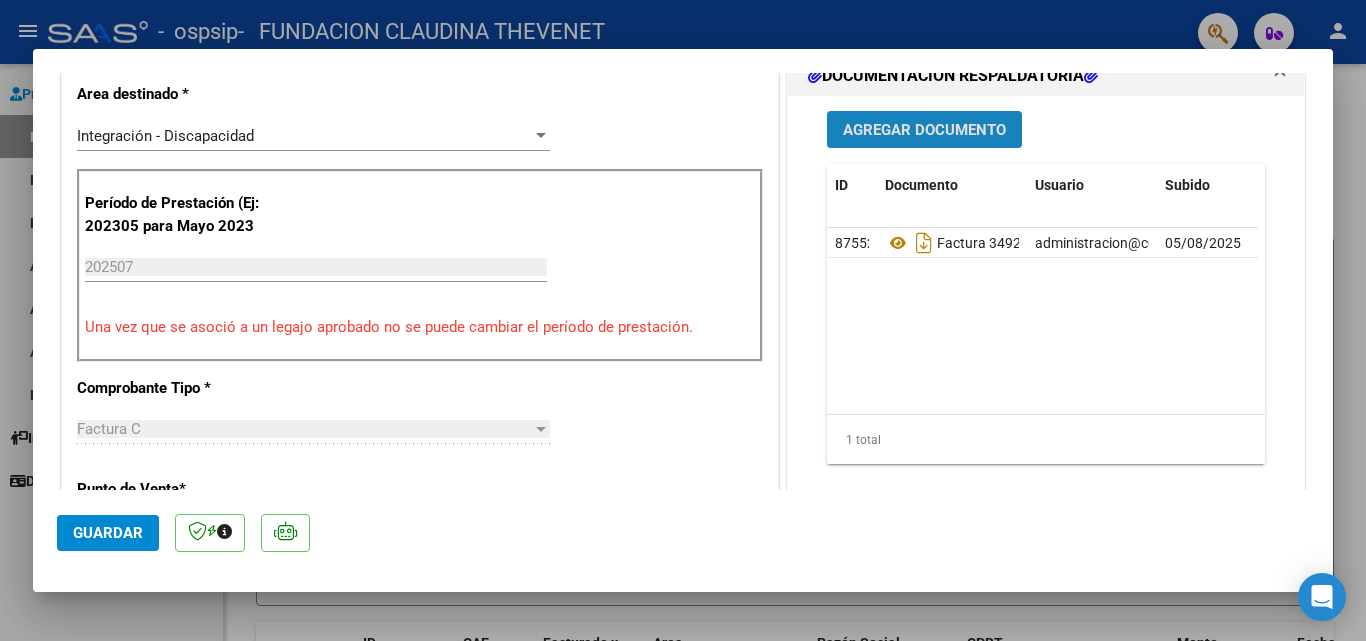click on "Agregar Documento" at bounding box center [924, 129] 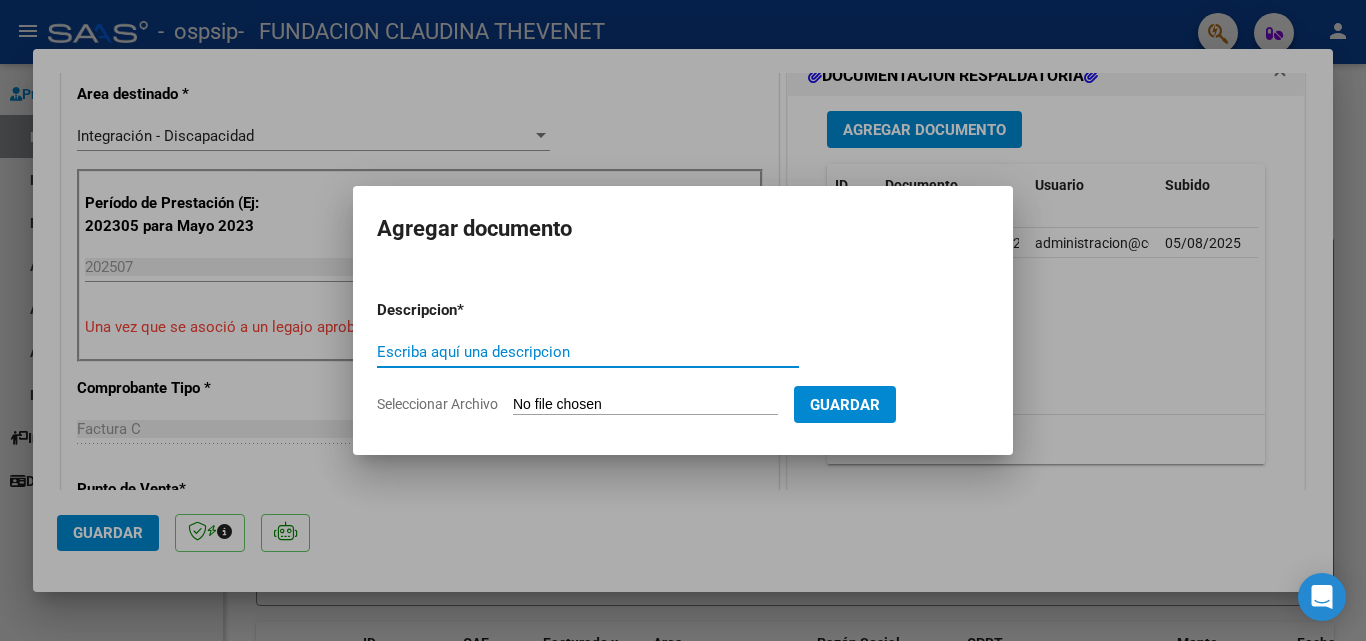 click on "Escriba aquí una descripcion" at bounding box center (588, 352) 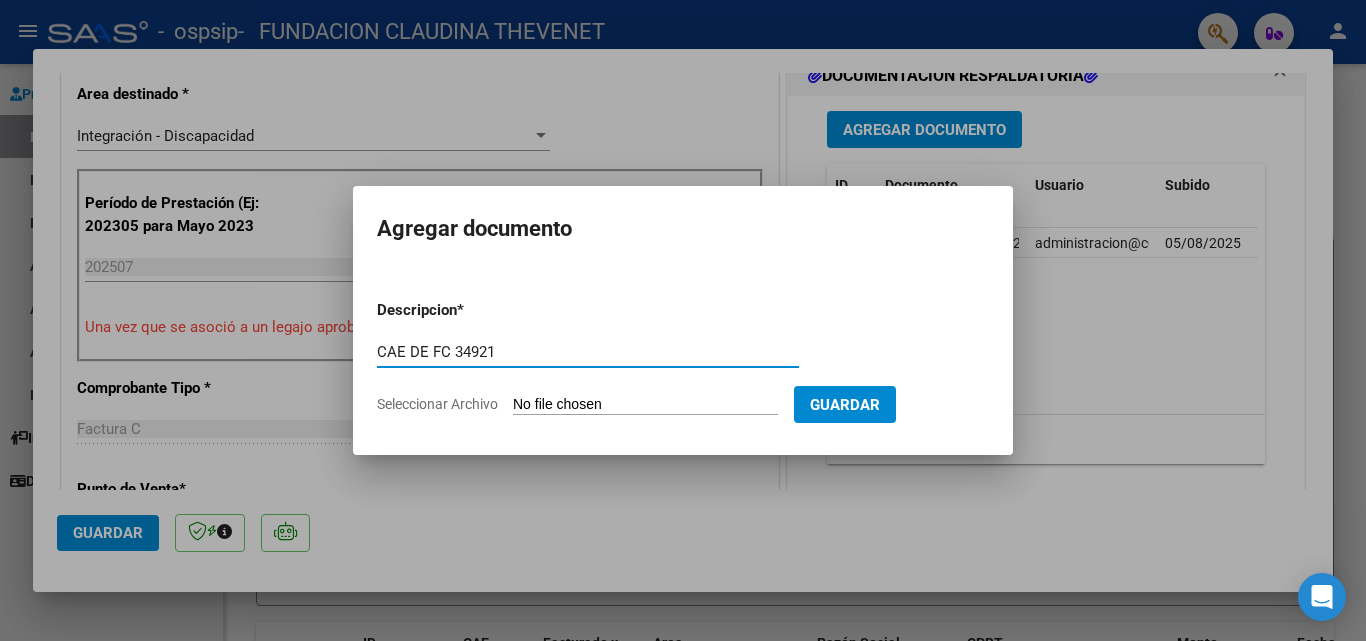 type on "CAE DE FC 34921" 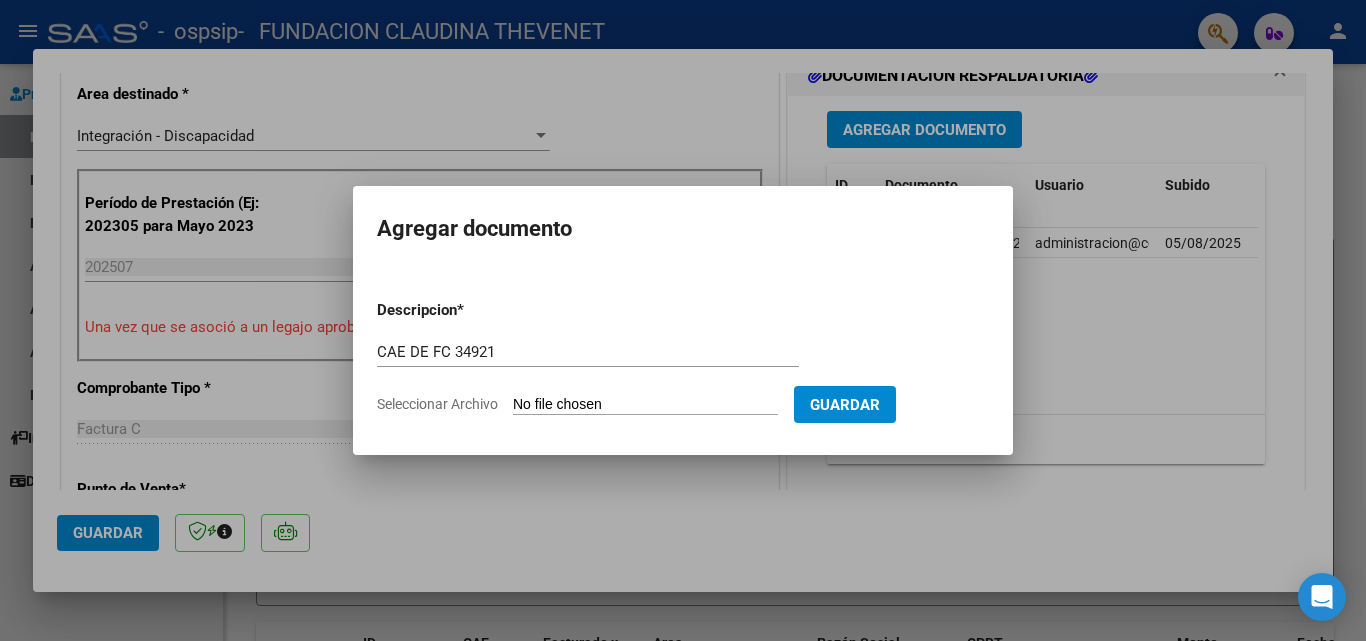 type on "C:\fakepath\FC 34921 [LAST] [LAST] [LAST].pdf" 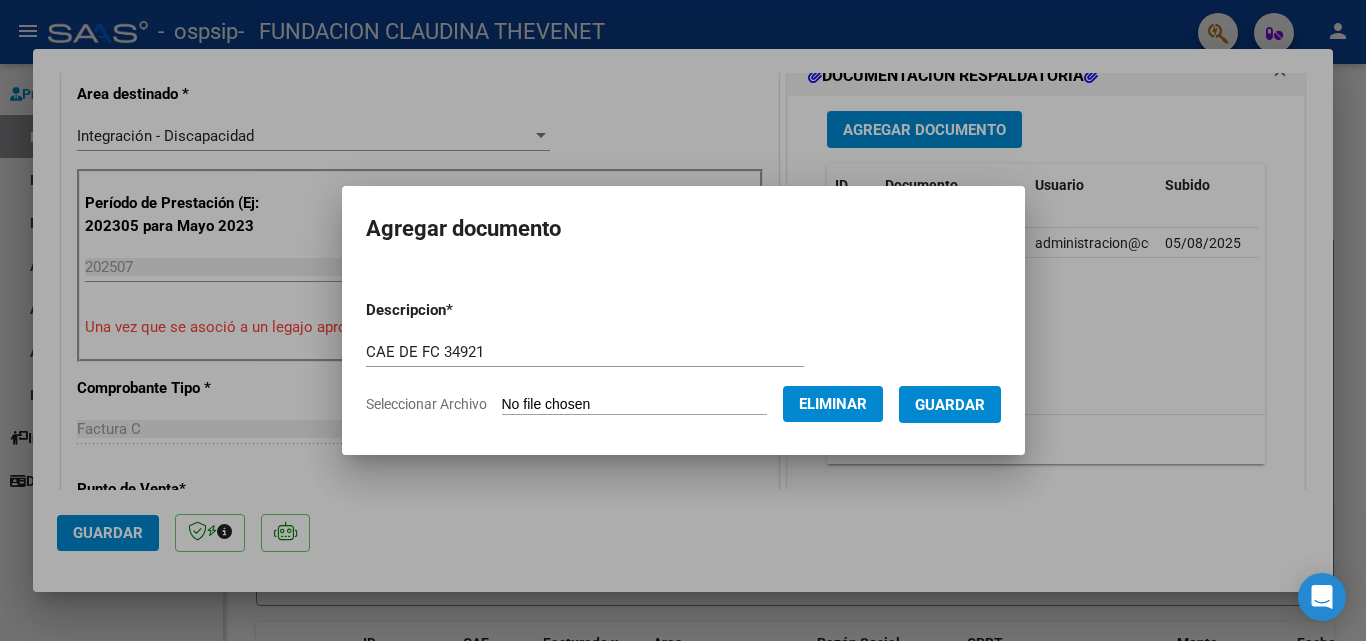 click on "Guardar" at bounding box center (950, 404) 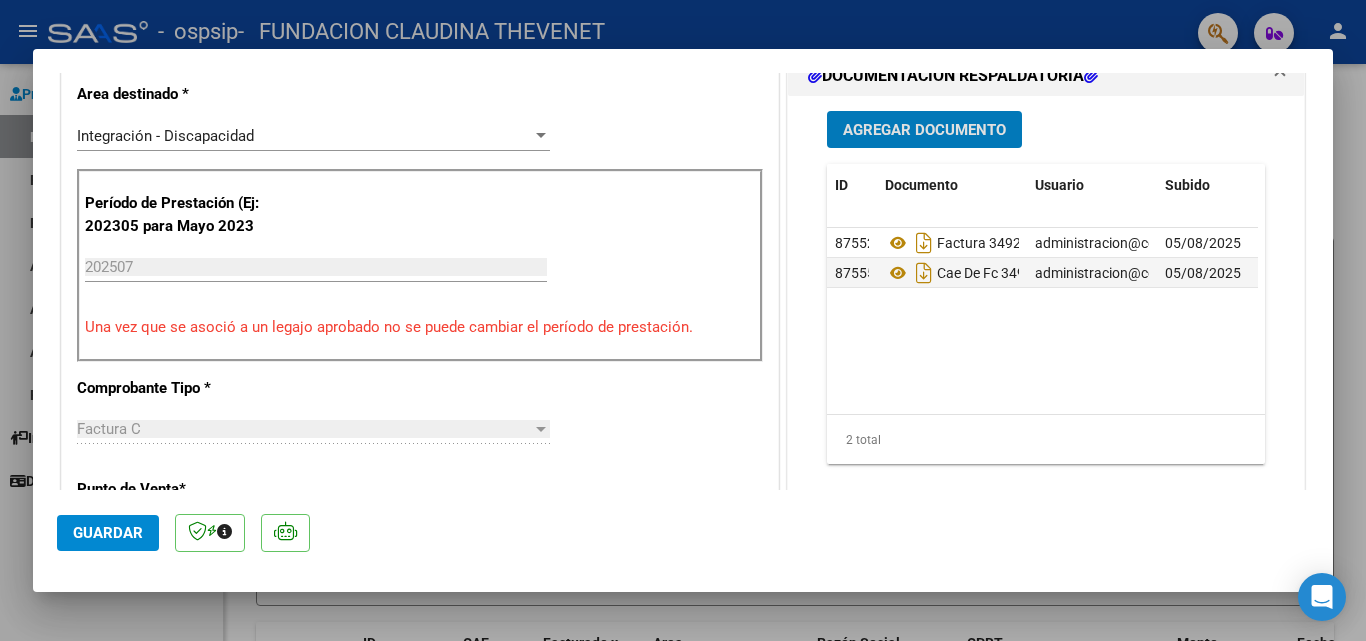 click on "Agregar Documento" at bounding box center [924, 130] 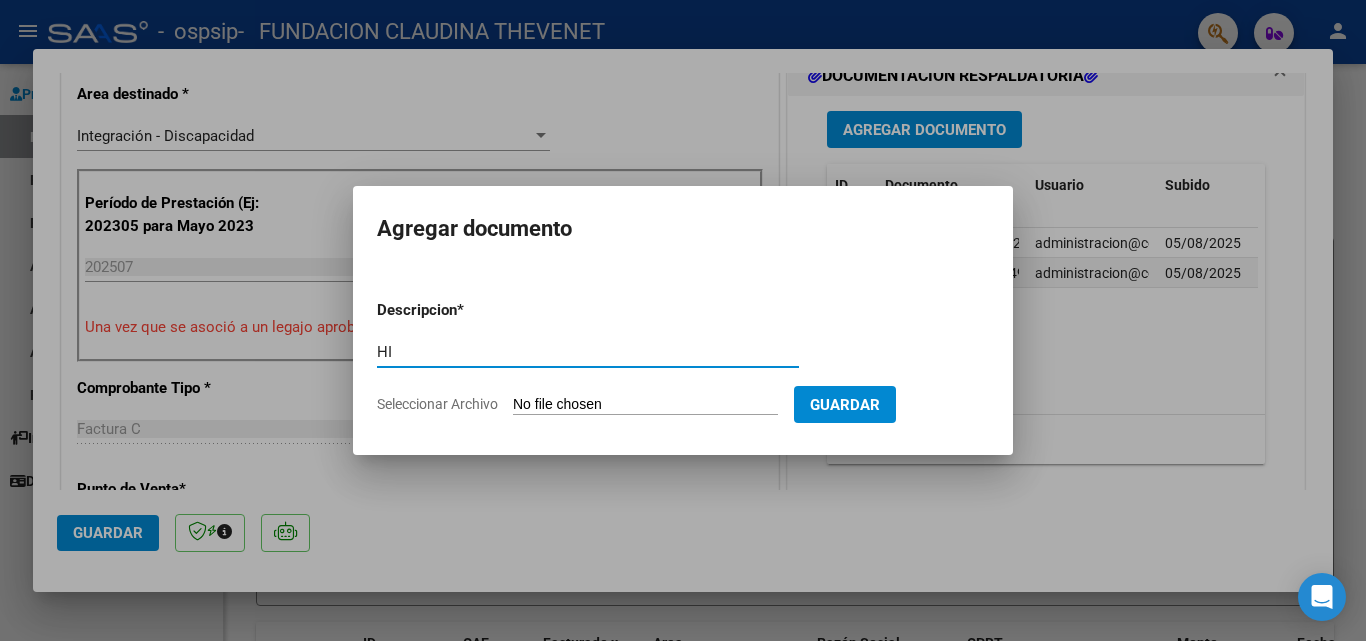 type on "H" 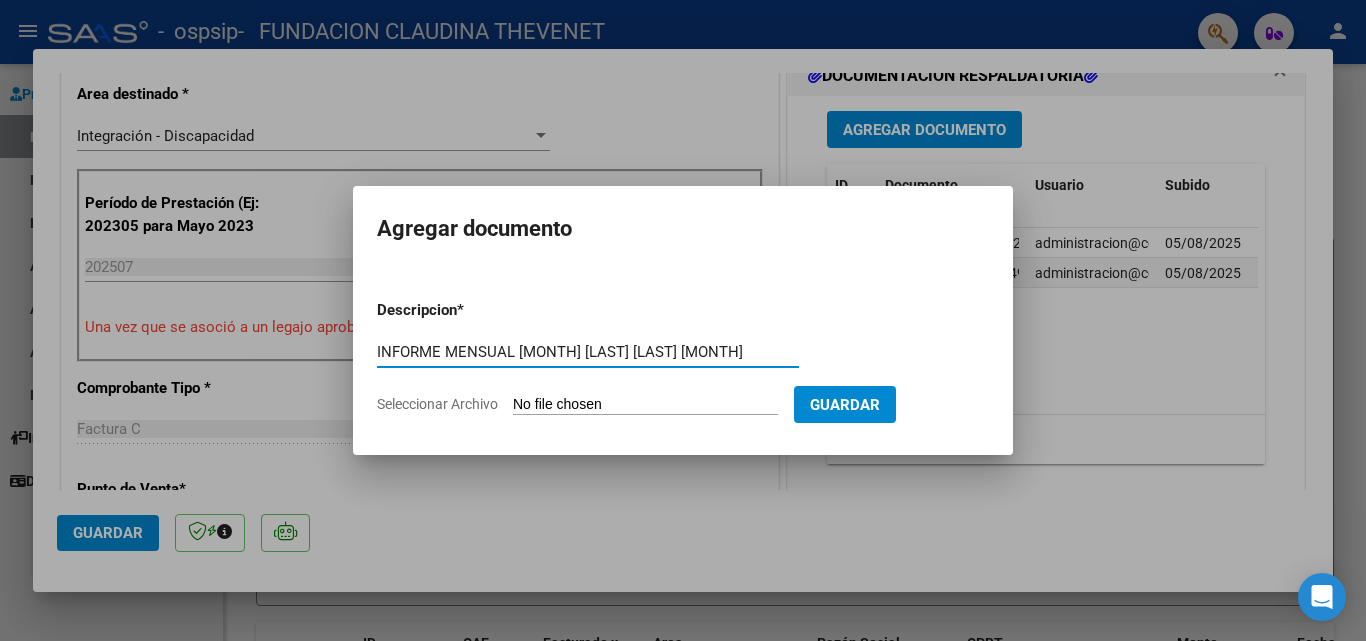 type on "INFORME MENSUAL [MONTH] [LAST] [LAST] [MONTH]" 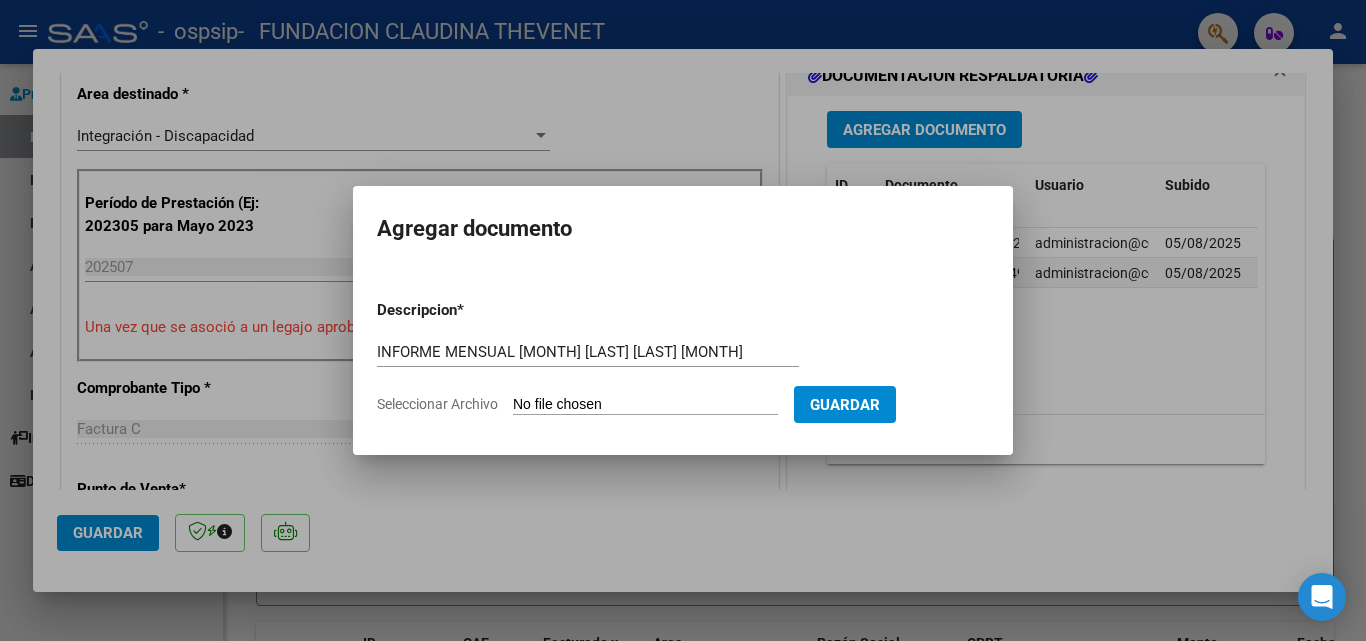 type on "C:\fakepath\INFORME MENSUAL [MONTH]  2025 [LAST] [LAST].pdf" 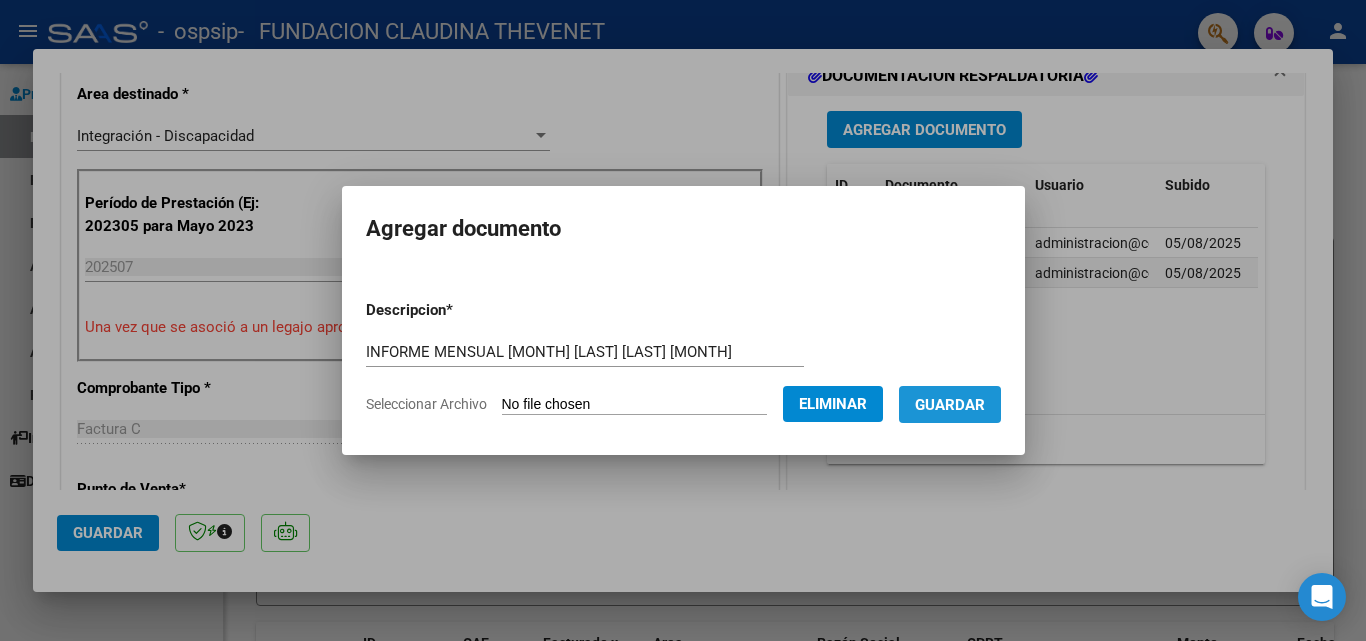 click on "Guardar" at bounding box center [950, 405] 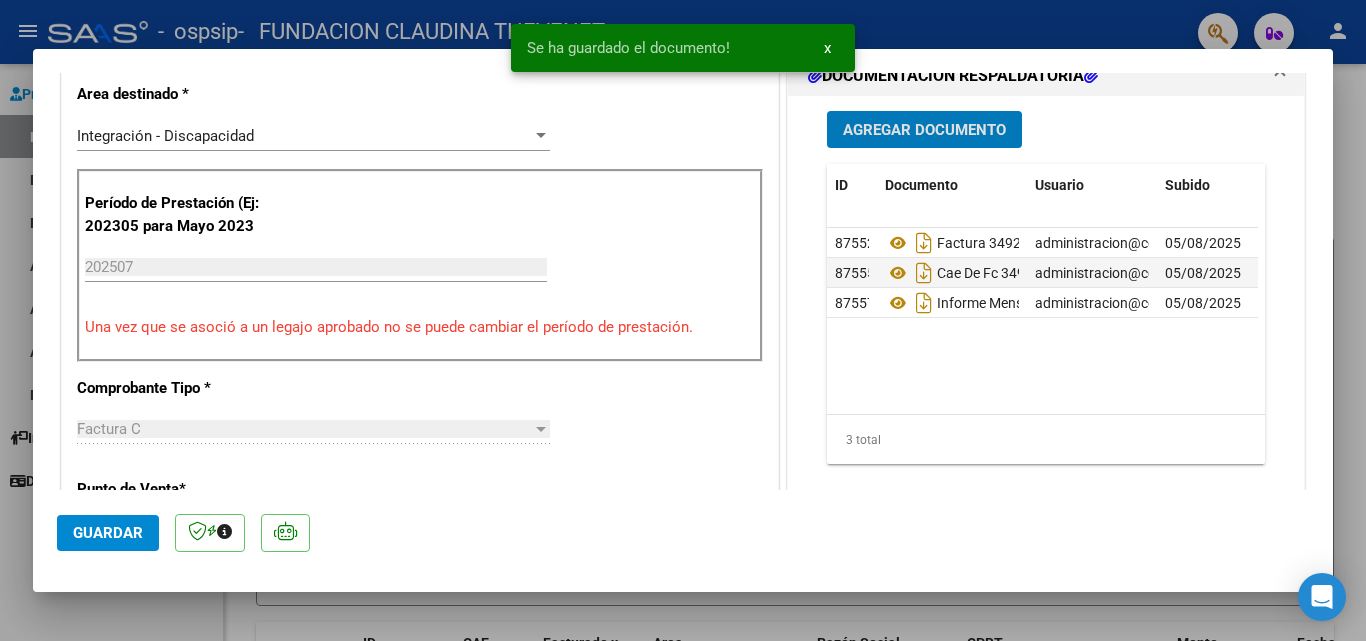 click on "Agregar Documento" at bounding box center (924, 130) 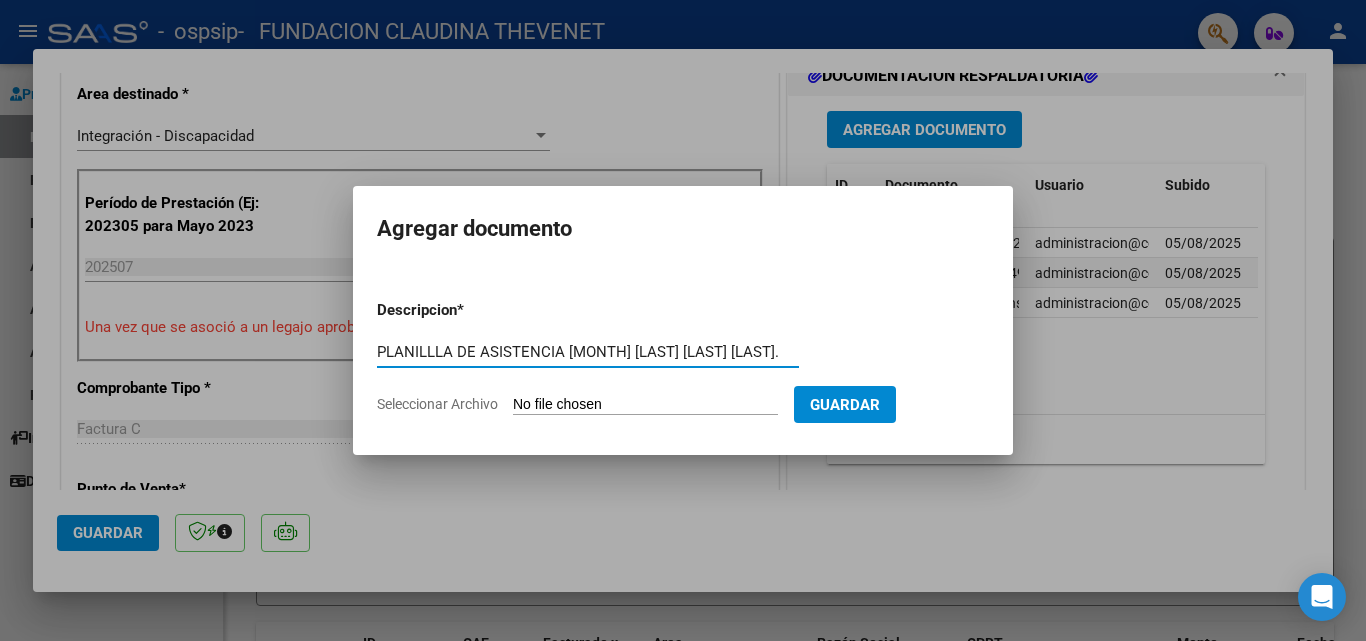 type on "PLANILLLA DE ASISTENCIA [MONTH] [LAST] [LAST] [LAST]." 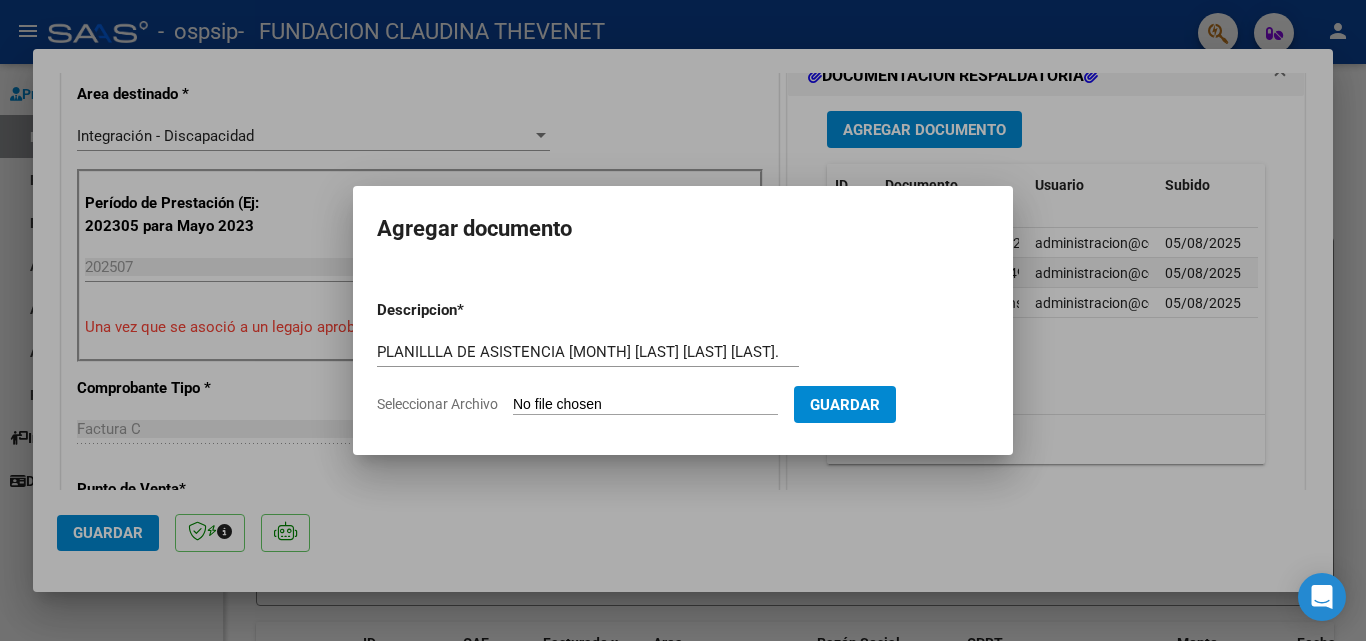 type on "C:\fakepath\PA [LAST] [LAST] [MONTH] 2025.pdf" 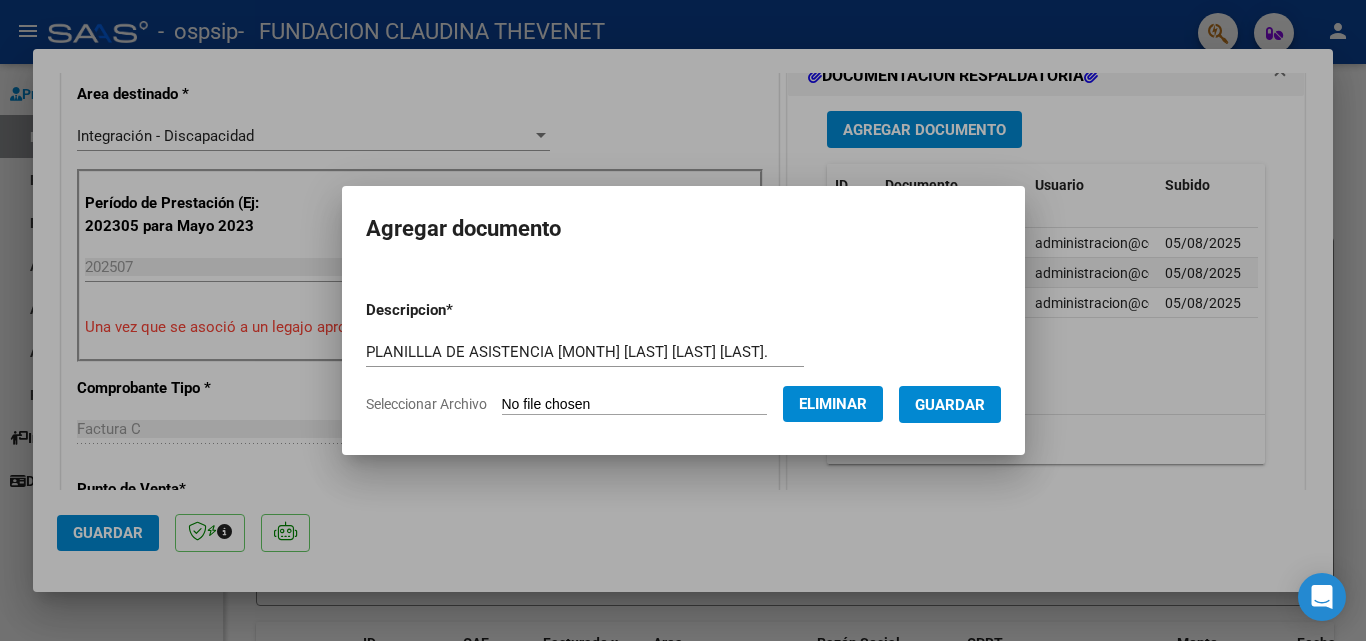 click on "Guardar" at bounding box center [950, 405] 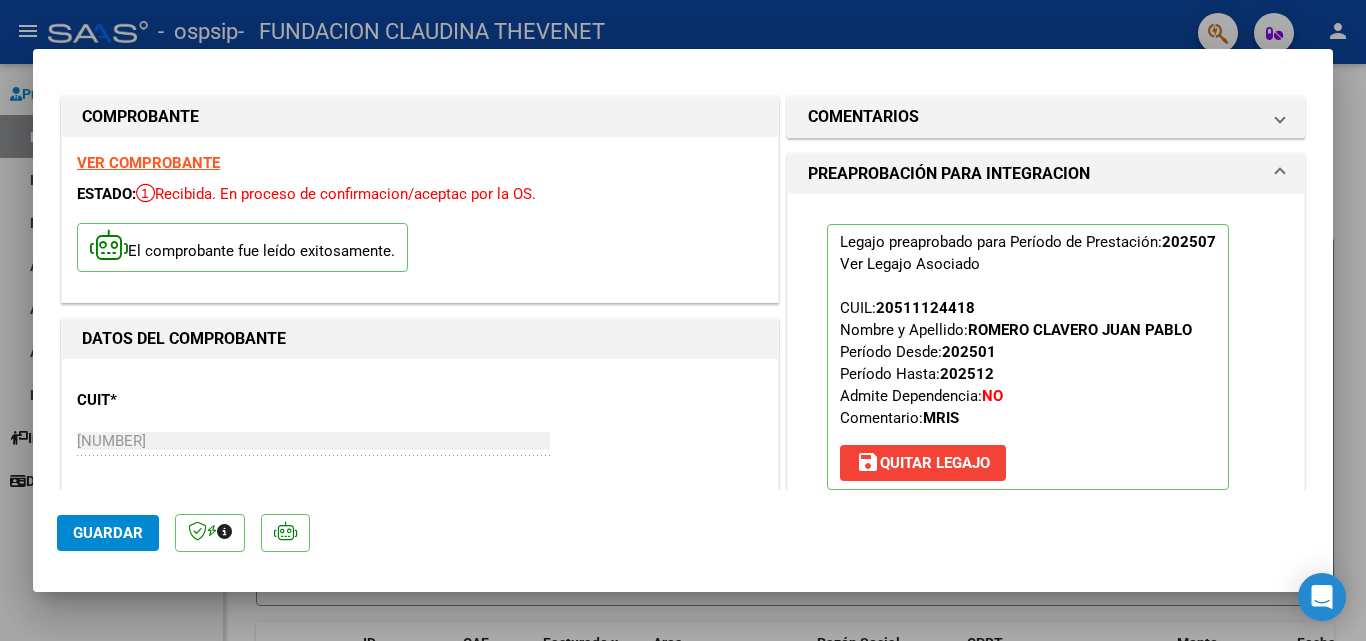 scroll, scrollTop: 0, scrollLeft: 0, axis: both 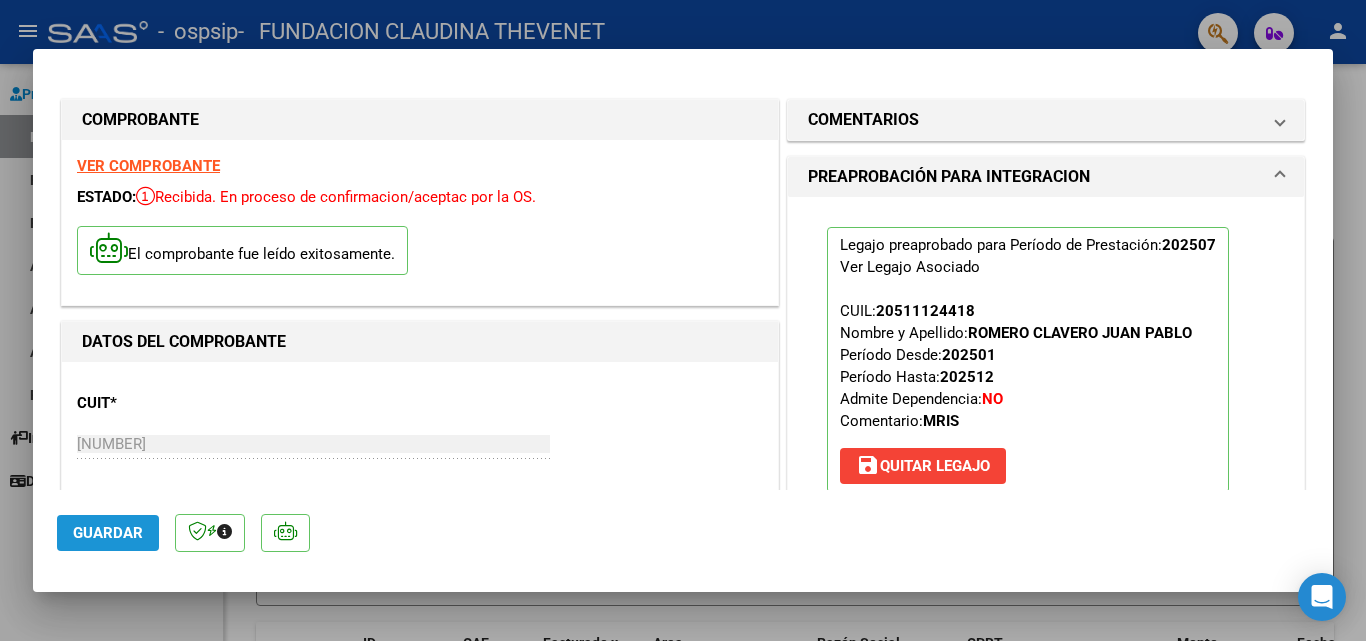 click on "Guardar" 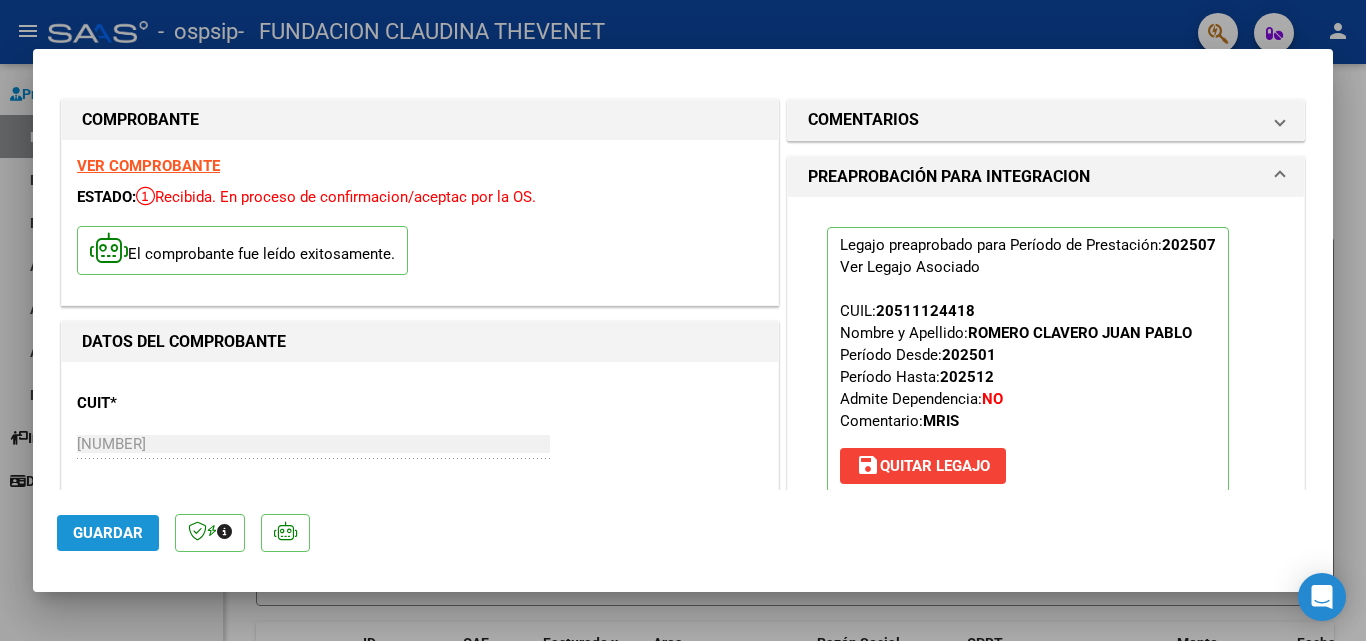 click on "Guardar" 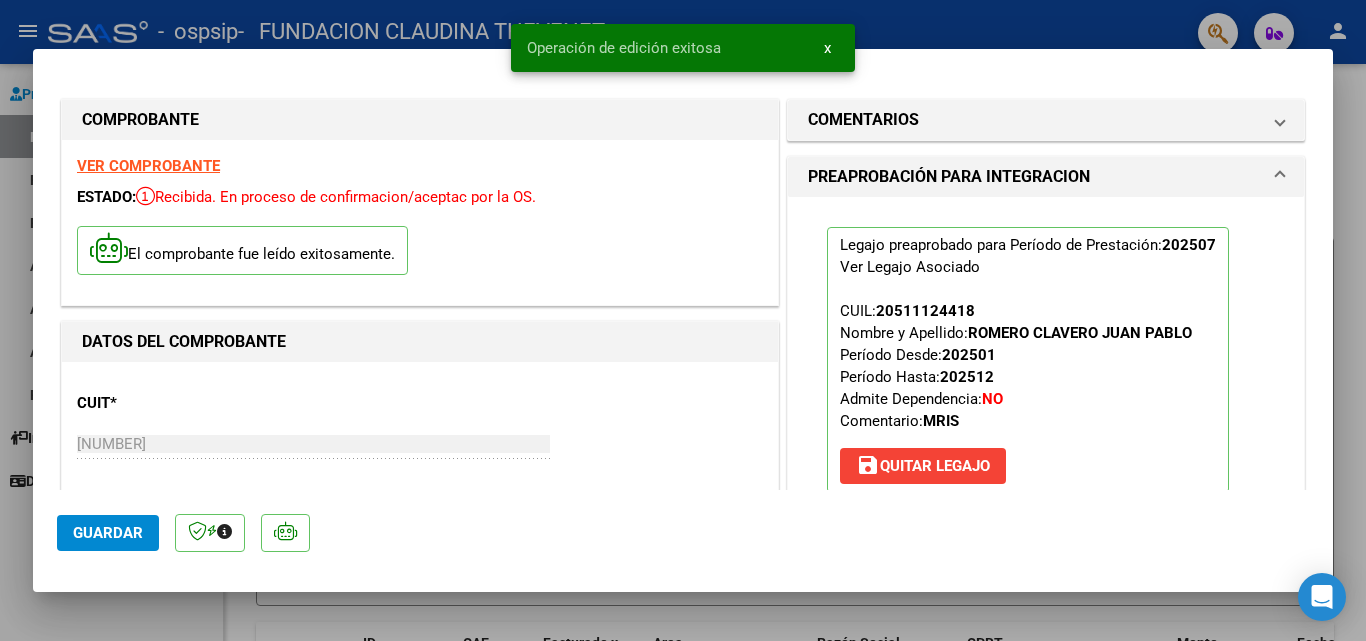 click on "x" at bounding box center (827, 48) 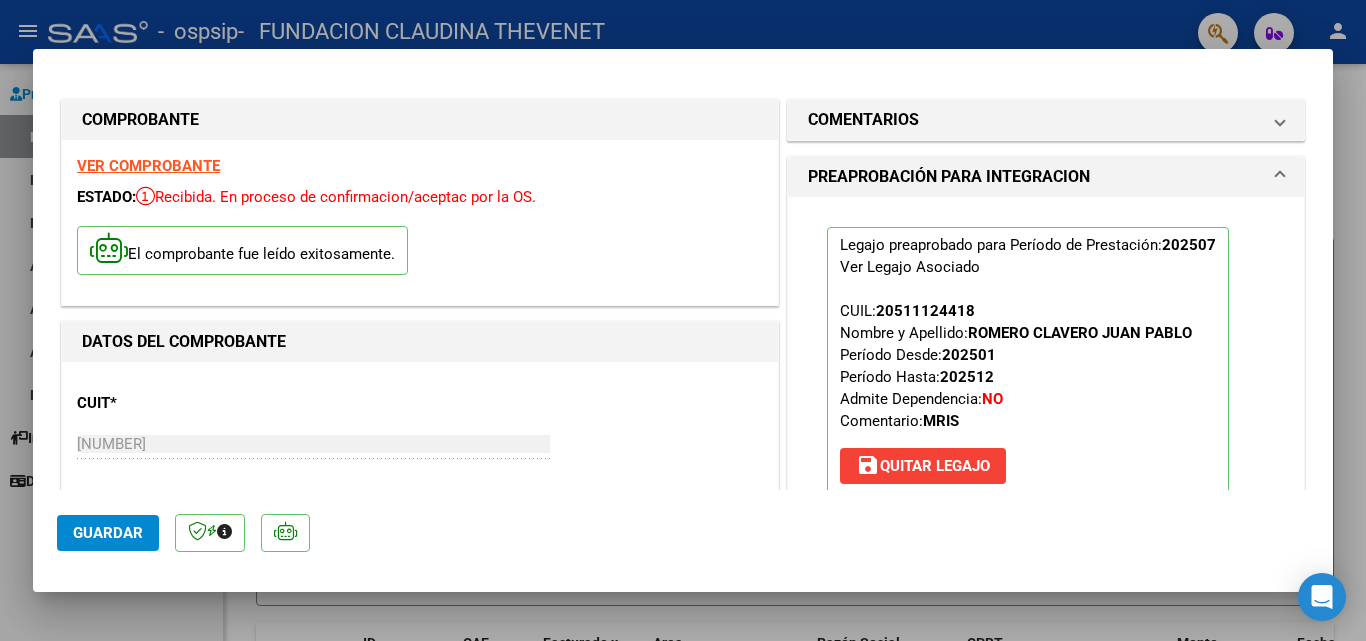 click at bounding box center [683, 320] 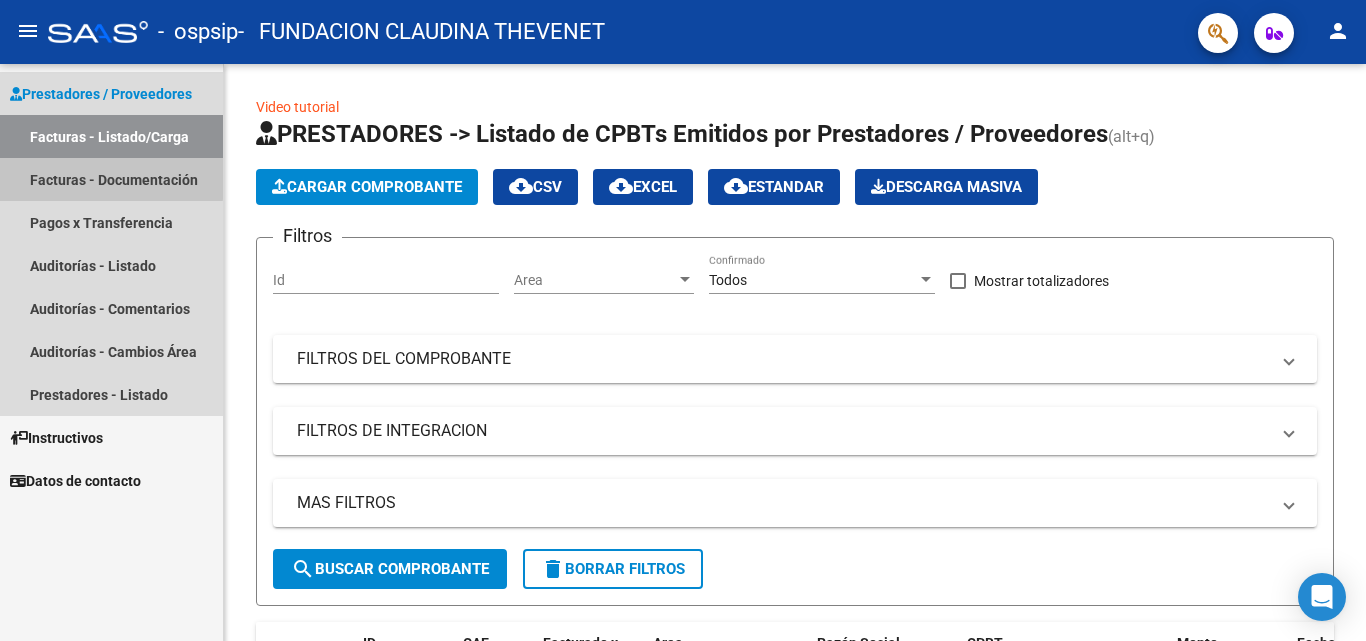 click on "Facturas - Documentación" at bounding box center (111, 179) 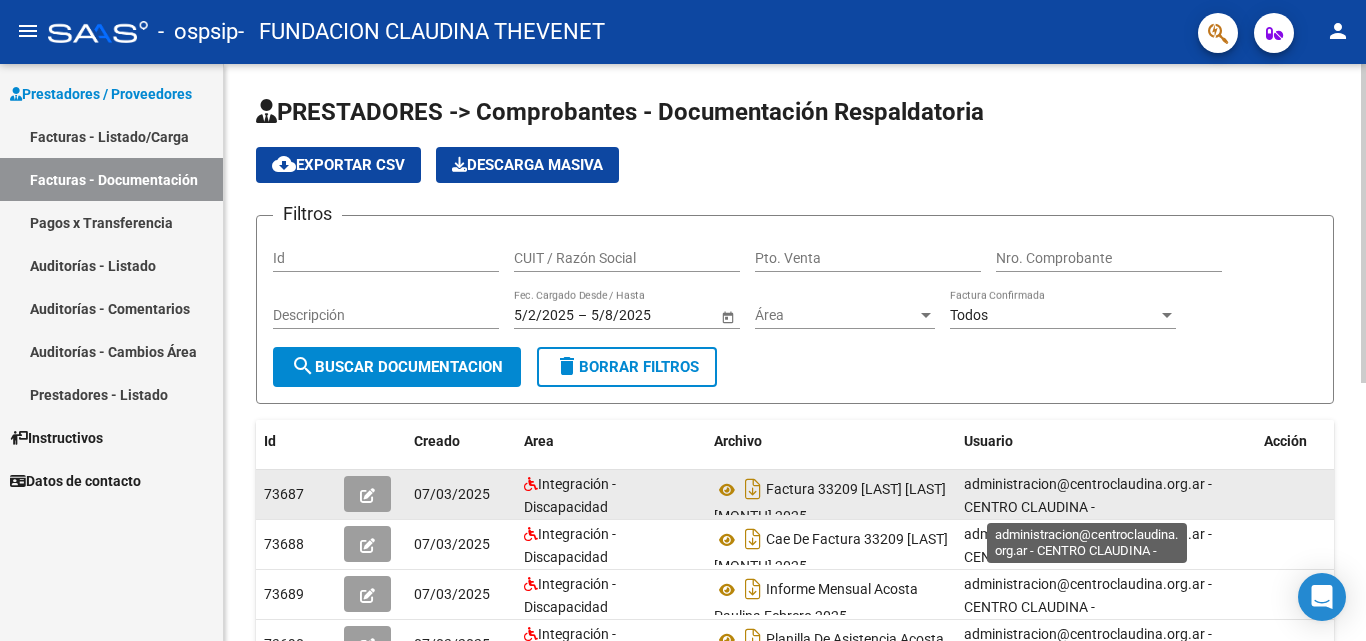 scroll, scrollTop: 4, scrollLeft: 0, axis: vertical 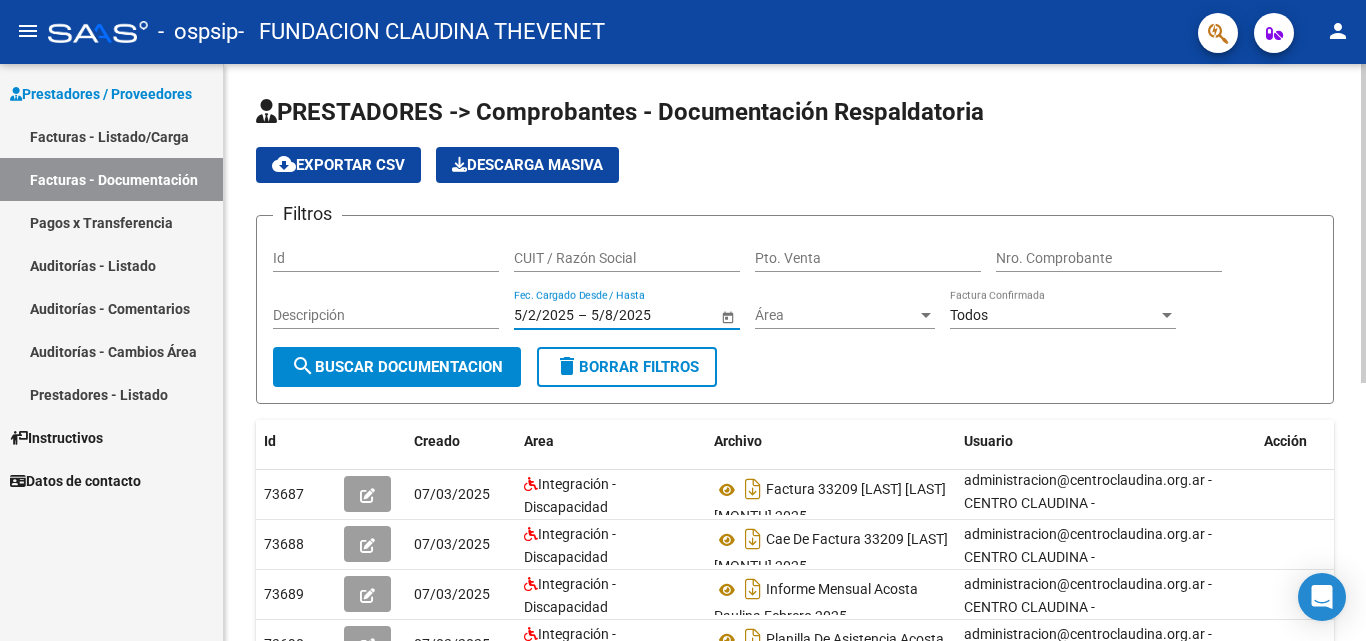 click on "5/2/2025" at bounding box center (544, 315) 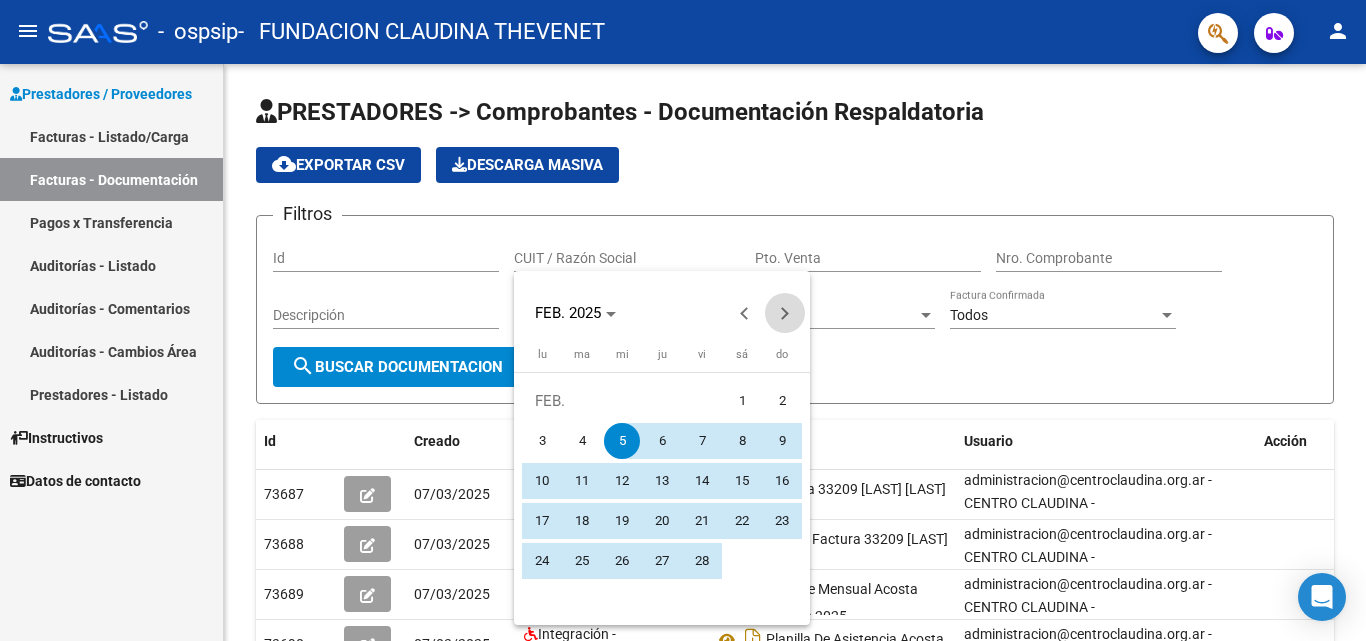 click at bounding box center (785, 313) 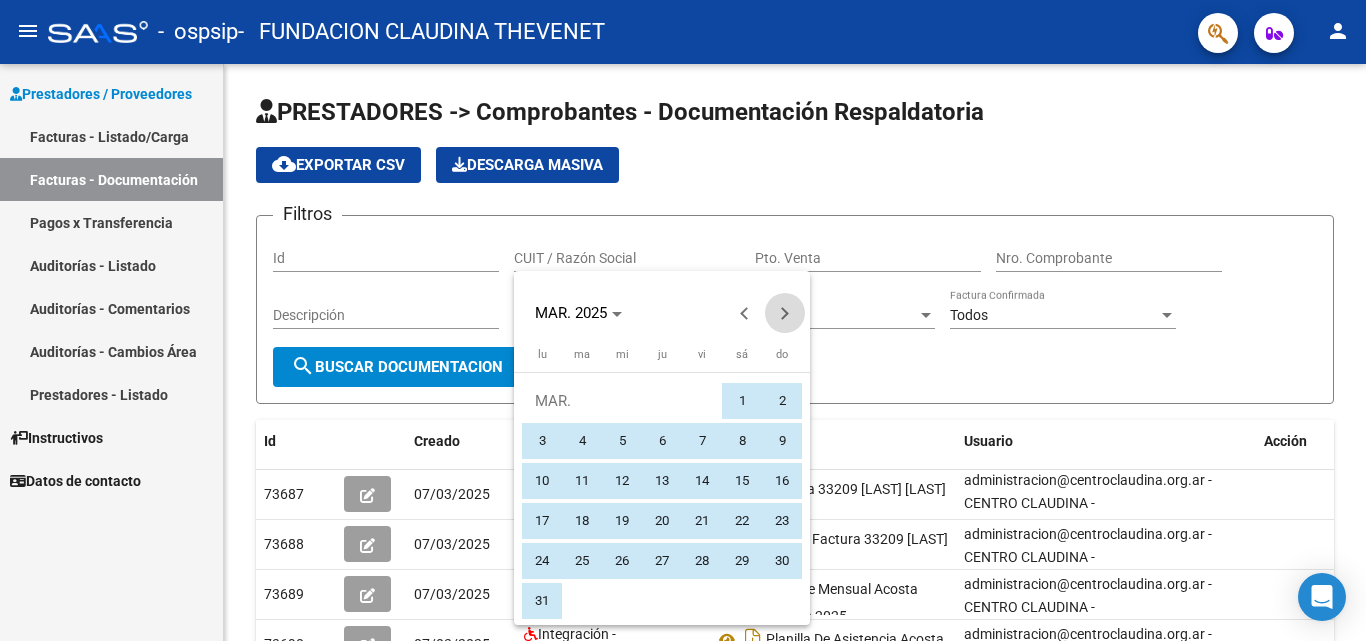 click at bounding box center (785, 313) 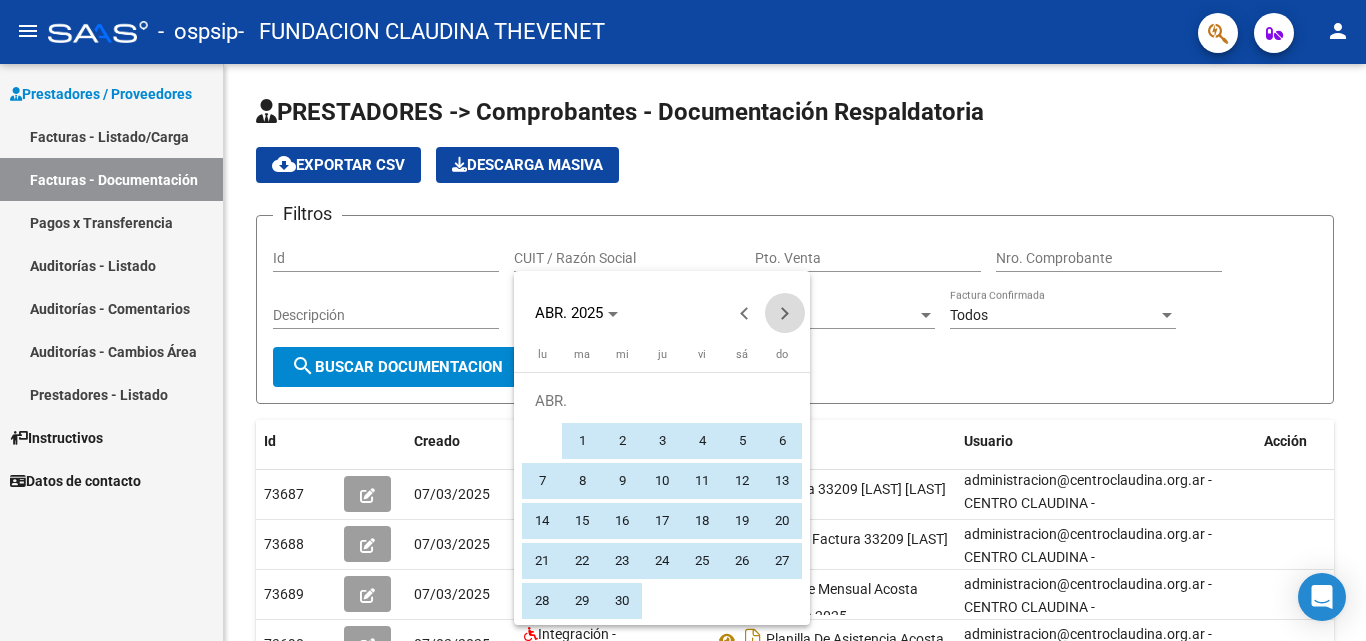 click at bounding box center (785, 313) 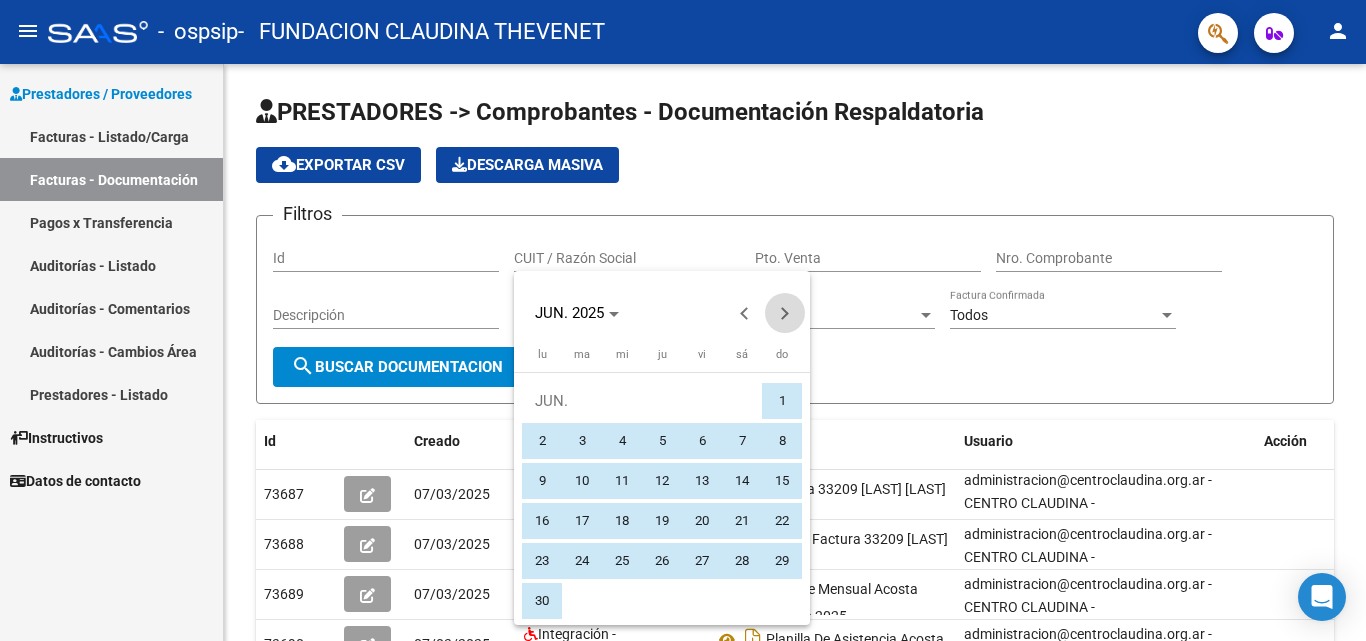click at bounding box center (785, 313) 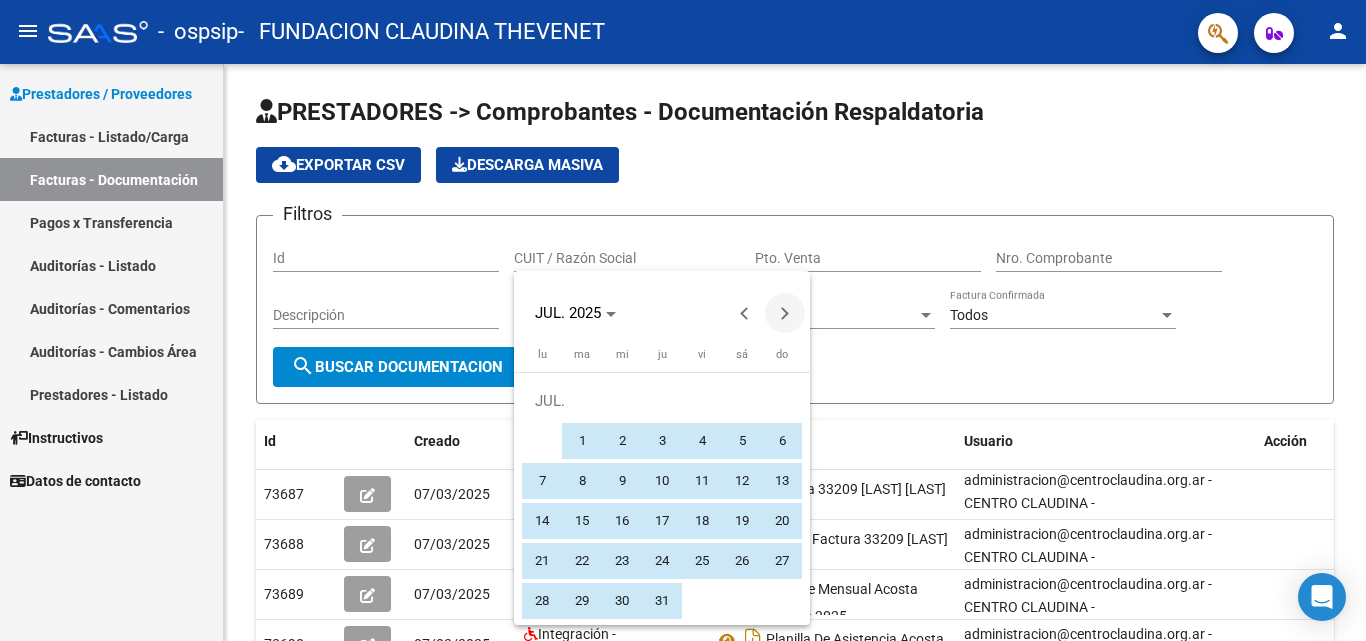click at bounding box center (785, 313) 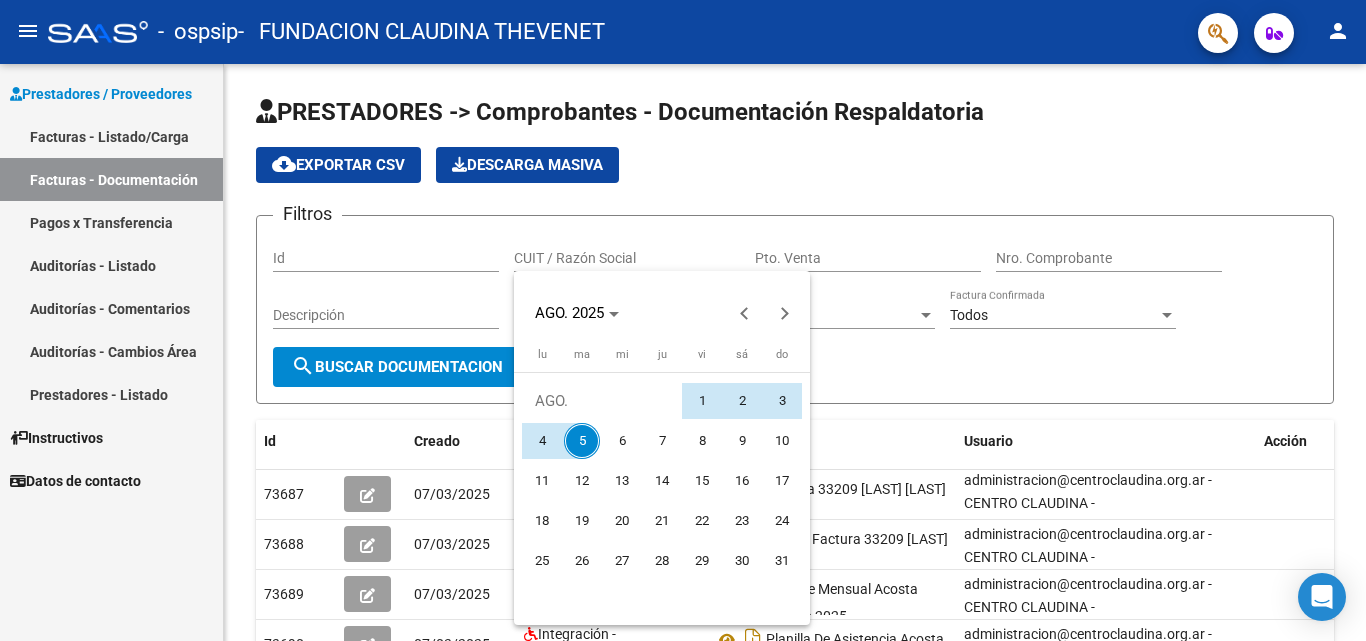 click on "1" at bounding box center [702, 401] 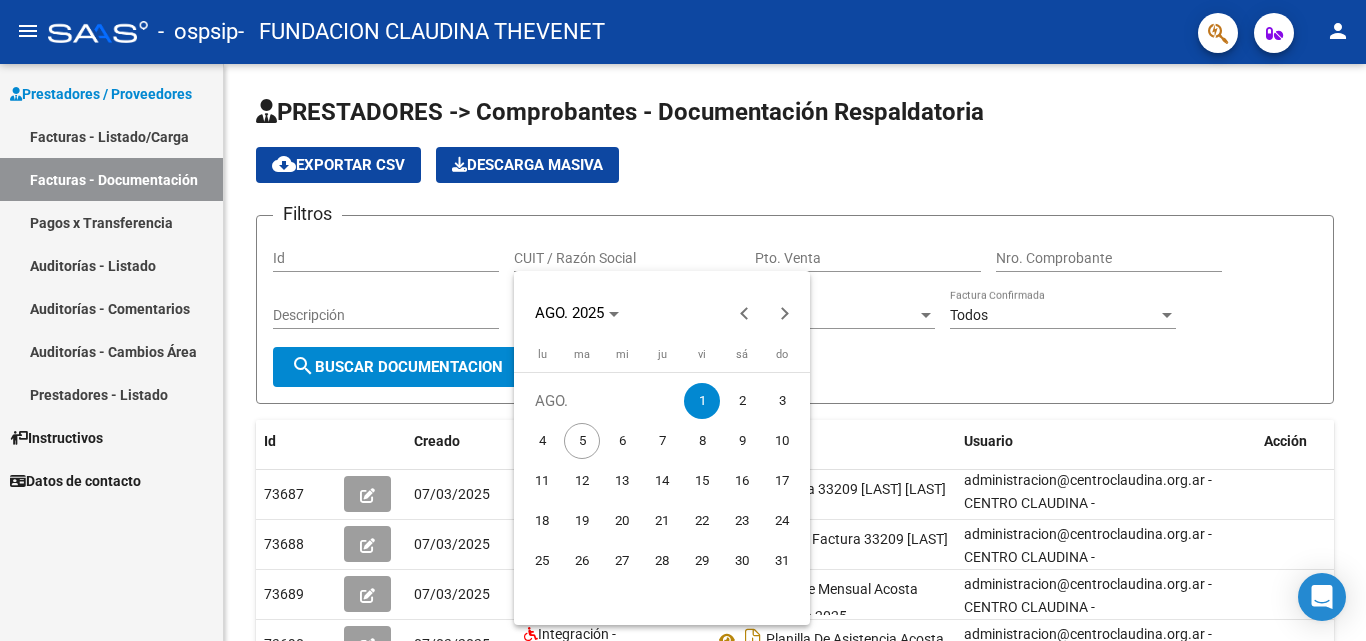 click at bounding box center (683, 320) 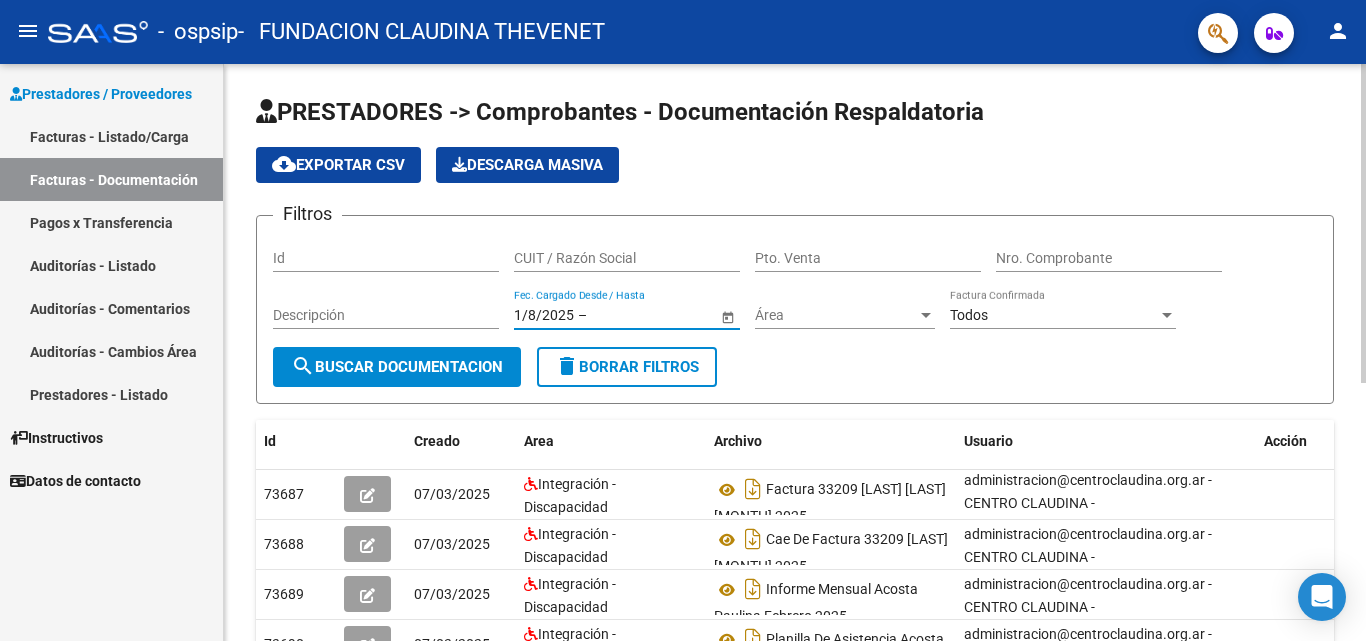 click on "Filtros Id CUIT / Razón Social Pto. Venta Nro. Comprobante Descripción 1/8/2025 1/8/2025 – End date Fec. Cargado Desde / Hasta Área Área Todos Factura Confirmada search  Buscar Documentacion  delete  Borrar Filtros" 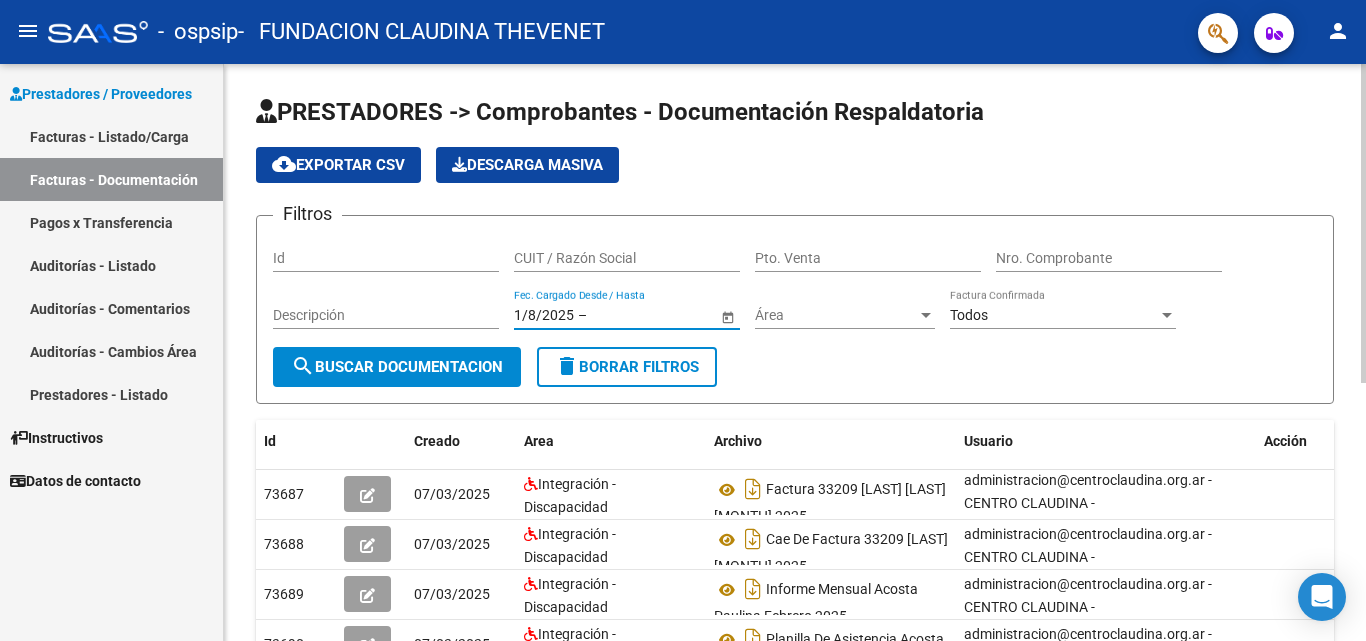 click at bounding box center (640, 315) 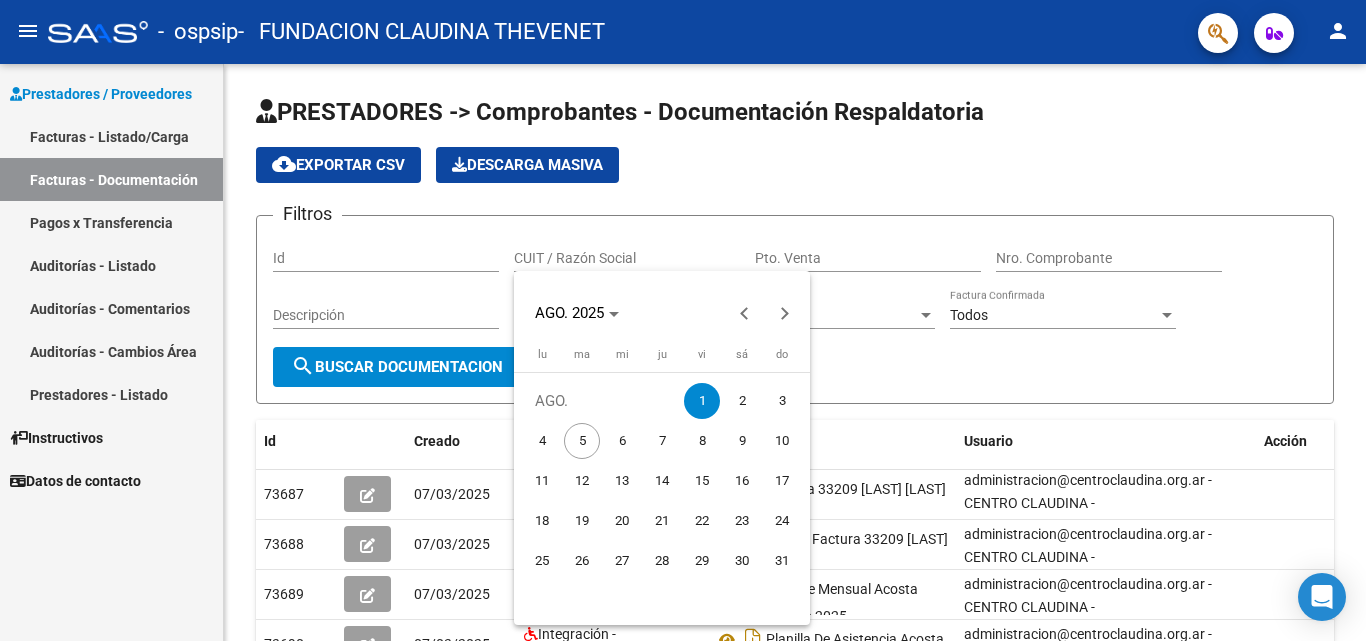 click on "1" at bounding box center (702, 401) 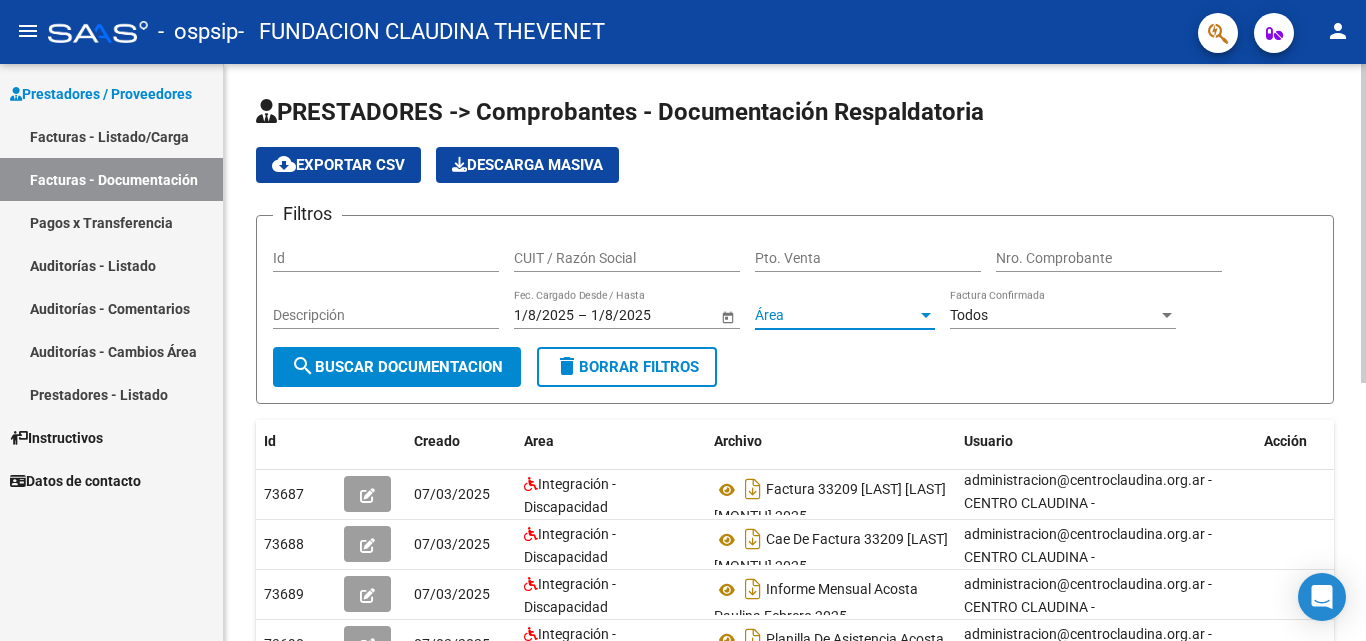 click on "Área" at bounding box center [836, 315] 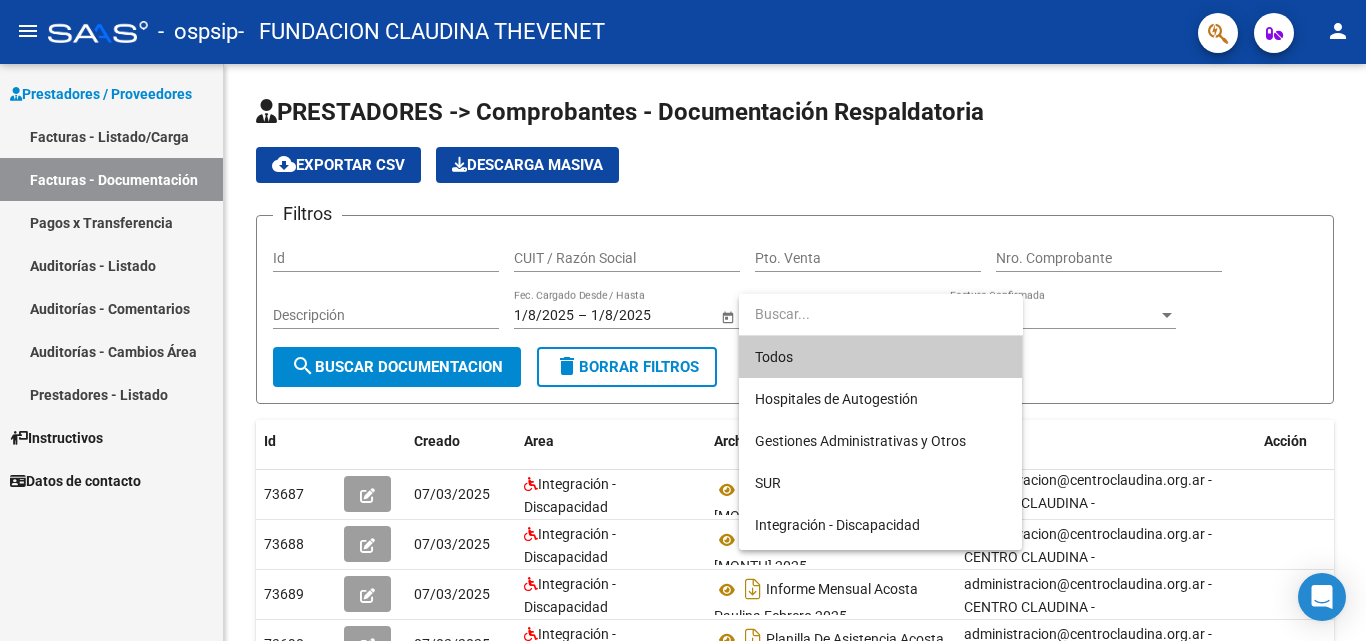 click at bounding box center (683, 320) 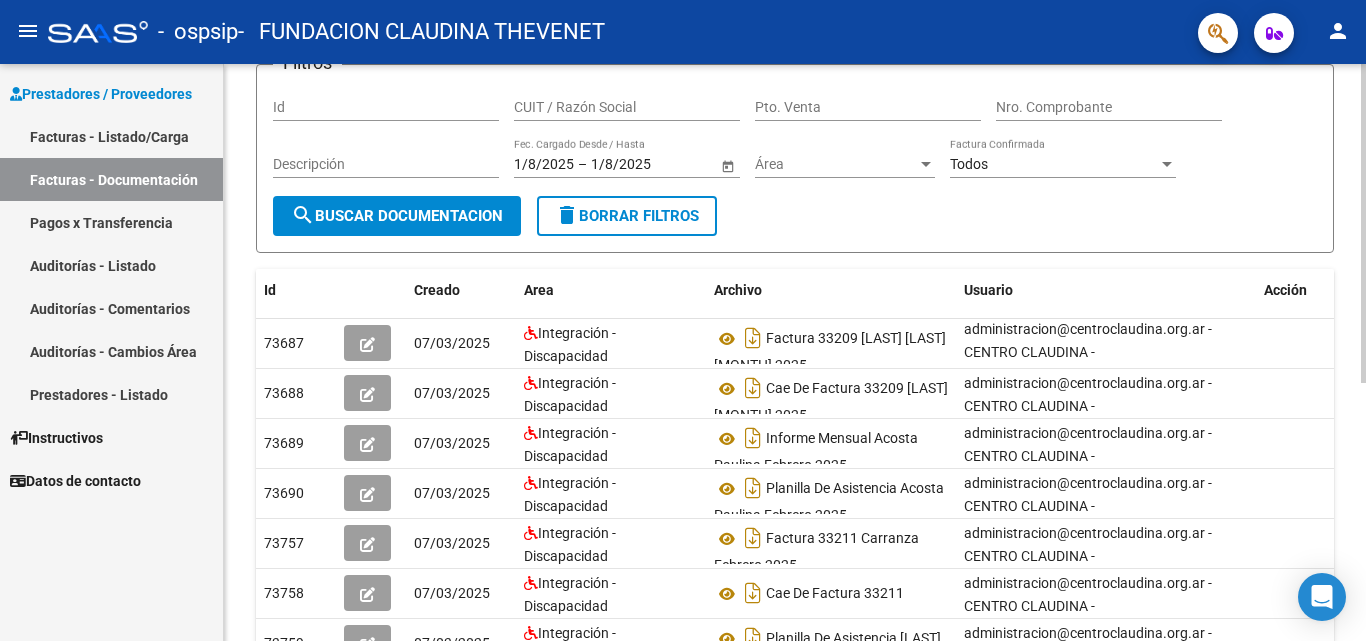 scroll, scrollTop: 400, scrollLeft: 0, axis: vertical 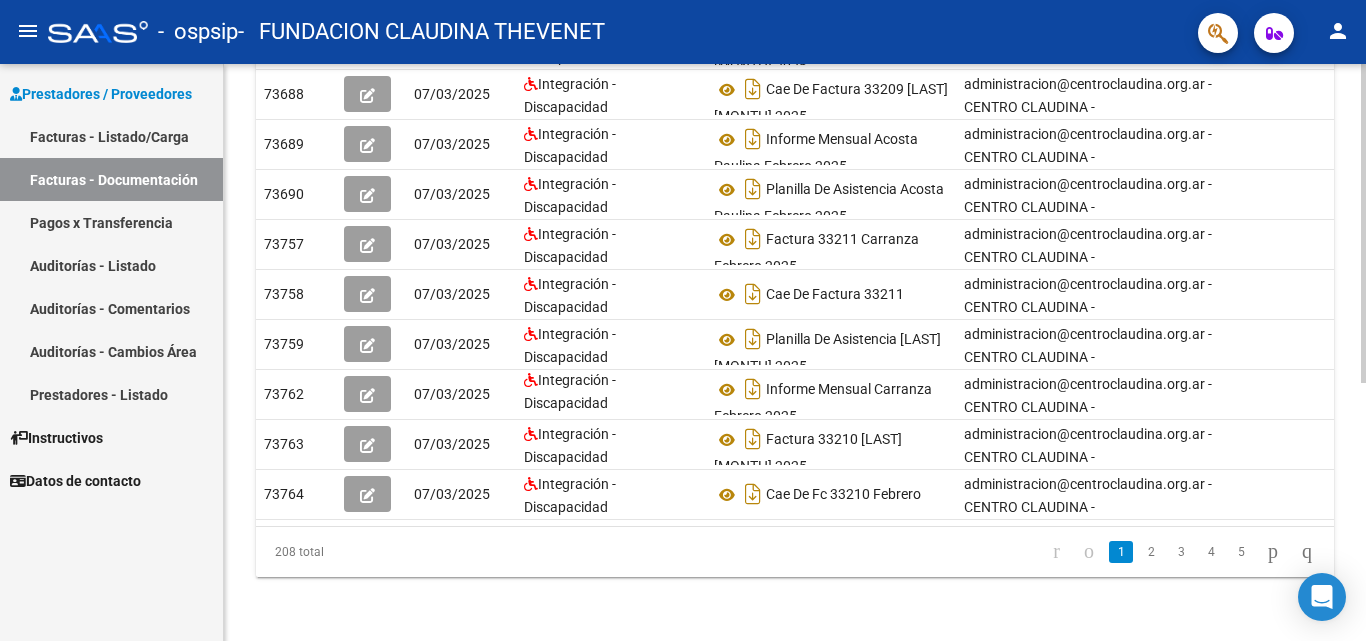 click on "5" 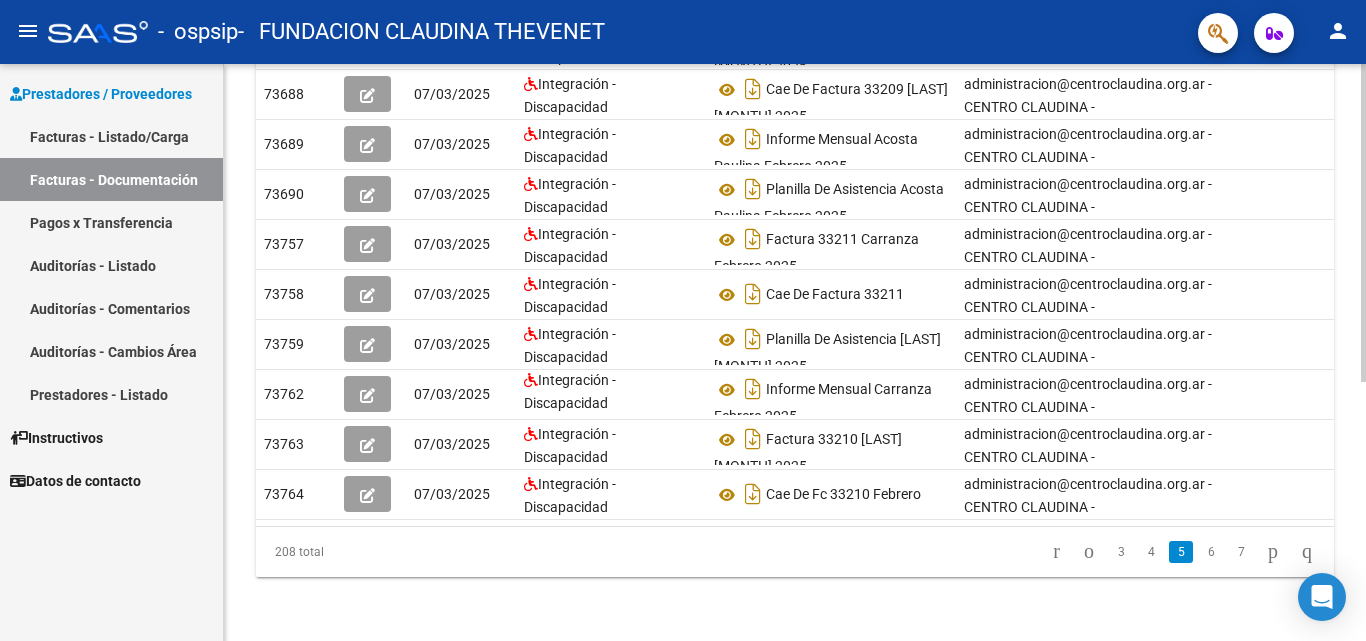 scroll, scrollTop: 466, scrollLeft: 0, axis: vertical 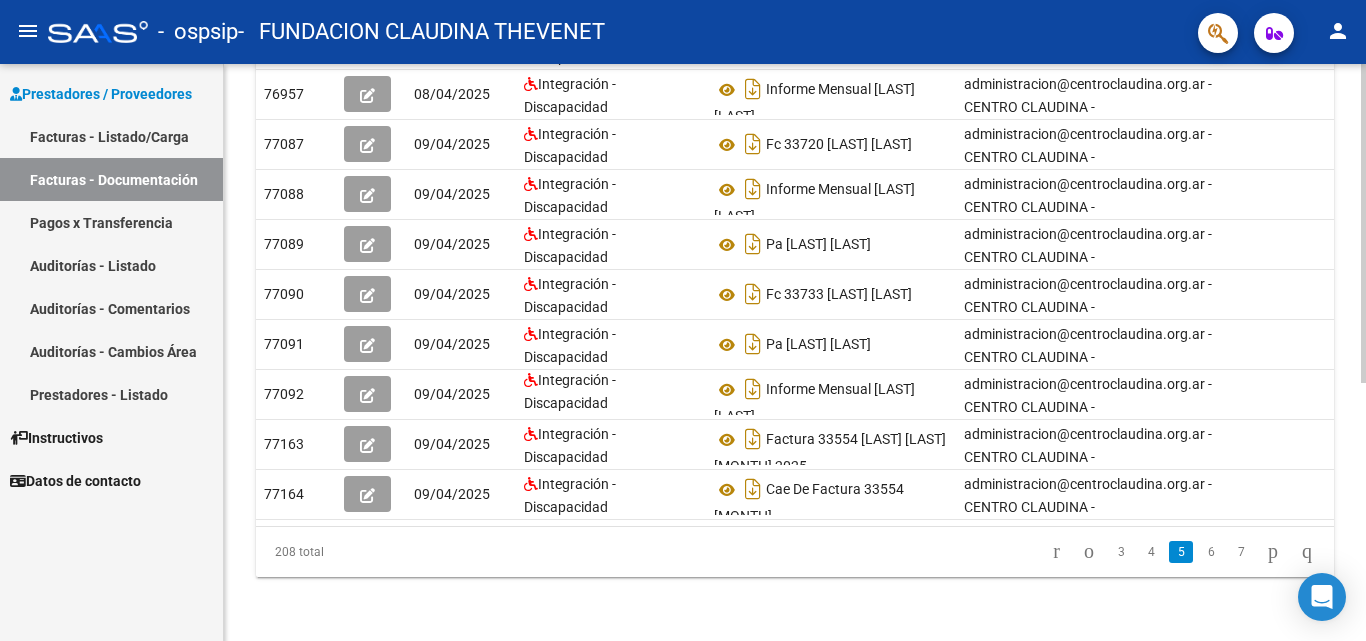 click 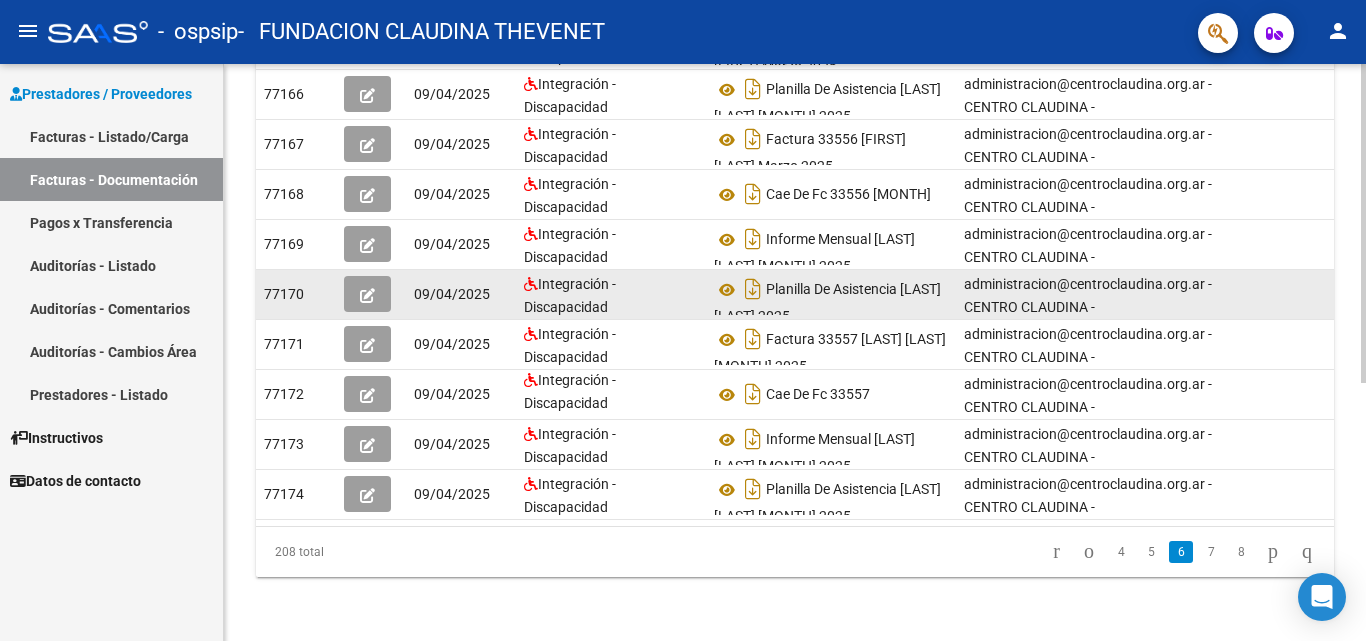 scroll, scrollTop: 0, scrollLeft: 0, axis: both 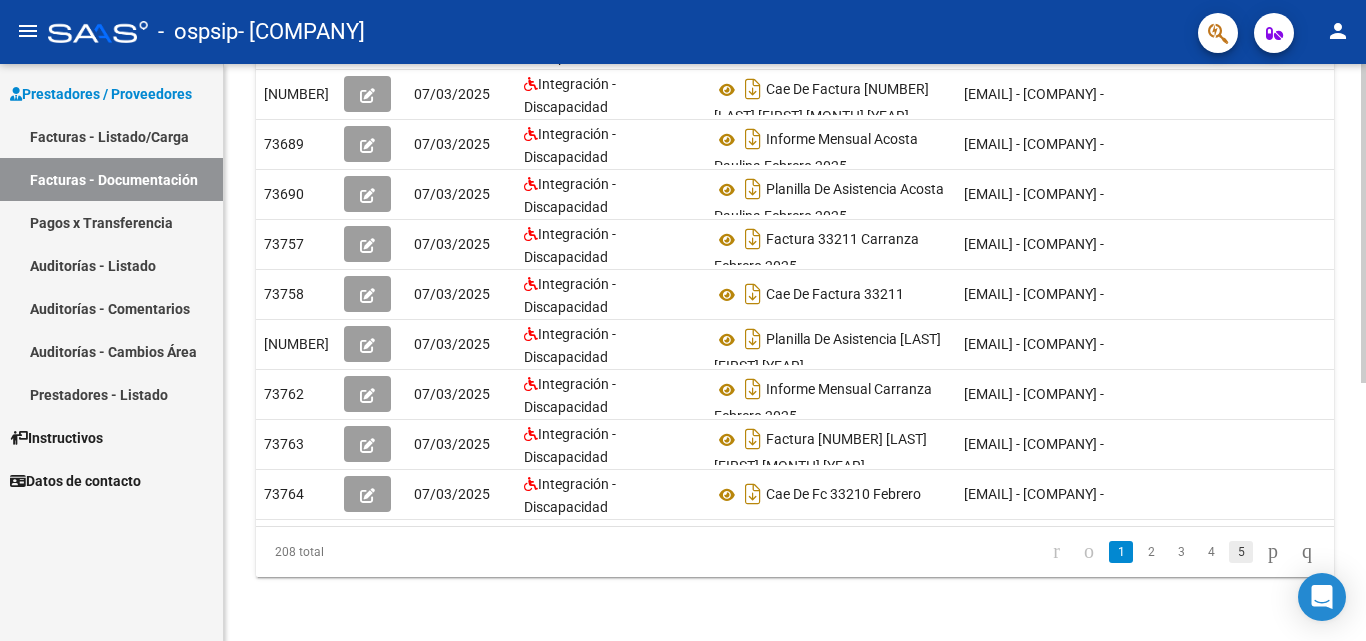 click on "5" 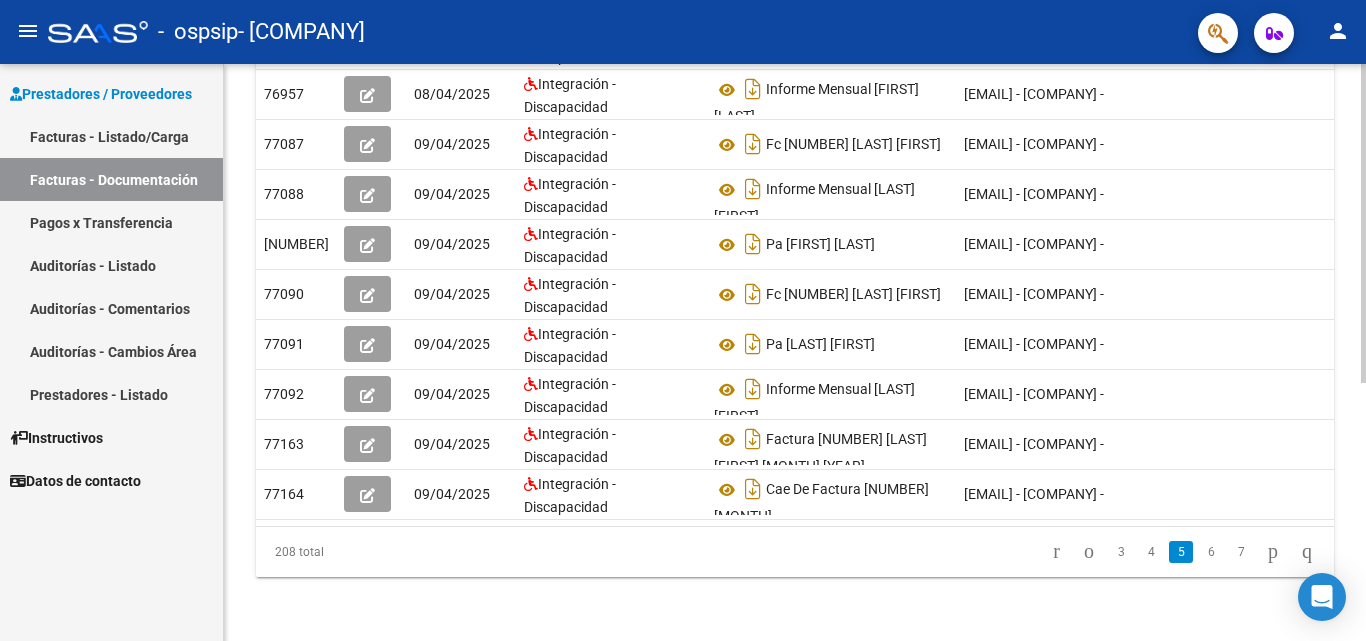 scroll, scrollTop: 0, scrollLeft: 0, axis: both 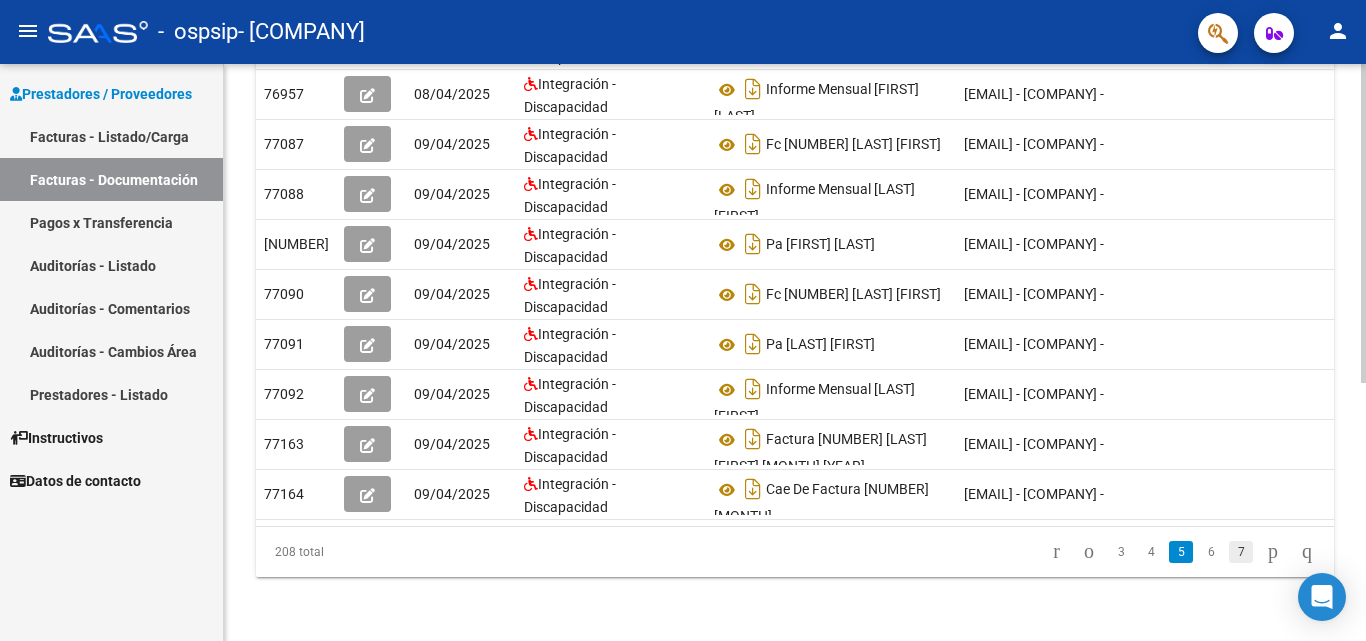 click on "7" 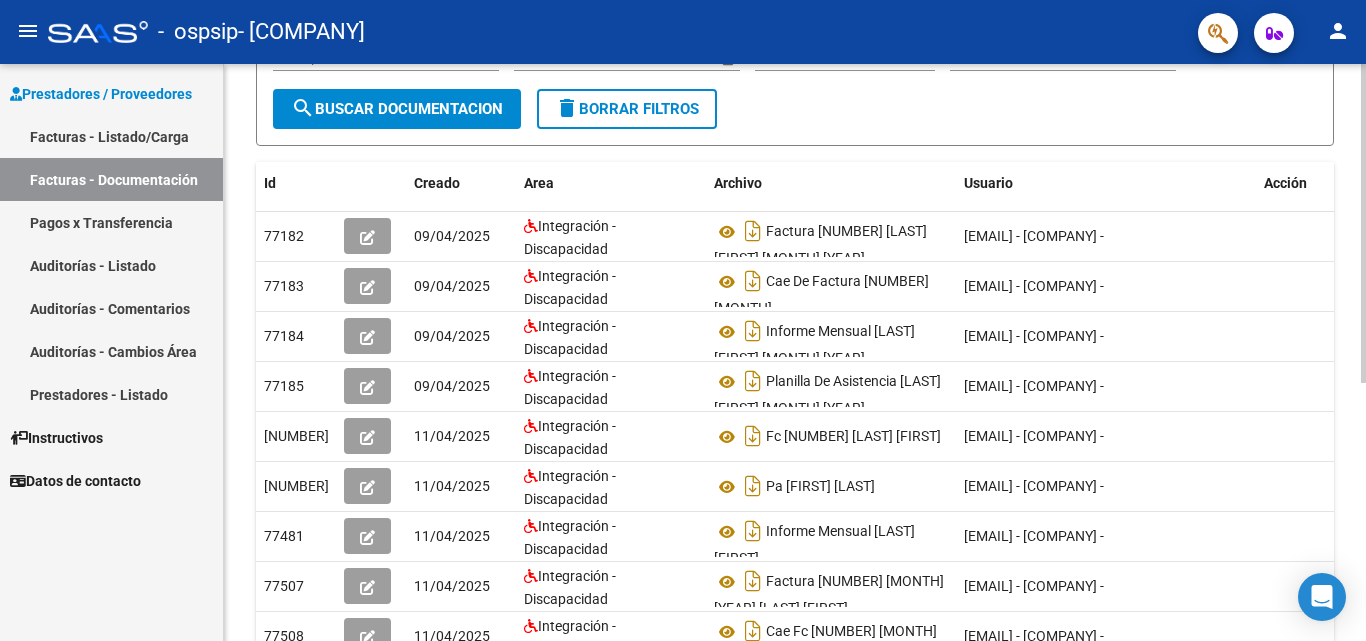 scroll, scrollTop: 0, scrollLeft: 0, axis: both 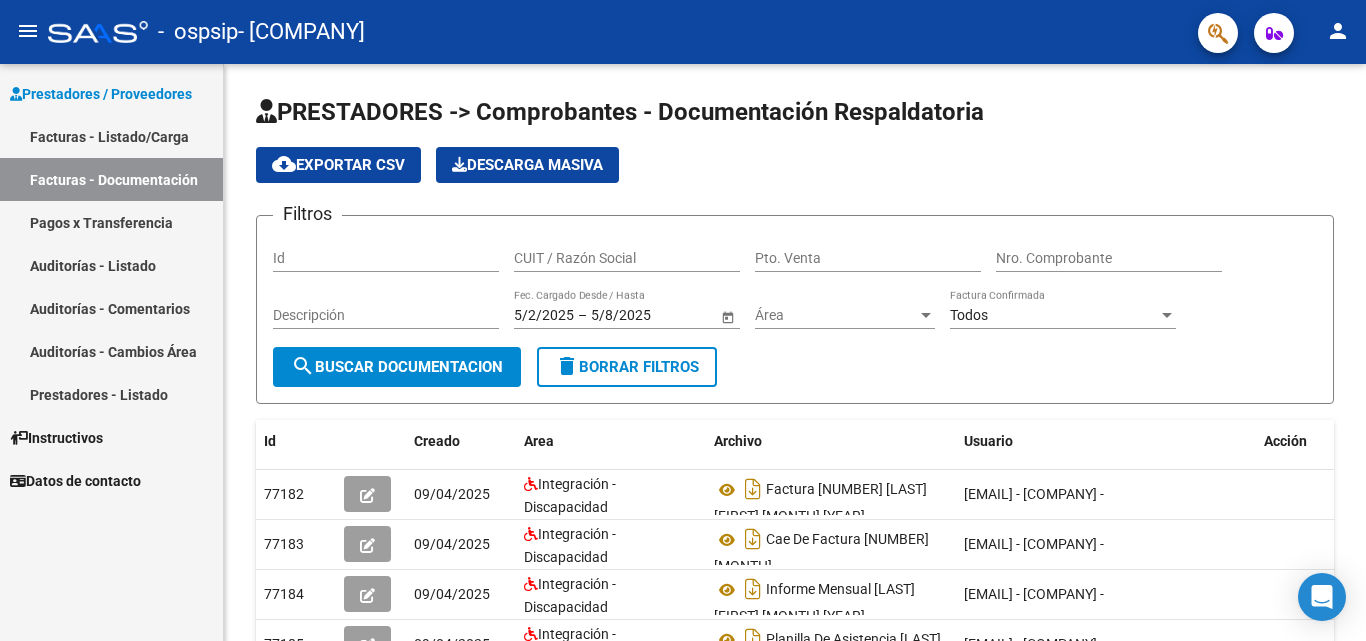 click on "Facturas - Listado/Carga" at bounding box center [111, 136] 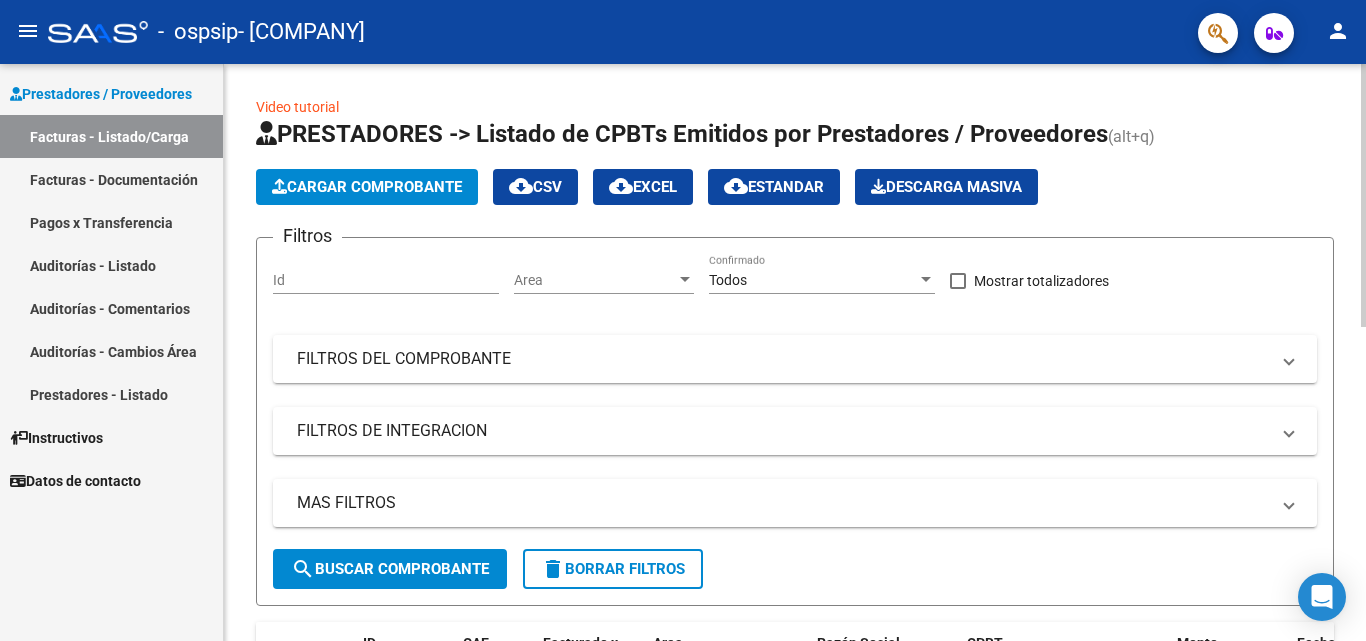 click on "Cargar Comprobante" 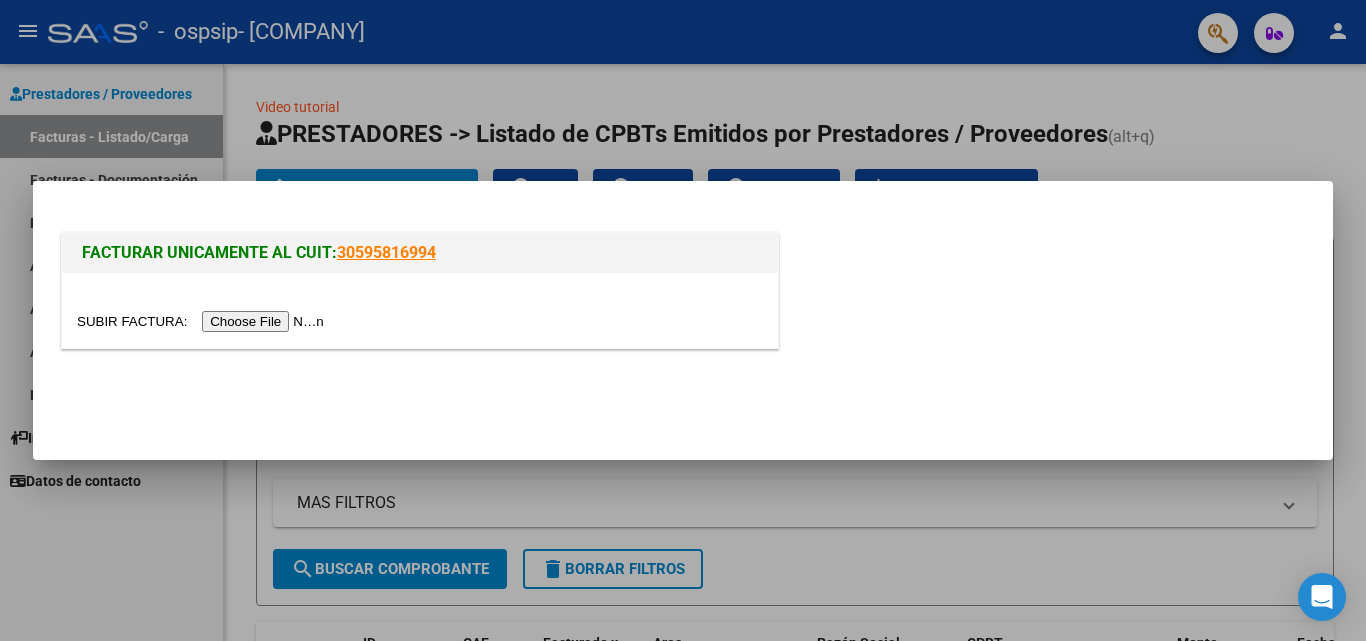 click at bounding box center (203, 321) 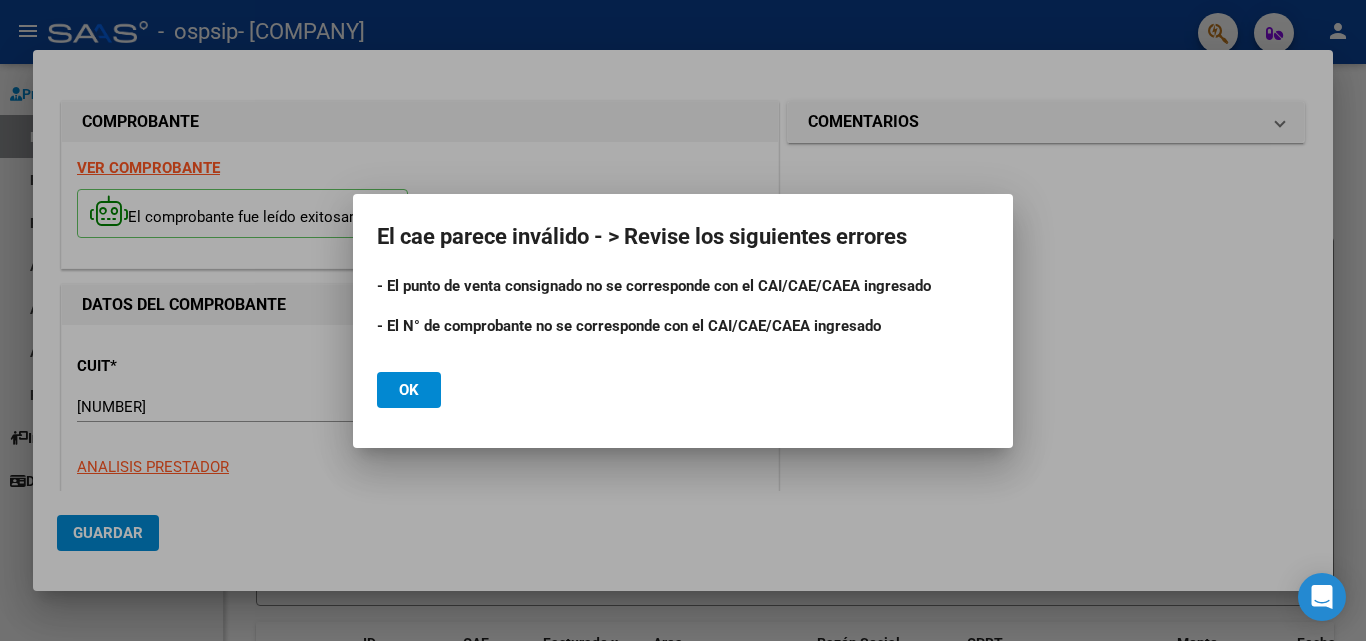 click on "Ok" 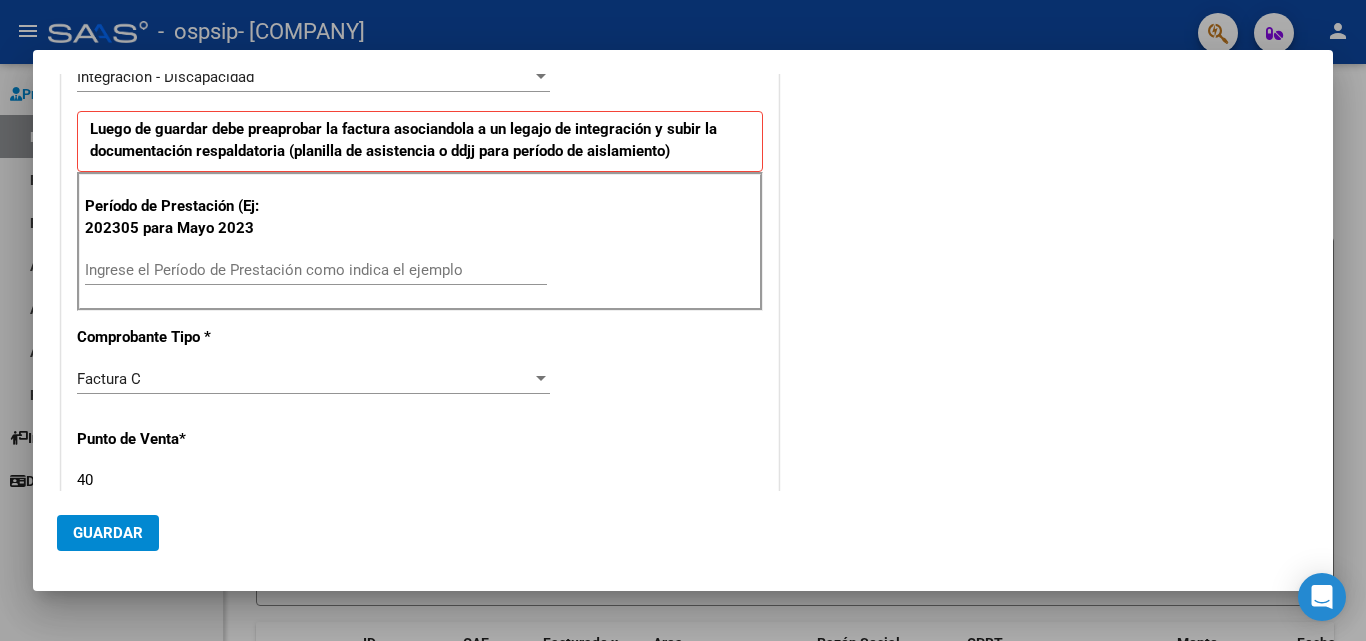 scroll, scrollTop: 500, scrollLeft: 0, axis: vertical 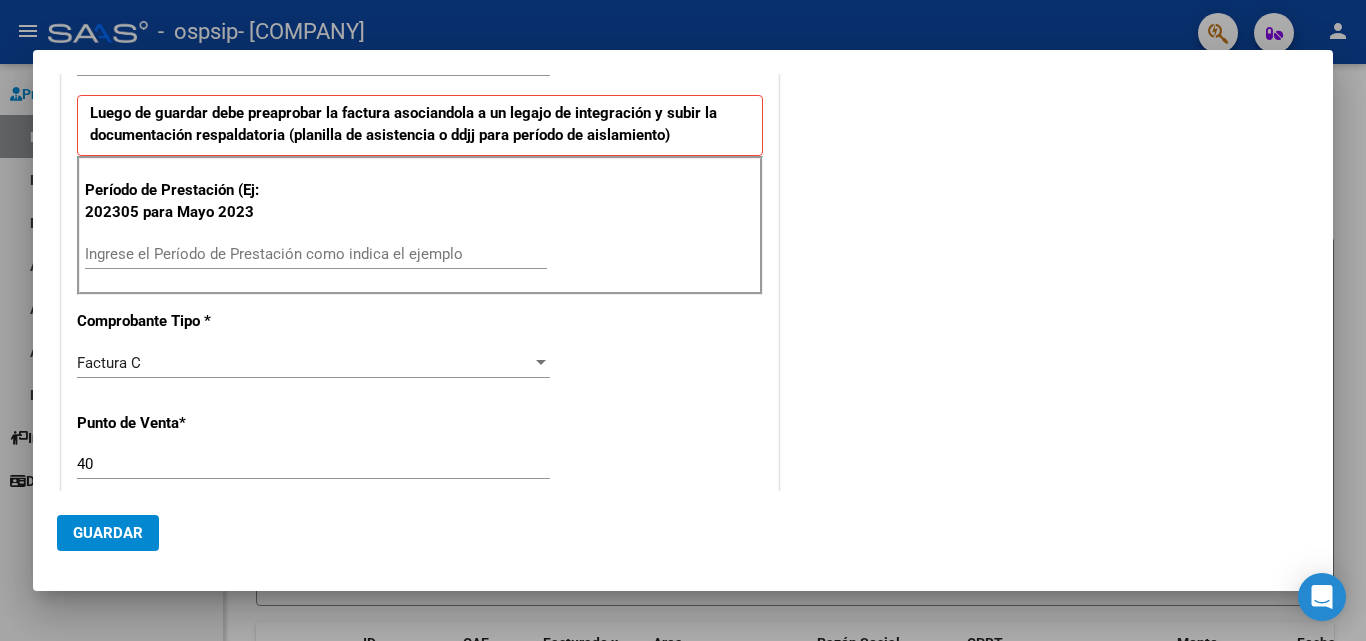 click on "Ingrese el Período de Prestación como indica el ejemplo" at bounding box center [316, 254] 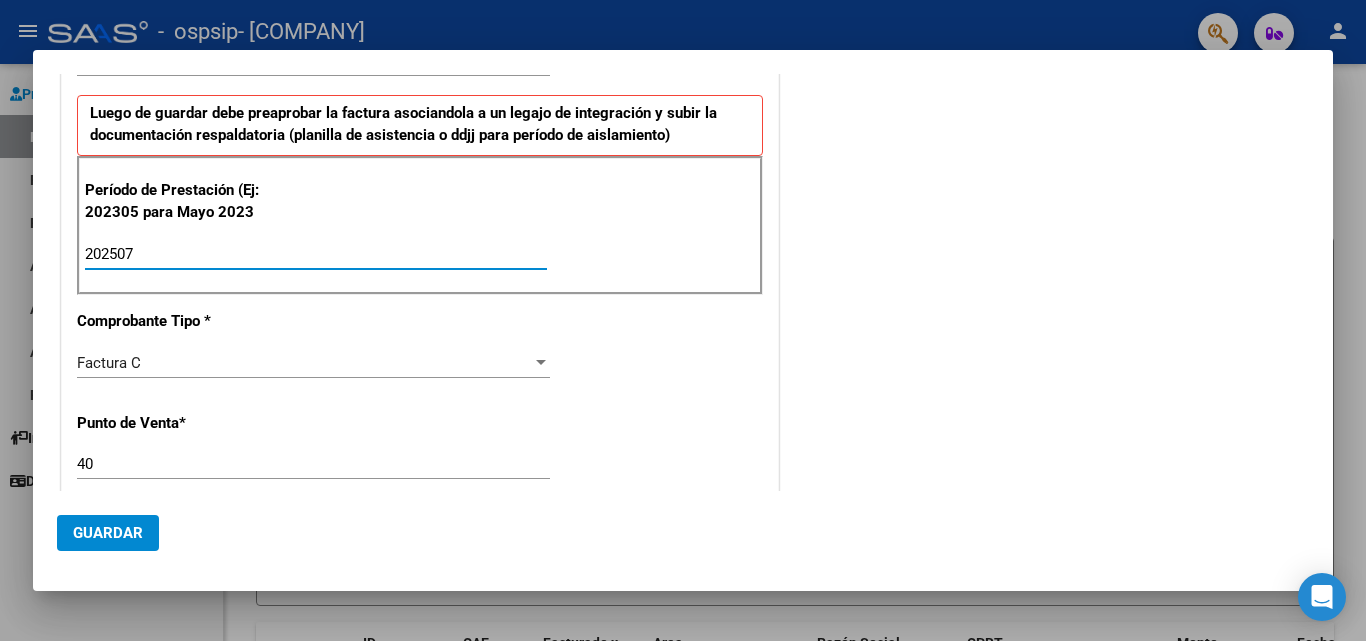 type on "202507" 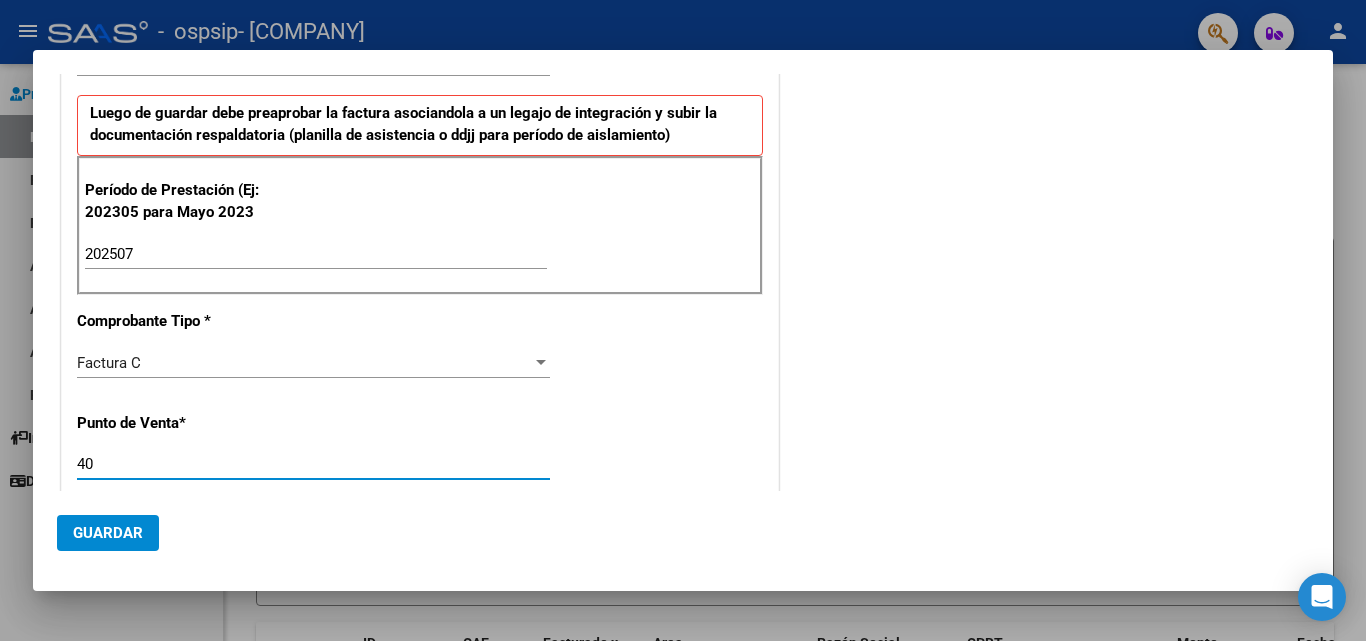 click on "40" at bounding box center [313, 464] 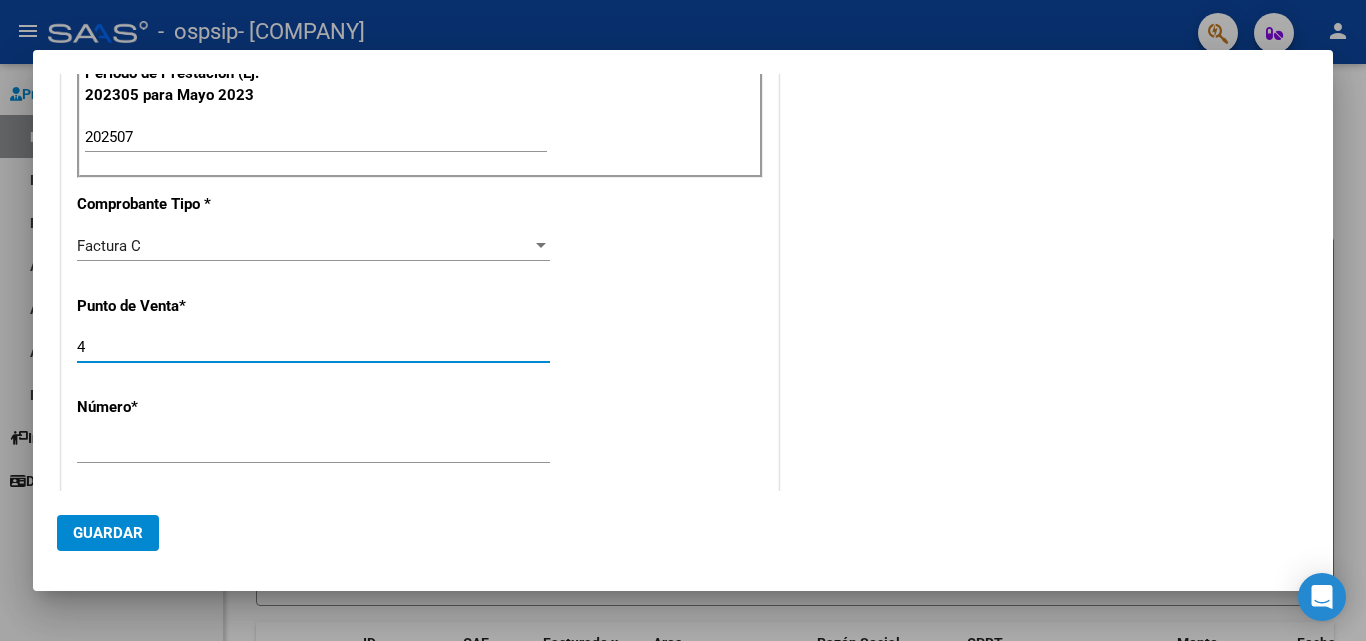 scroll, scrollTop: 800, scrollLeft: 0, axis: vertical 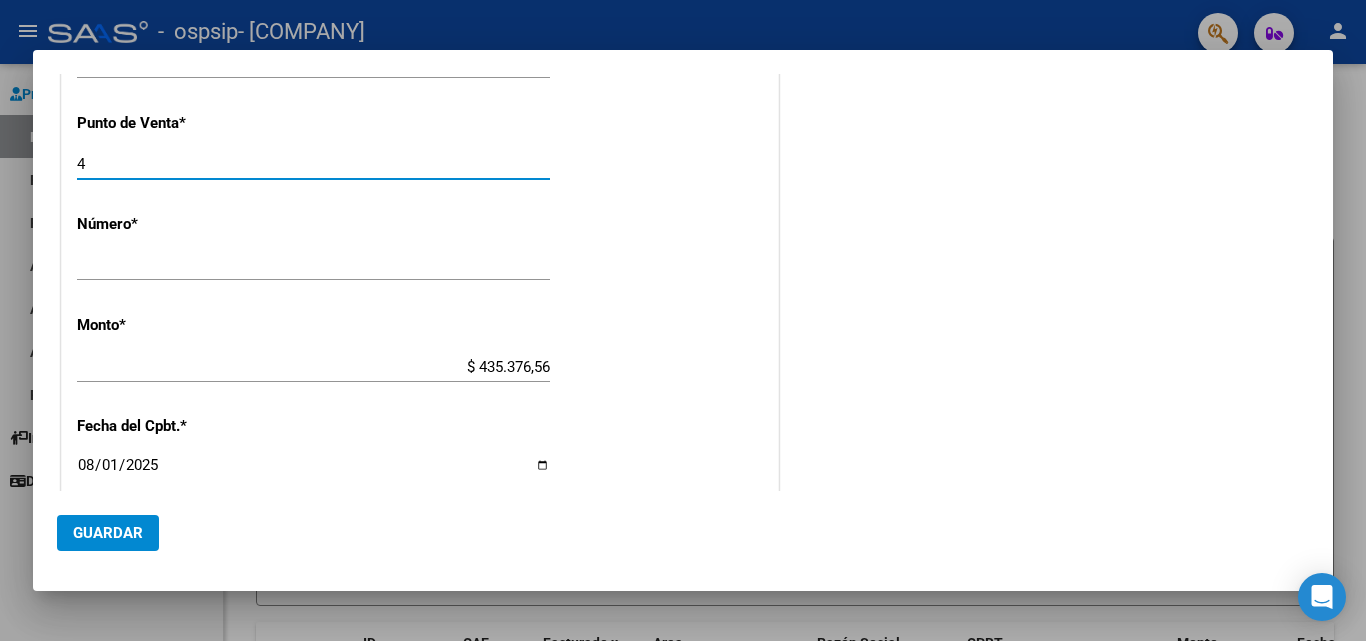 type on "4" 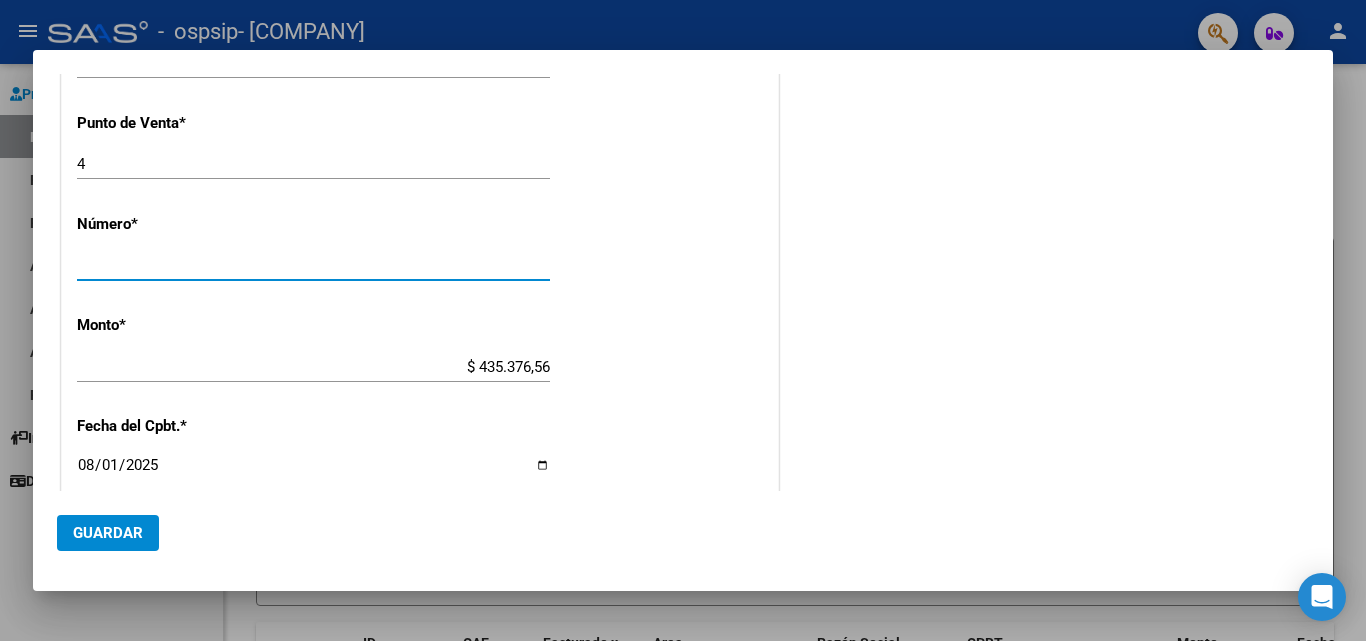 click on "349220" at bounding box center [313, 265] 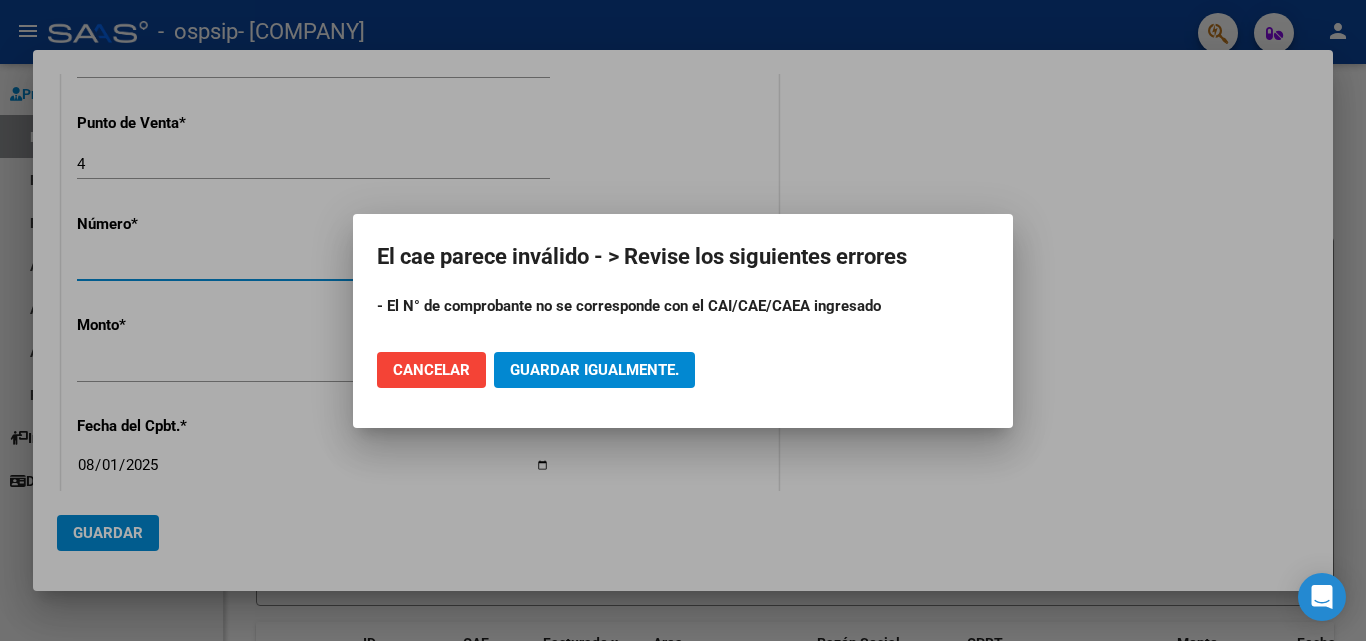 type on "34922" 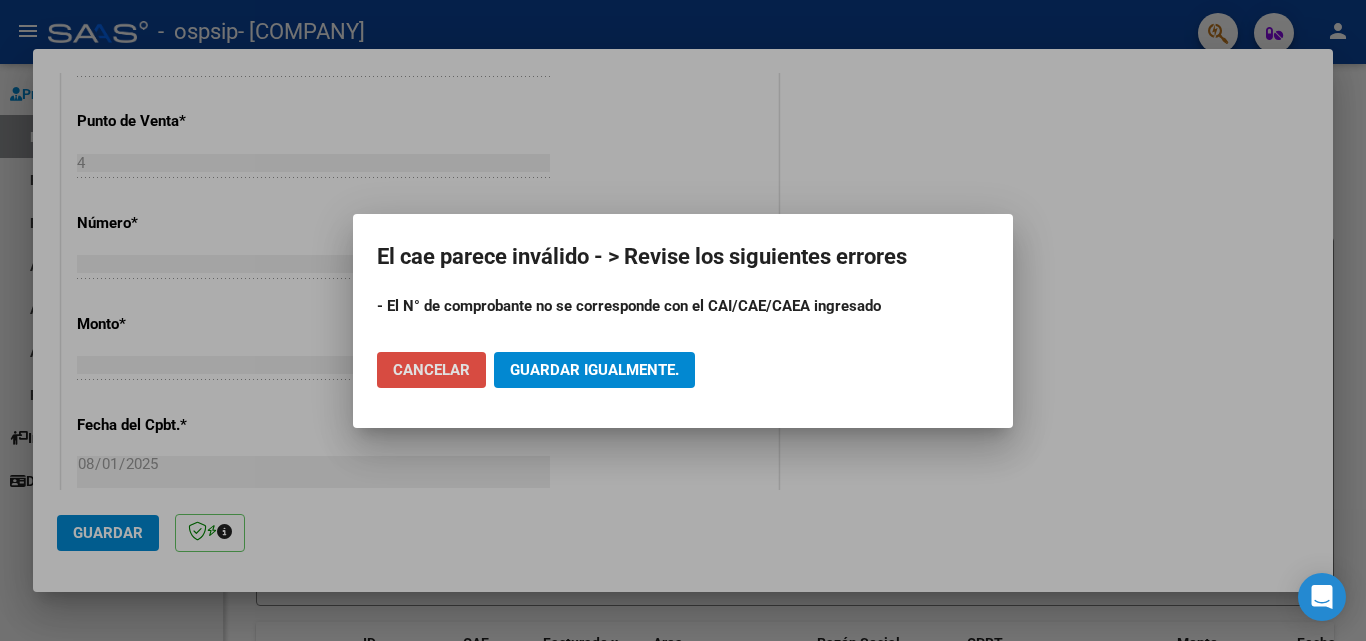 click on "Cancelar" 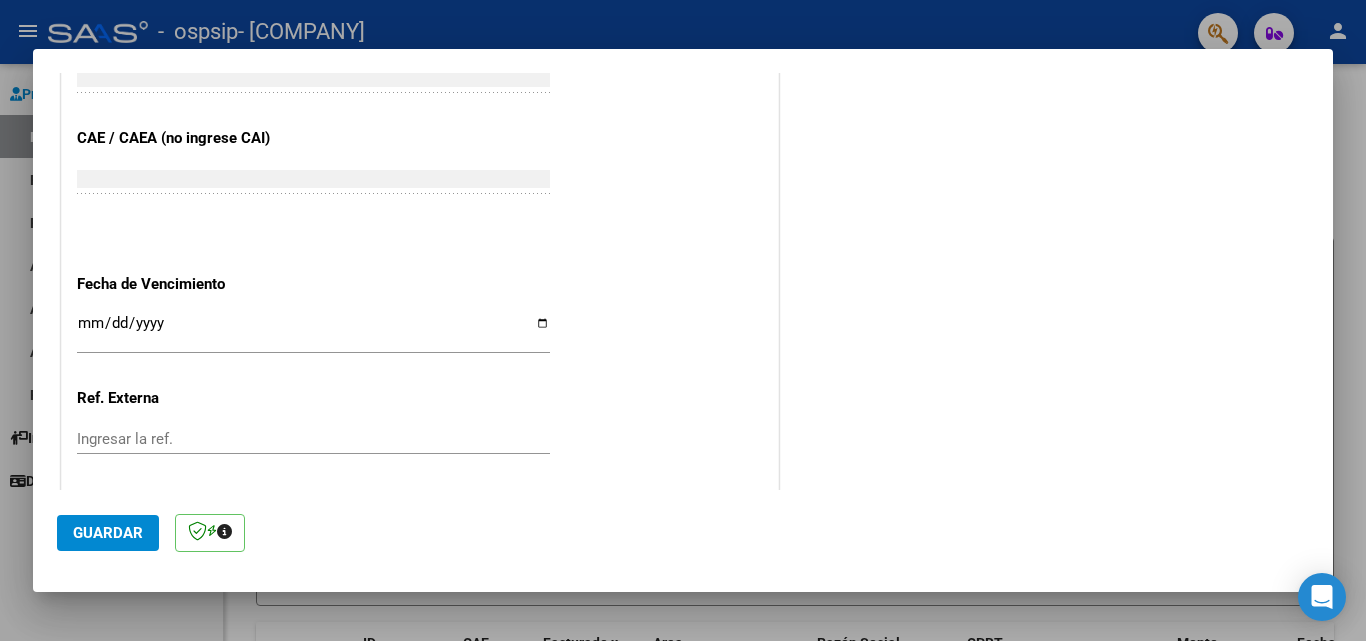 scroll, scrollTop: 1305, scrollLeft: 0, axis: vertical 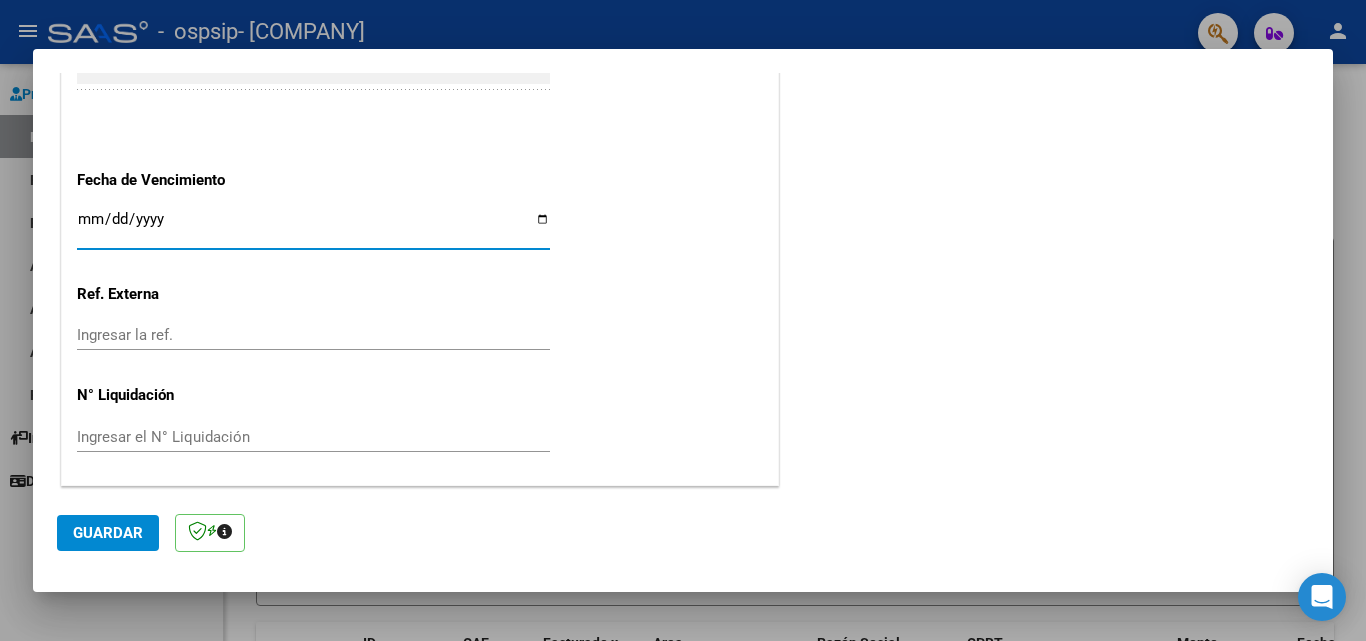 click on "Ingresar la fecha" at bounding box center [313, 227] 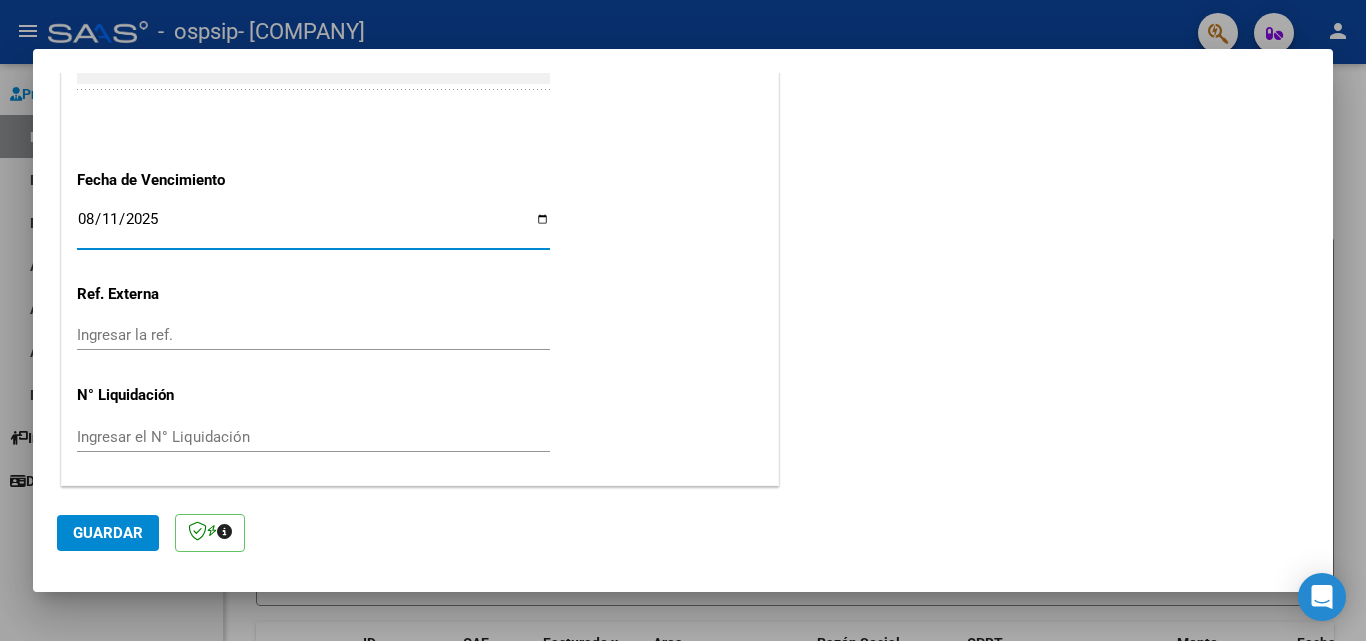 type on "2025-08-11" 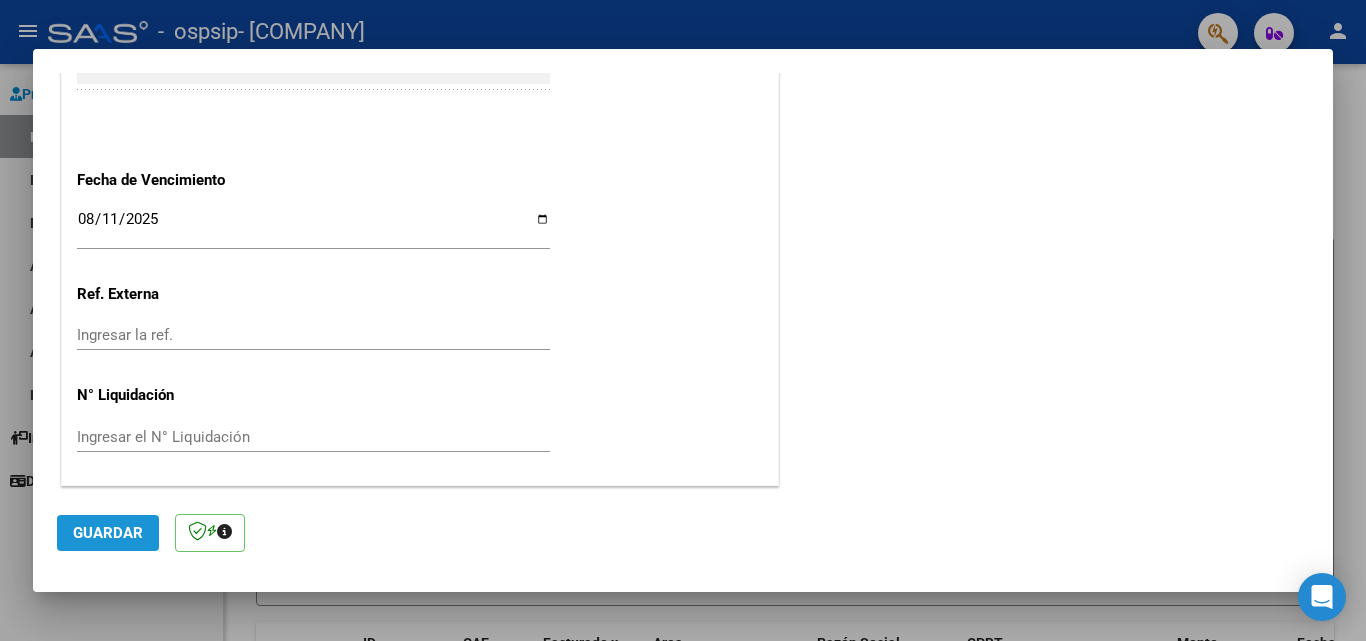 click on "Guardar" 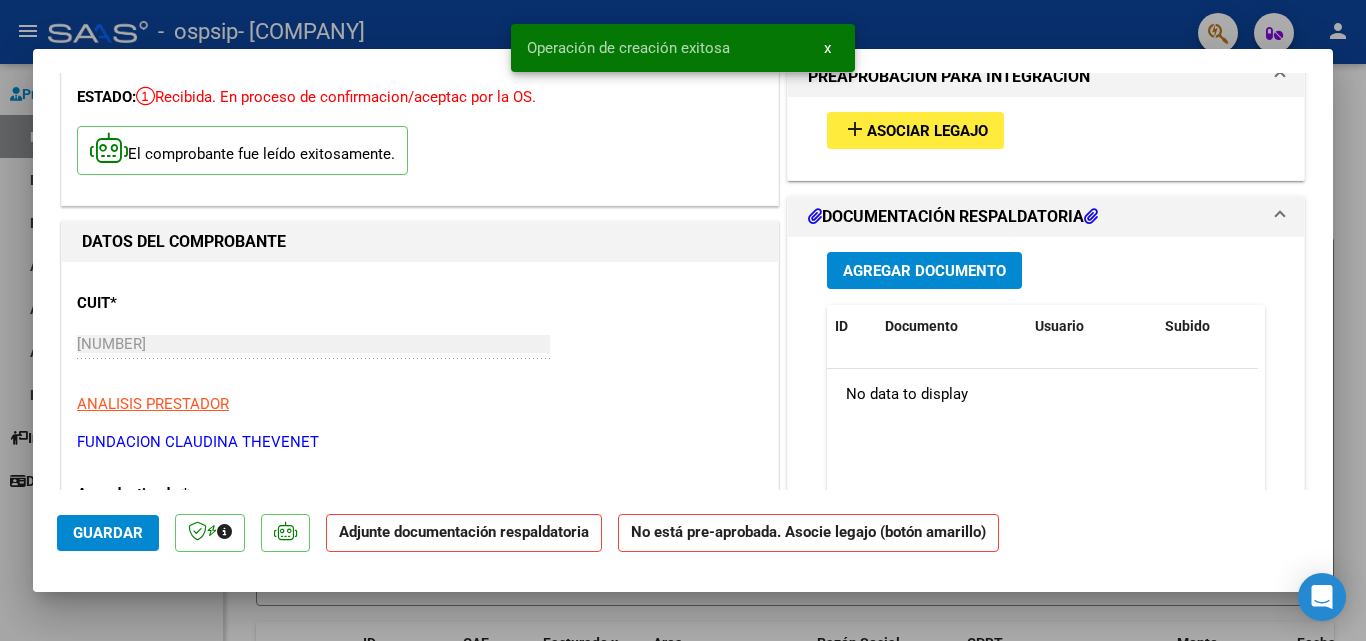 scroll, scrollTop: 0, scrollLeft: 0, axis: both 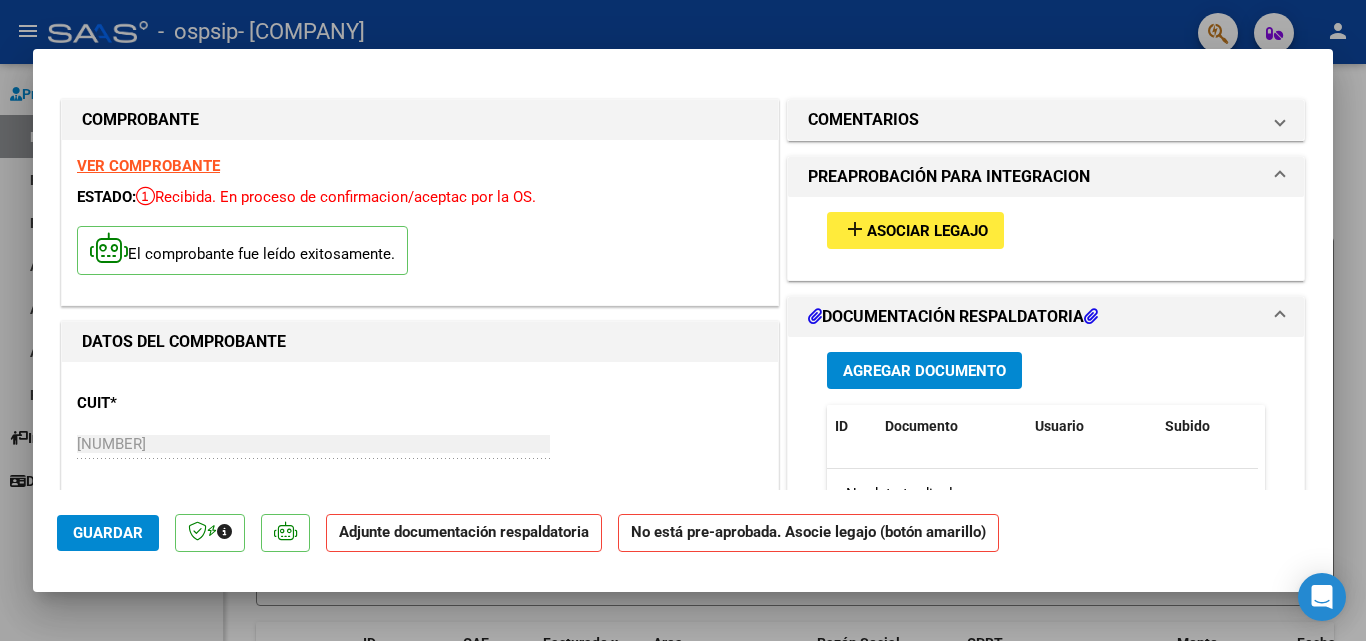 click on "Asociar Legajo" at bounding box center [927, 231] 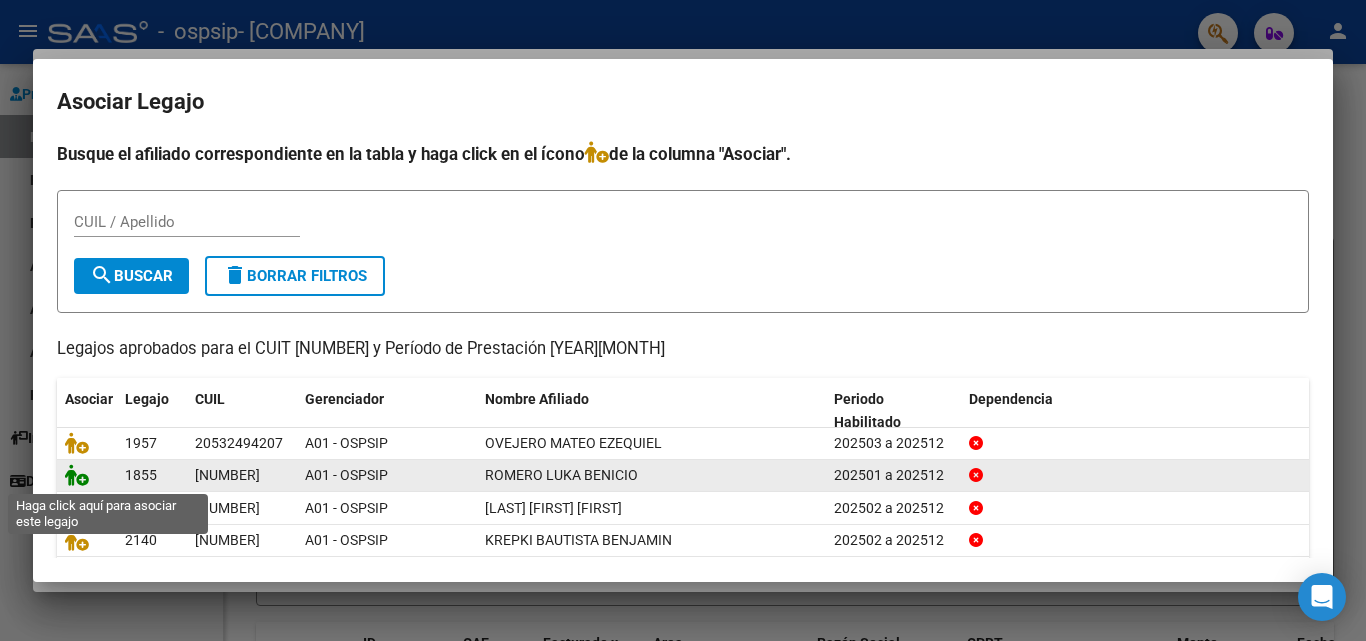 click 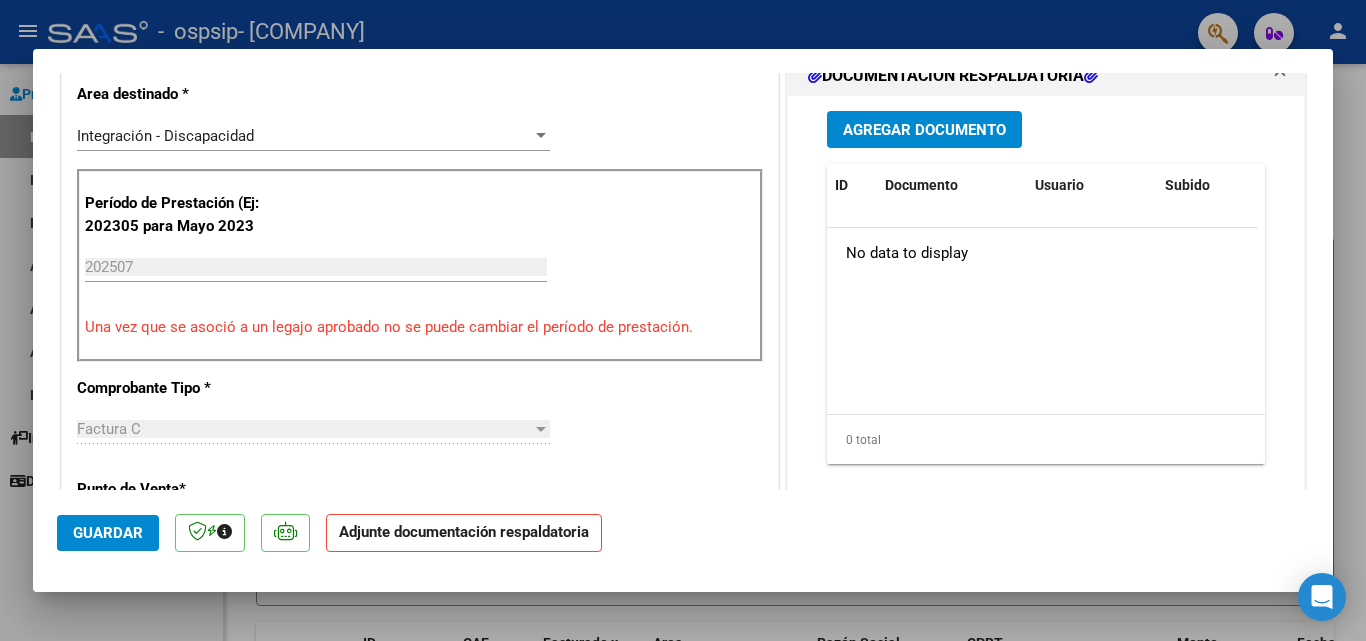 scroll, scrollTop: 300, scrollLeft: 0, axis: vertical 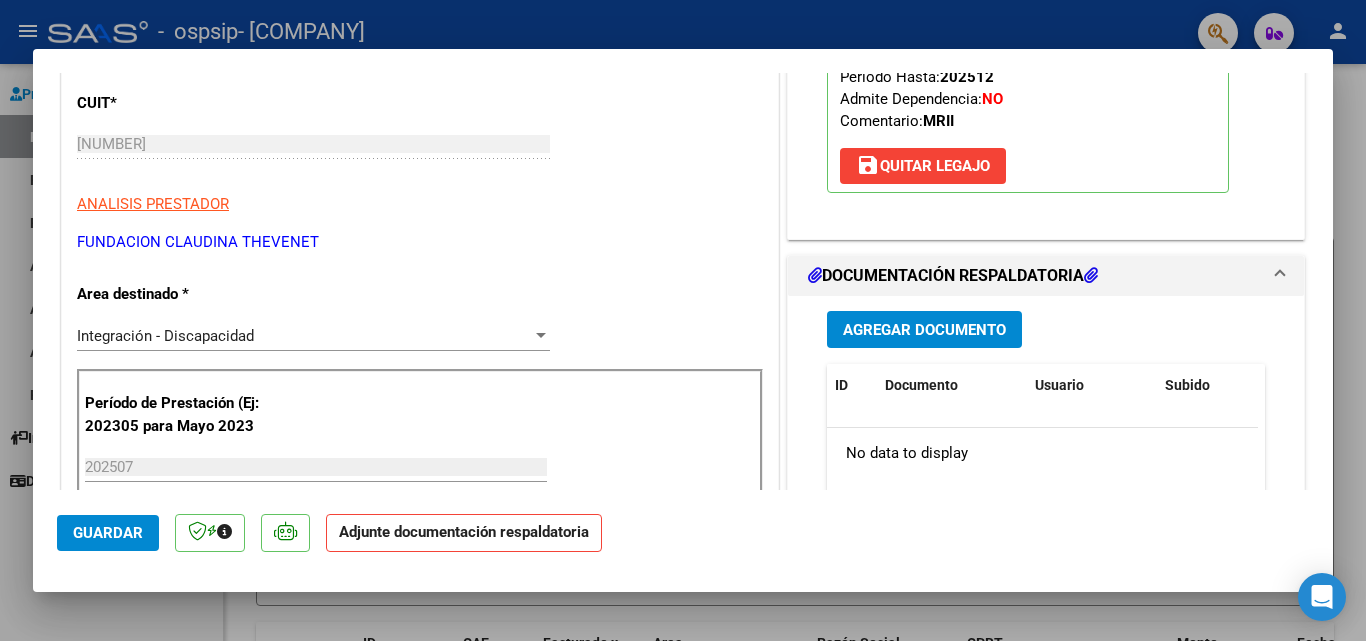 click on "Agregar Documento" at bounding box center [924, 330] 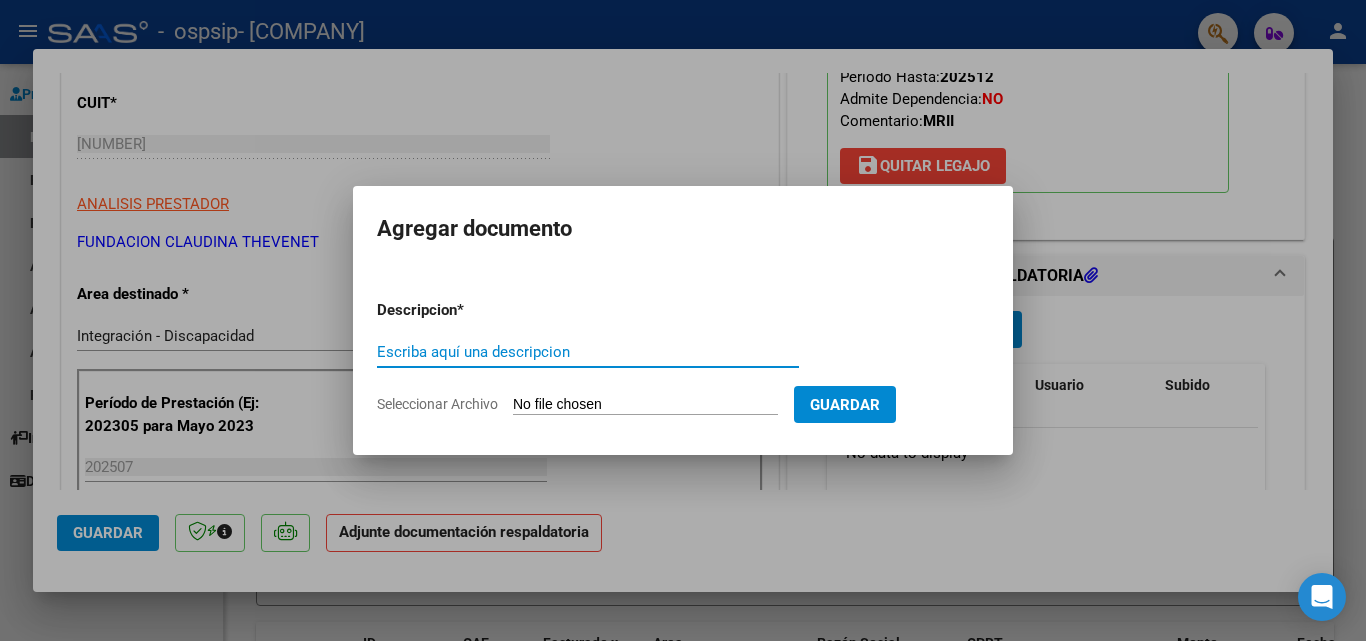 click on "Escriba aquí una descripcion" at bounding box center (588, 352) 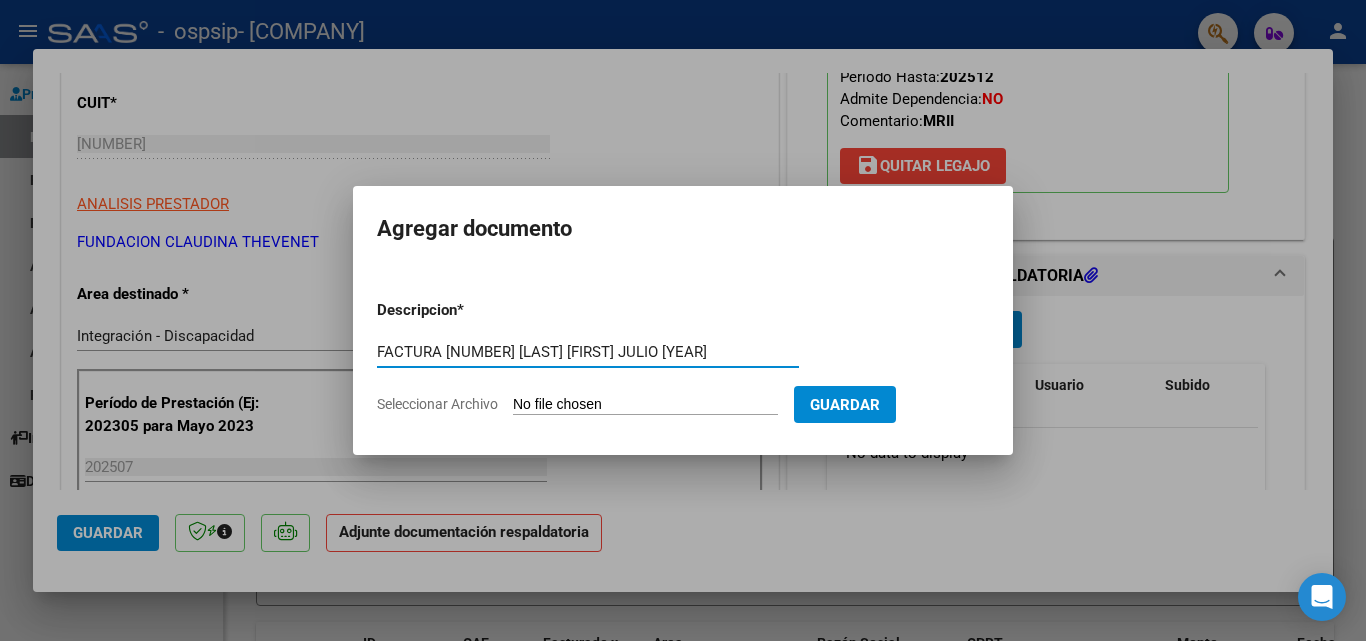 type on "FACTURA 34922 ROMERO LUKA JULIO 2025" 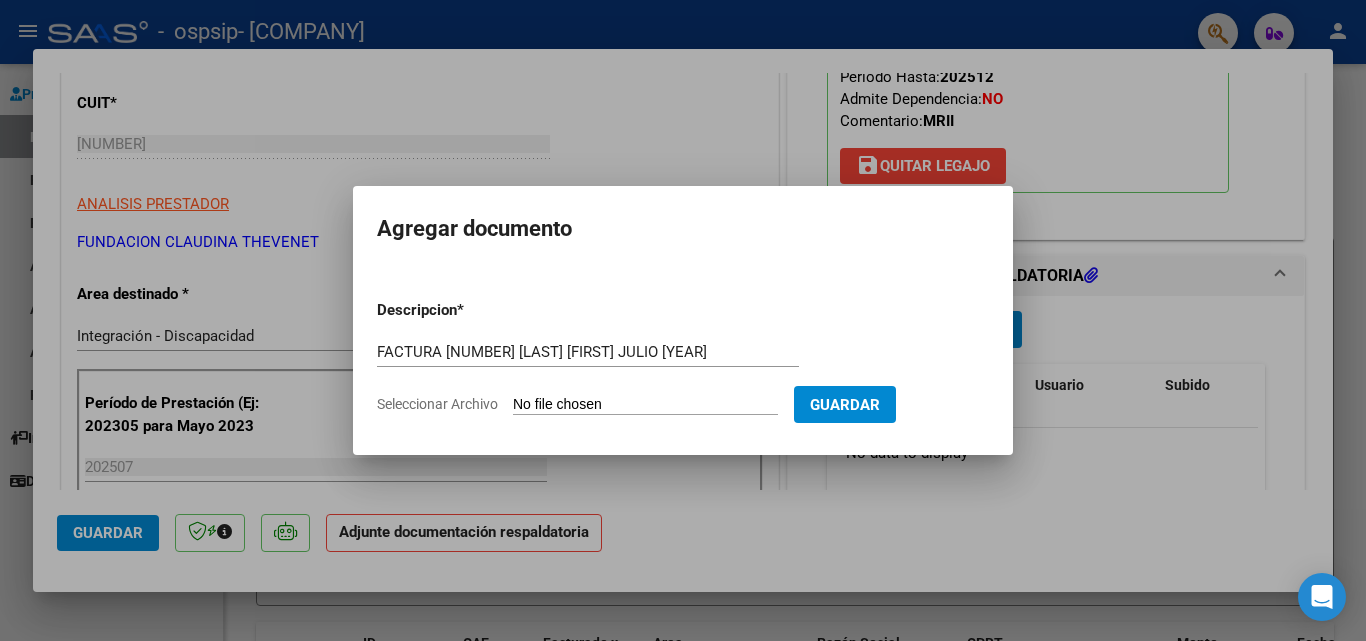 type on "C:\fakepath\FC 34922 ROMERO LUKA.pdf" 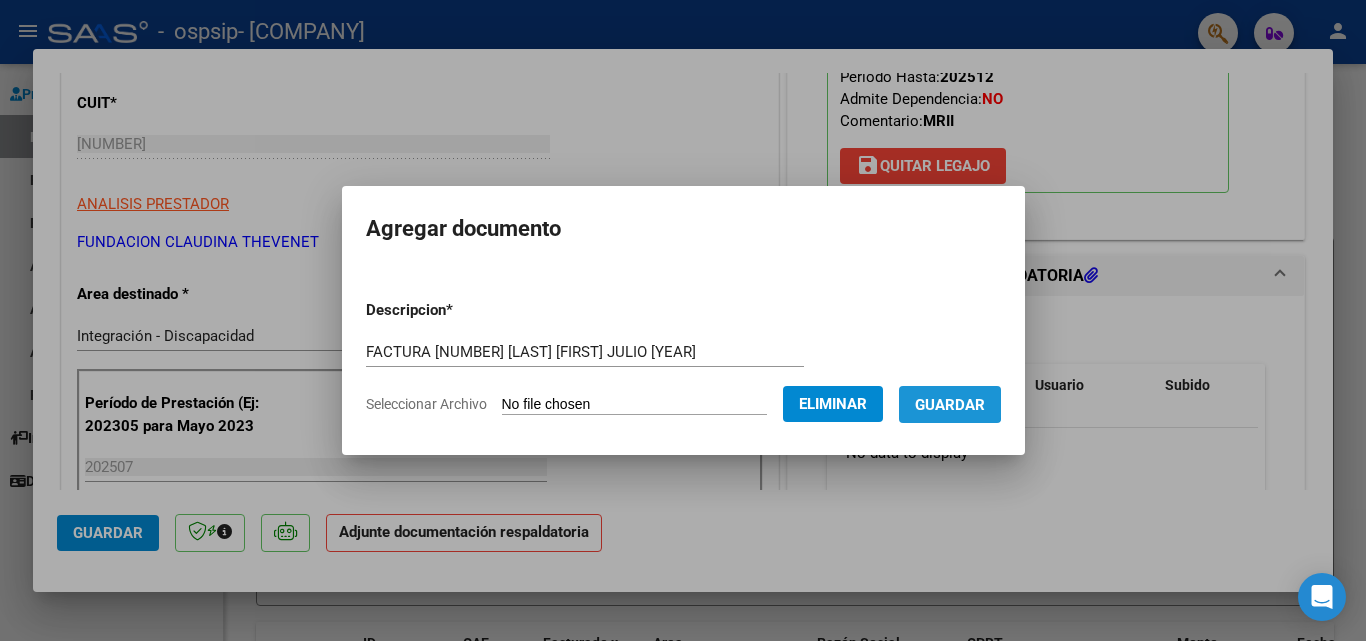 click on "Guardar" at bounding box center (950, 405) 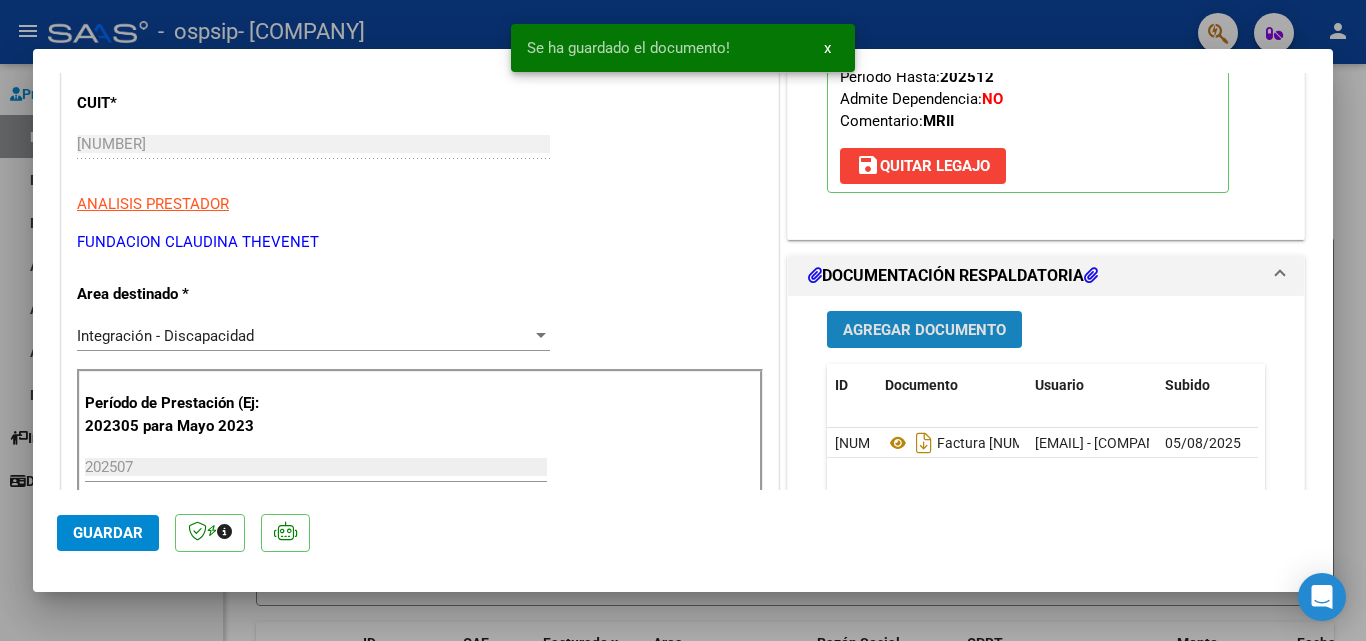 click on "Agregar Documento" at bounding box center [924, 330] 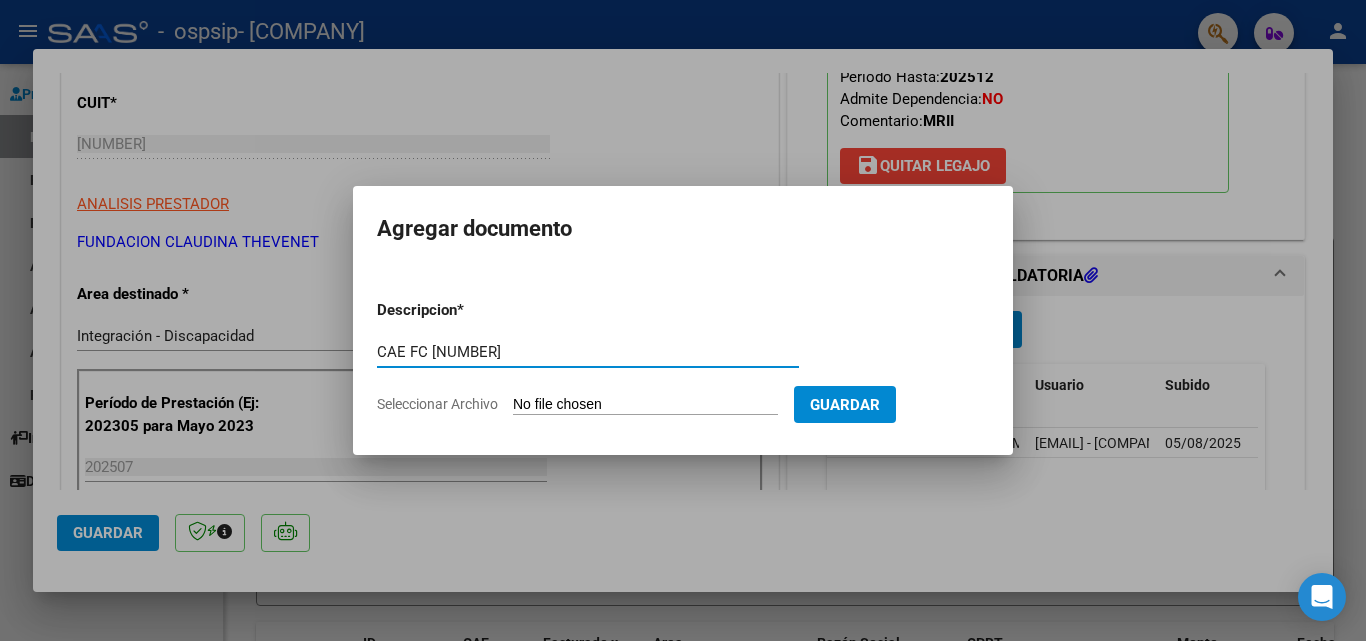 type on "CAE FC 34922" 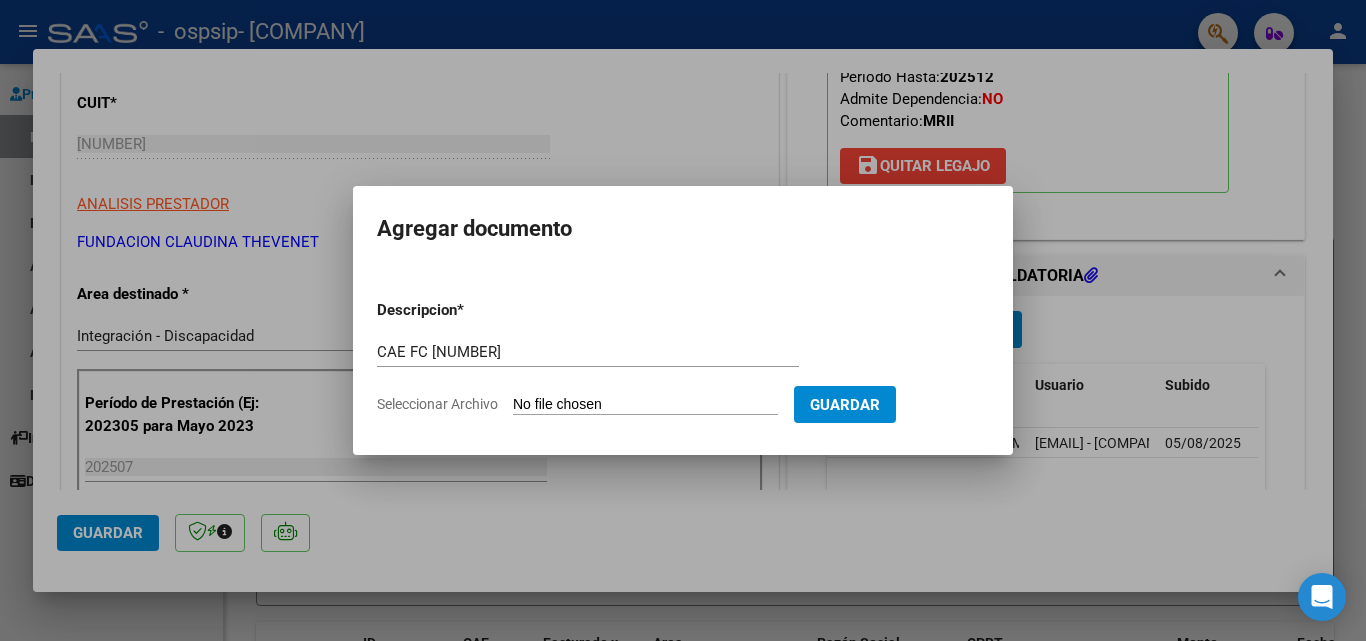 click on "Seleccionar Archivo" at bounding box center (645, 405) 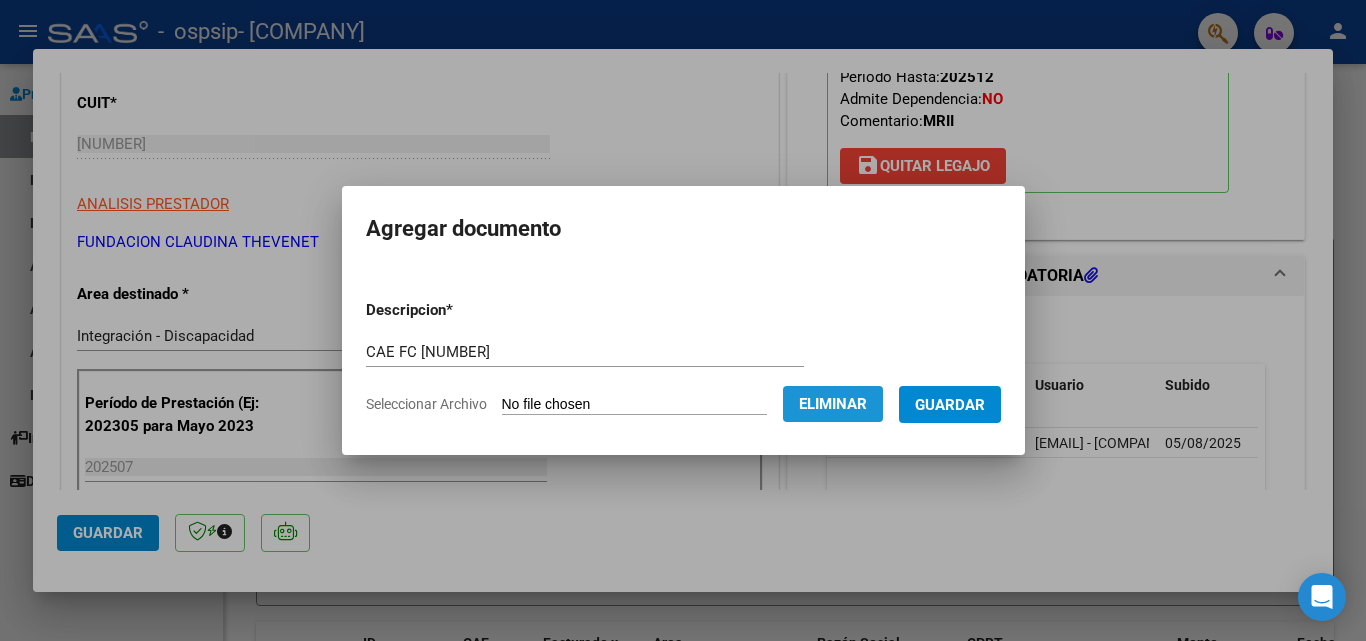 click on "Eliminar" 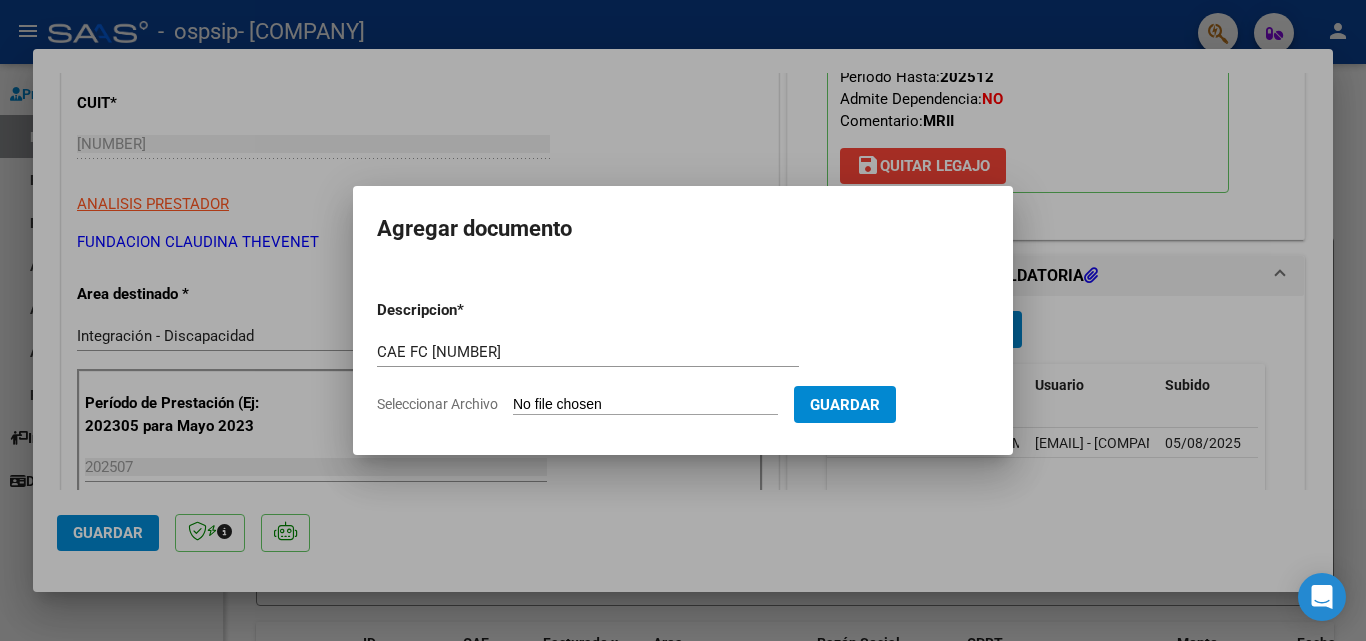 click on "Seleccionar Archivo" at bounding box center [645, 405] 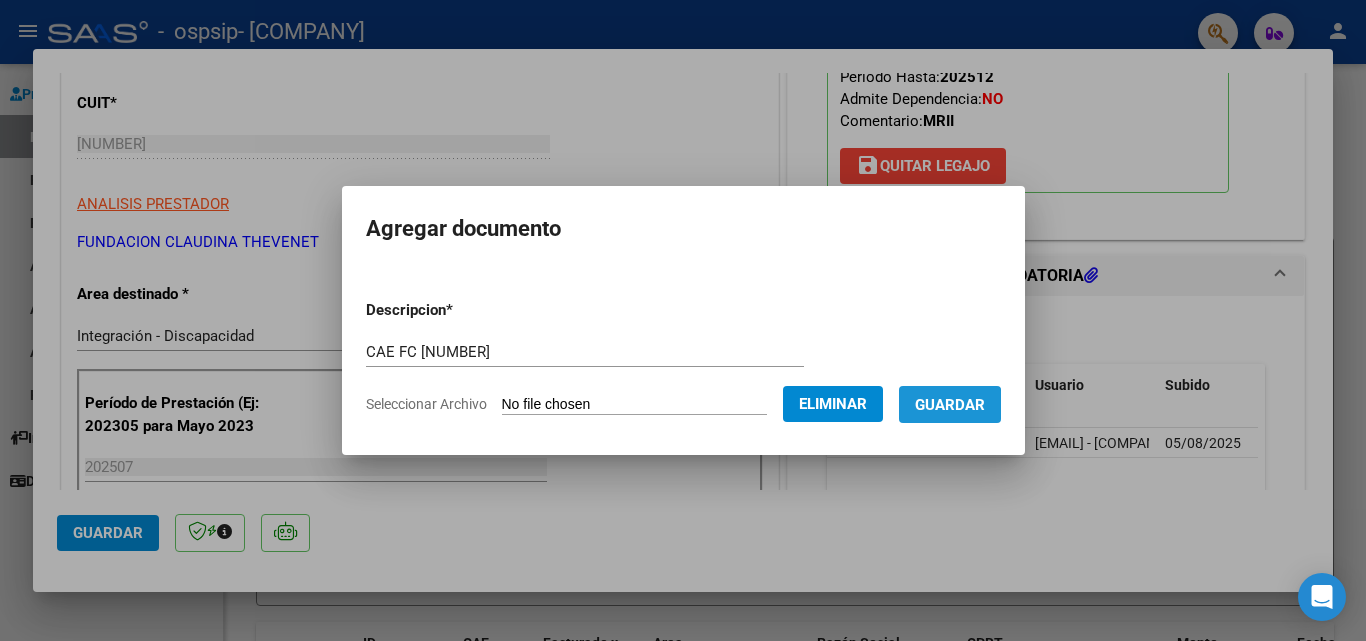 click on "Guardar" at bounding box center [950, 405] 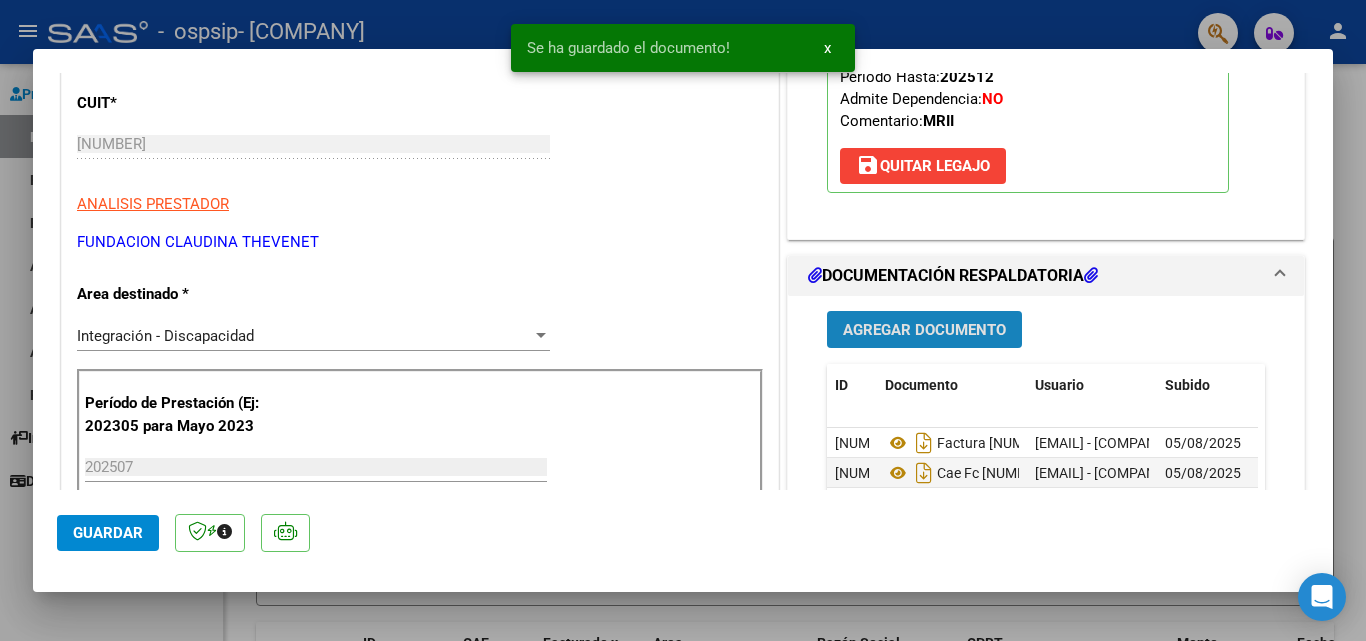 click on "Agregar Documento" at bounding box center [924, 330] 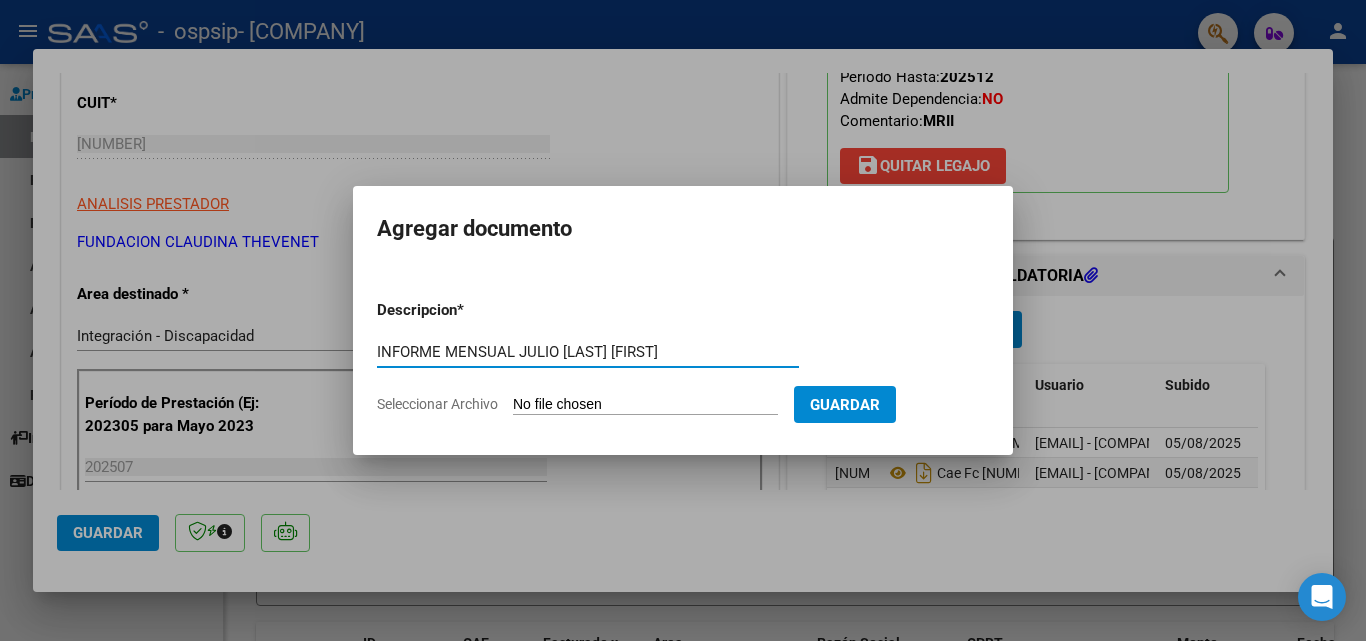 type on "INFORME MENSUAL JULIO ROMERO LUKA" 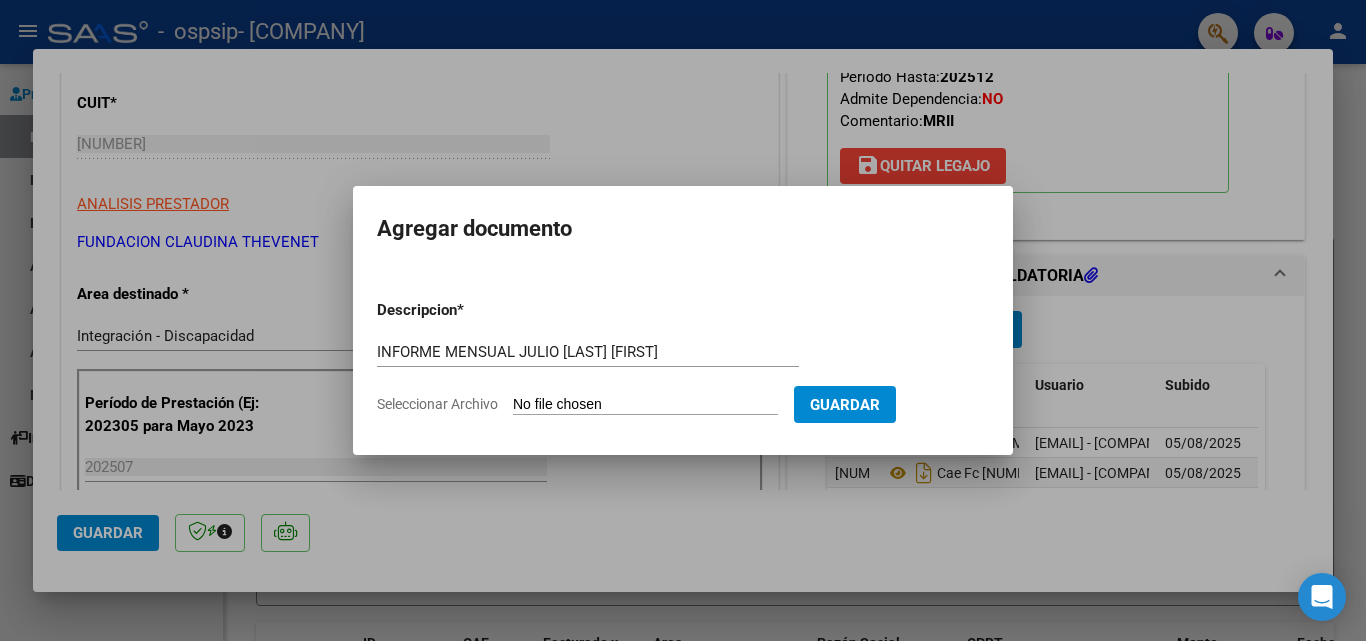 type on "C:\fakepath\INFORME MENSUAL ROMERO LUKA JULIO 2025.pdf" 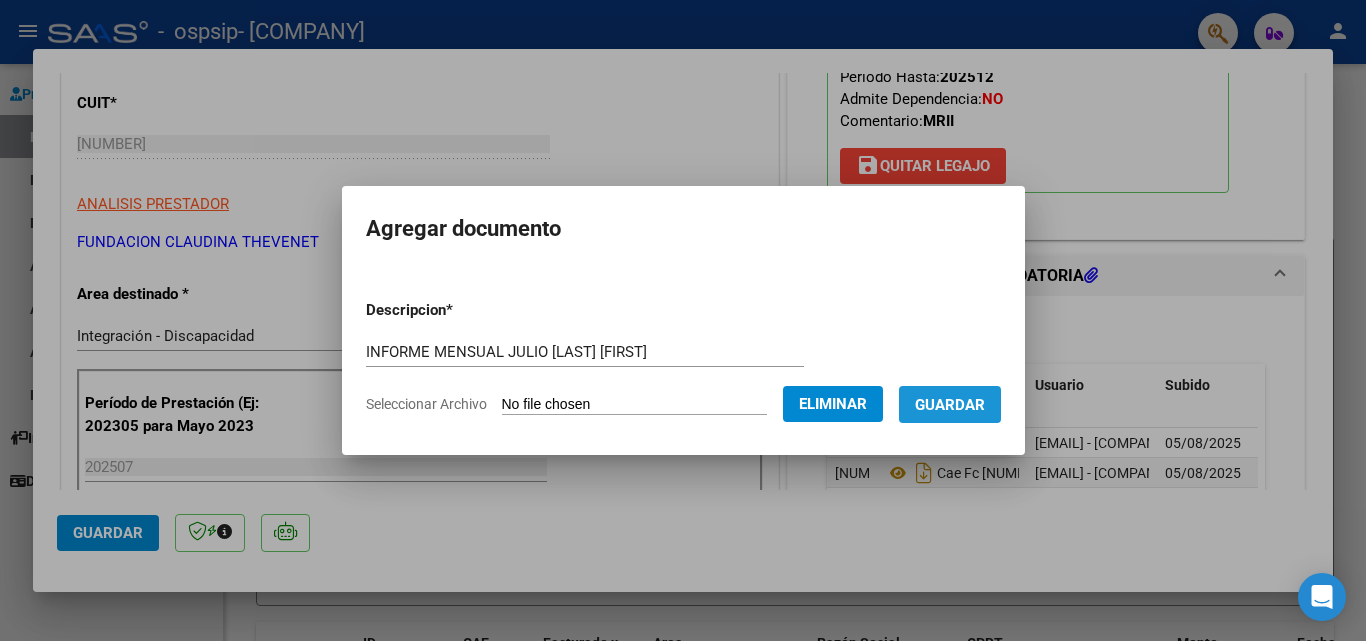 click on "Guardar" at bounding box center [950, 404] 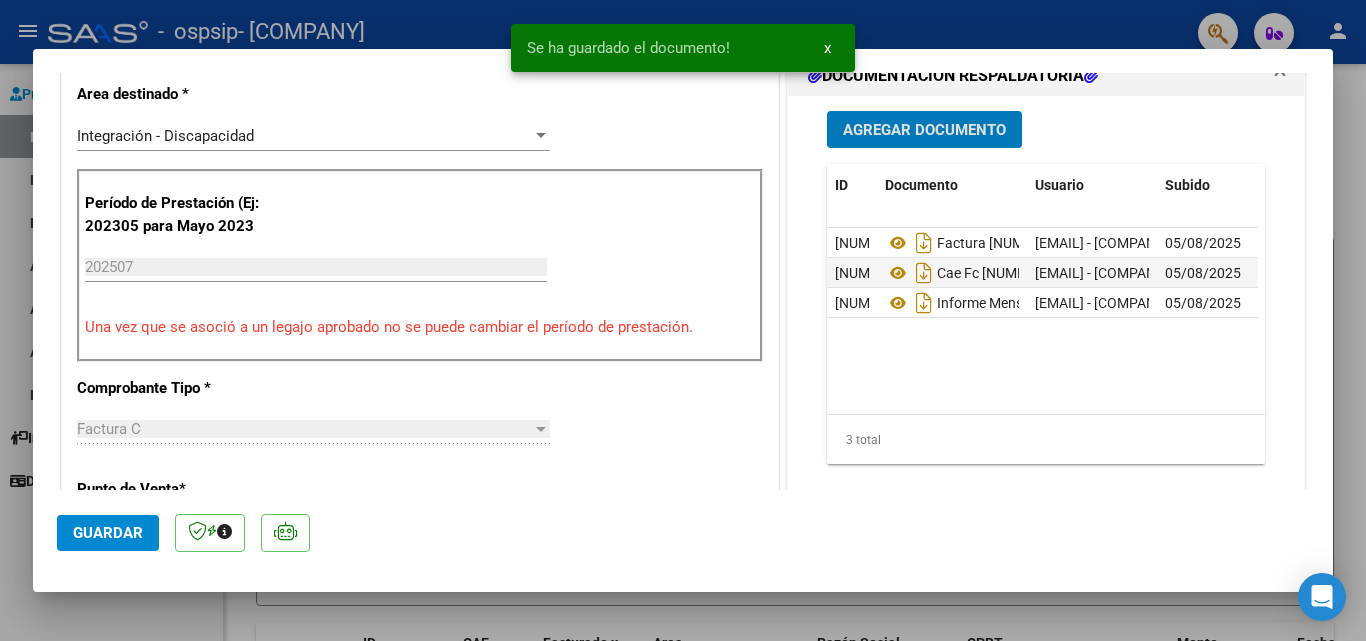 scroll, scrollTop: 400, scrollLeft: 0, axis: vertical 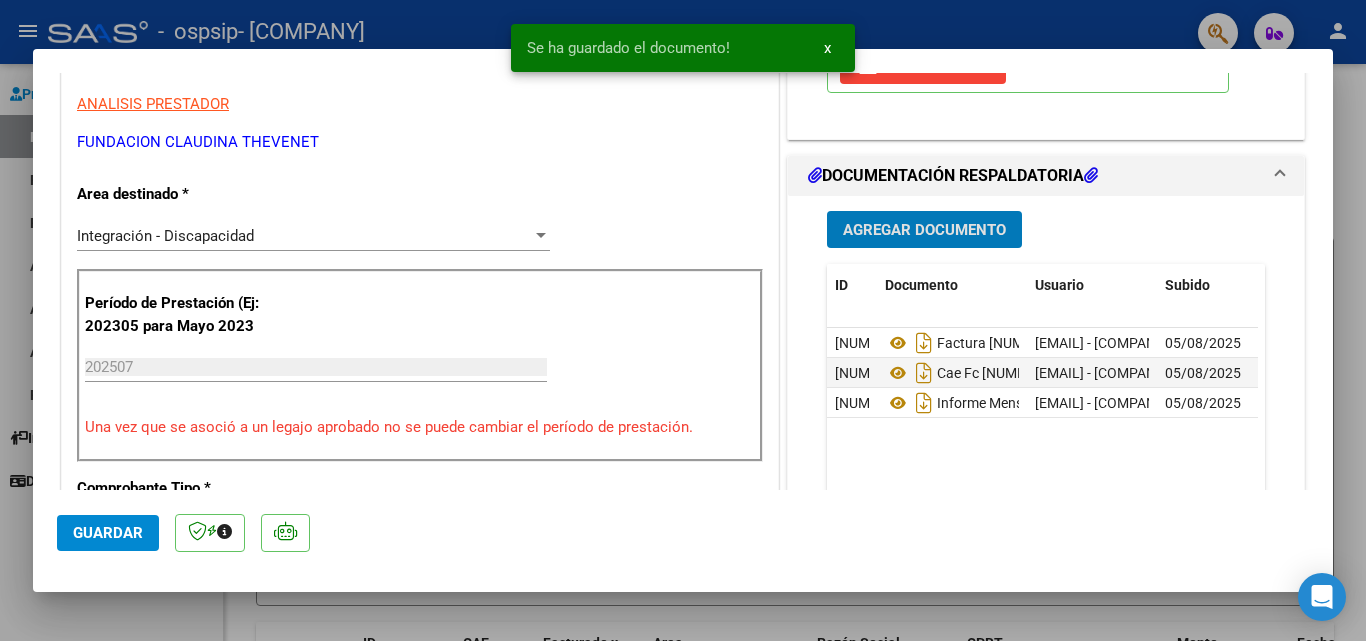 click on "Agregar Documento" at bounding box center [924, 230] 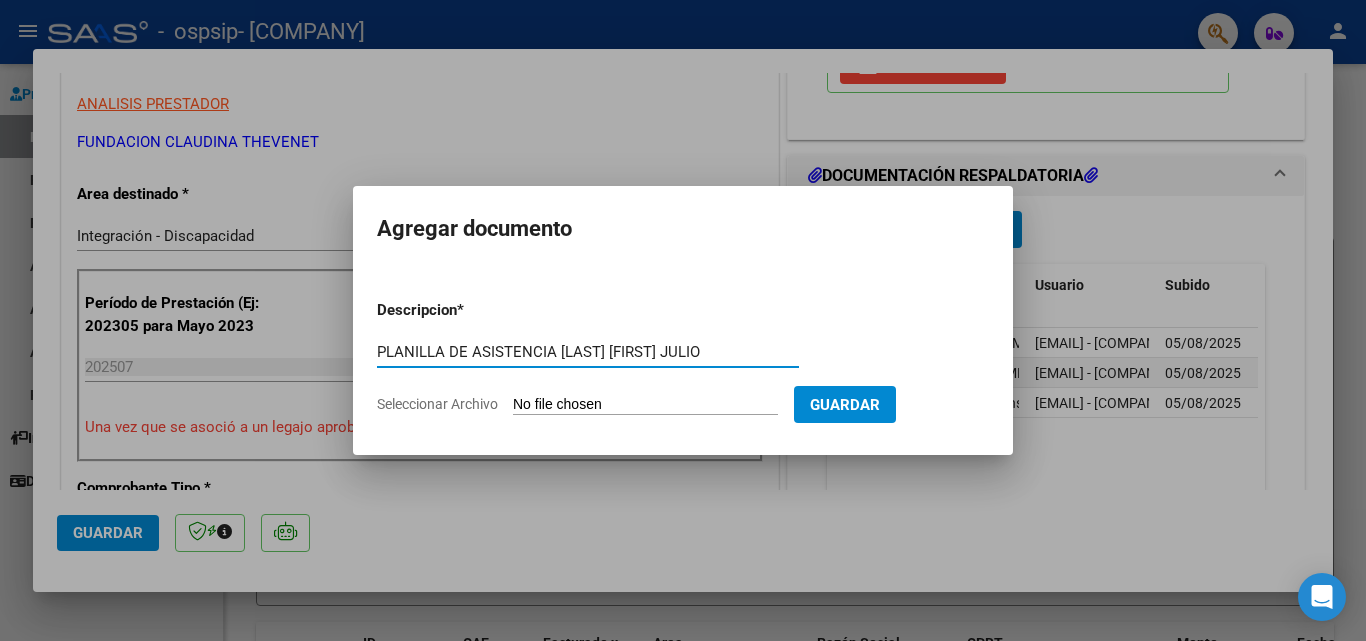 type on "PLANILLA DE ASISTENCIA ROMERO LUKA JULIO" 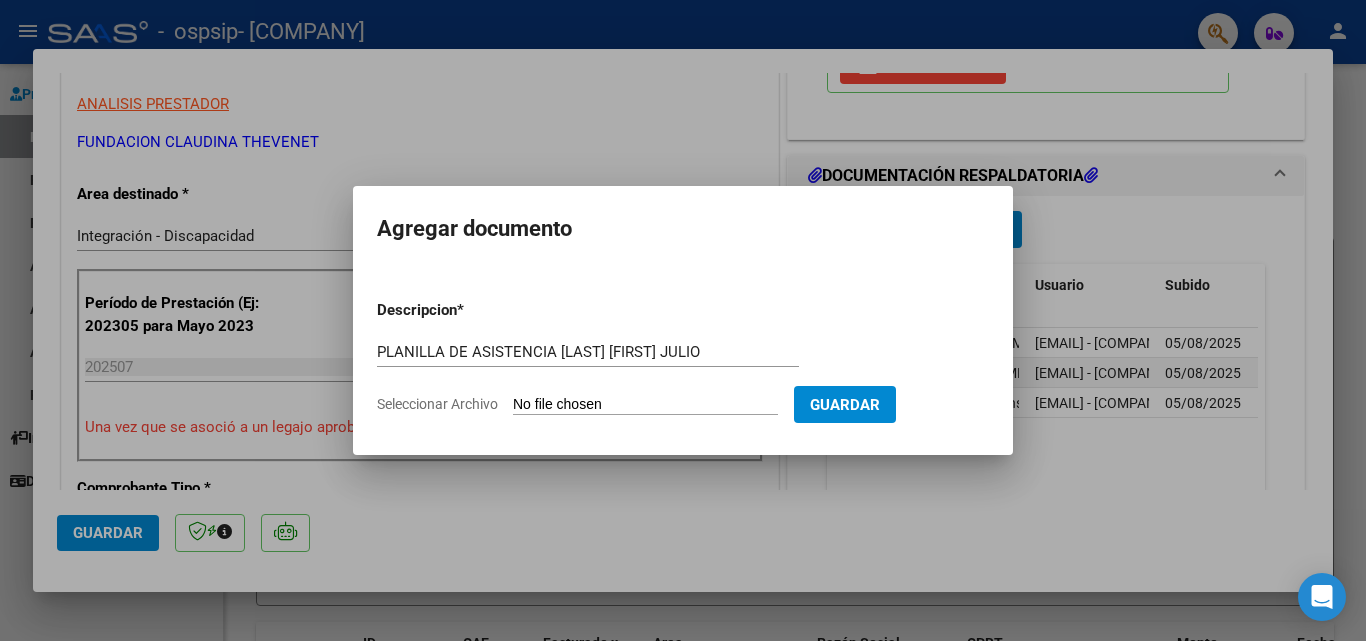 type on "C:\fakepath\PA ROMERO BENICIO JULIO 2025.pdf" 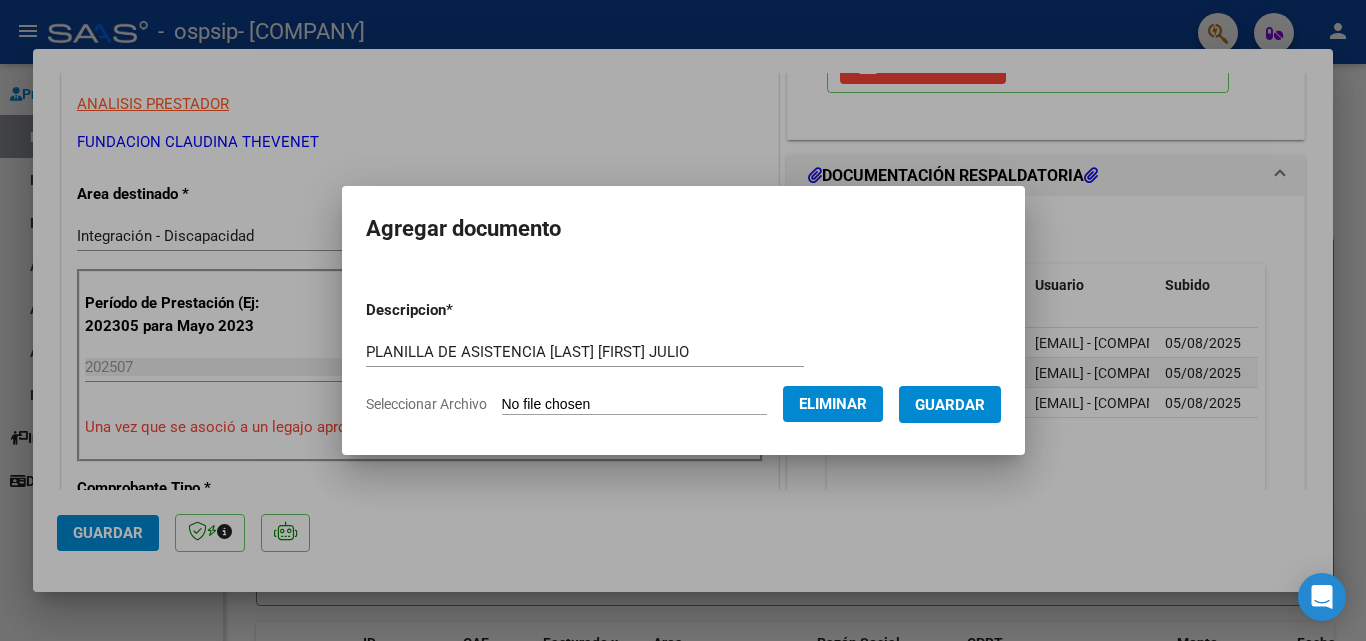 click on "Guardar" at bounding box center (950, 405) 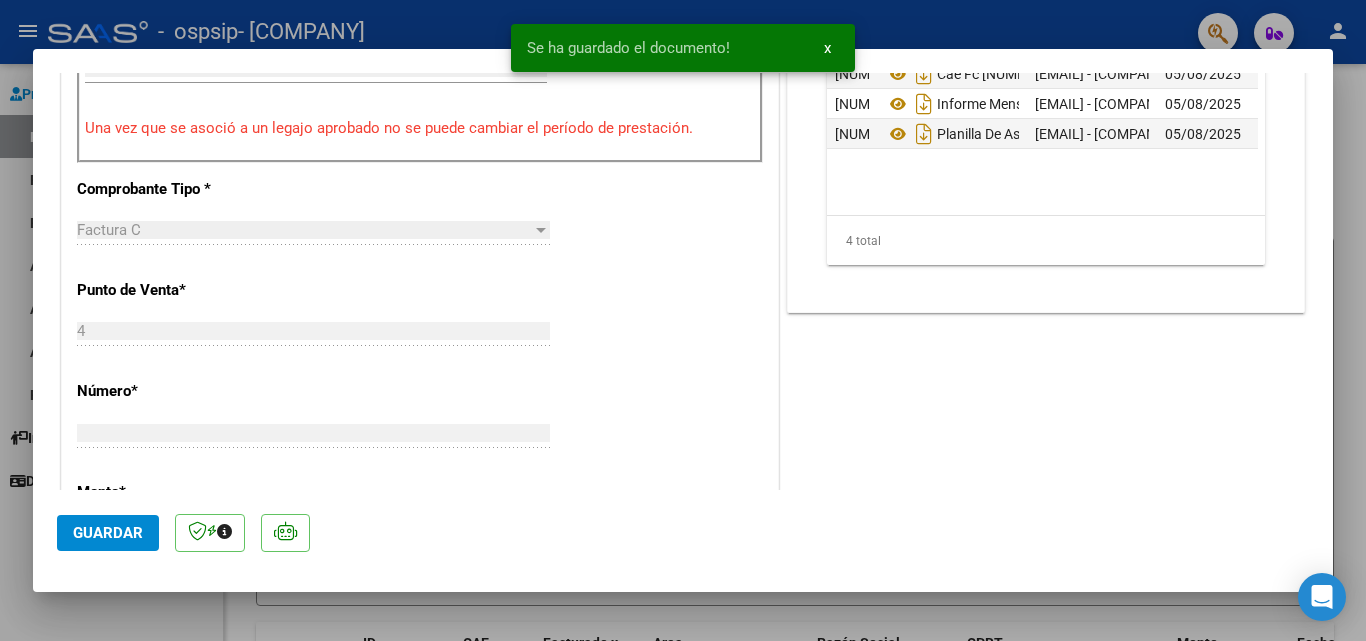 scroll, scrollTop: 700, scrollLeft: 0, axis: vertical 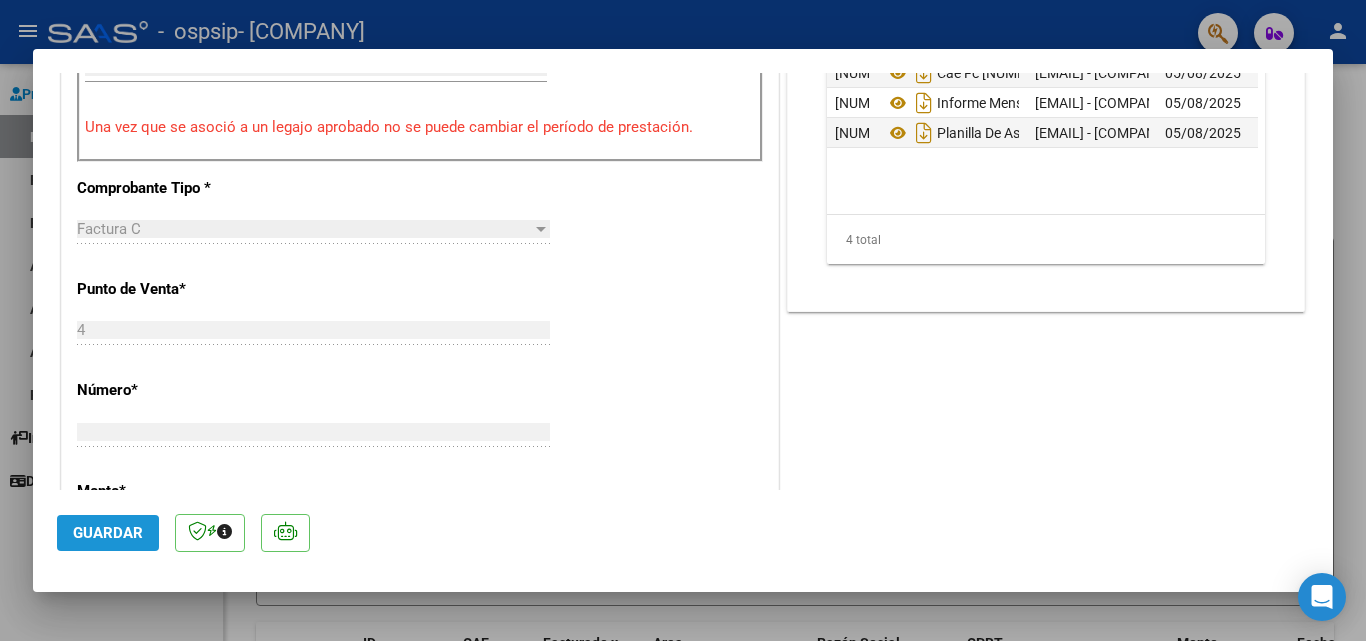click on "Guardar" 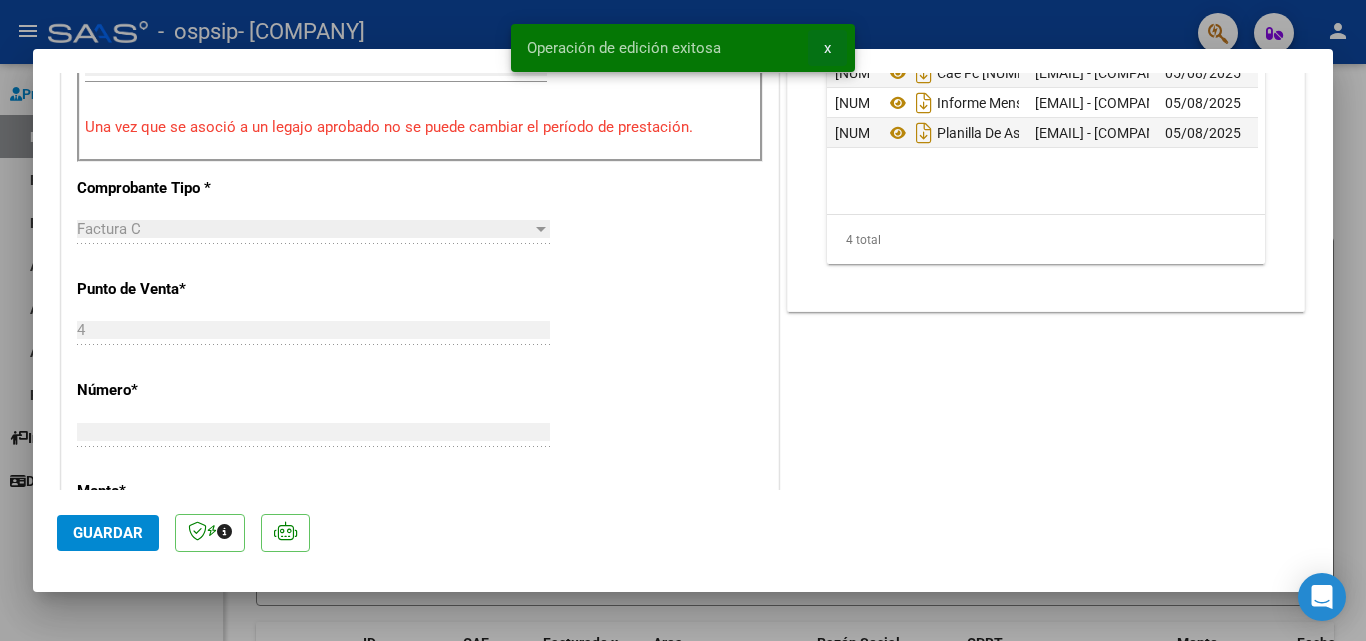 click on "x" at bounding box center (827, 48) 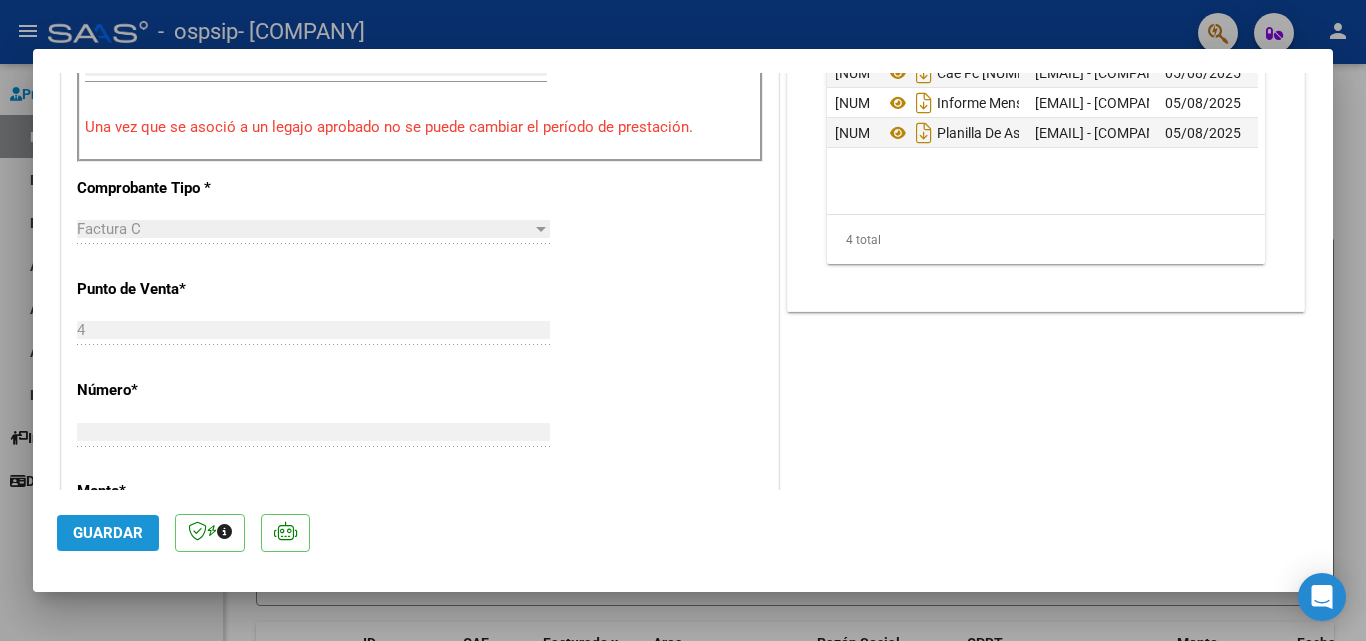 click on "Guardar" 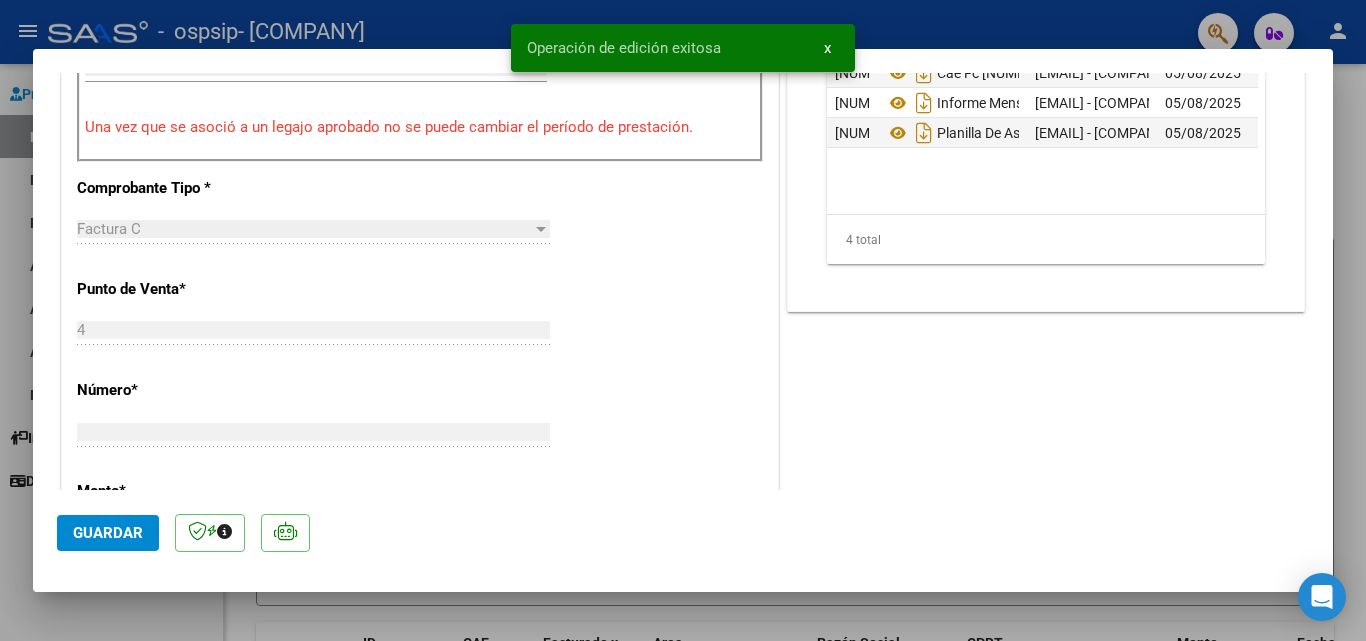 drag, startPoint x: 828, startPoint y: 48, endPoint x: 795, endPoint y: 64, distance: 36.67424 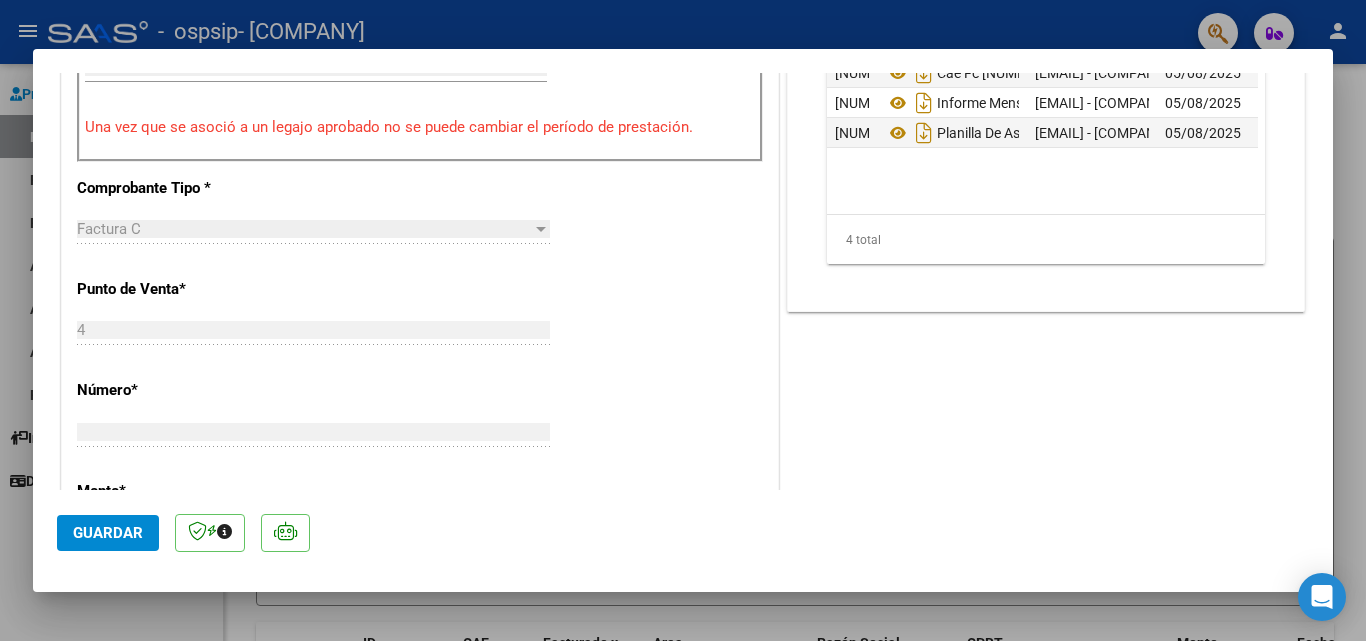 click on "Guardar" 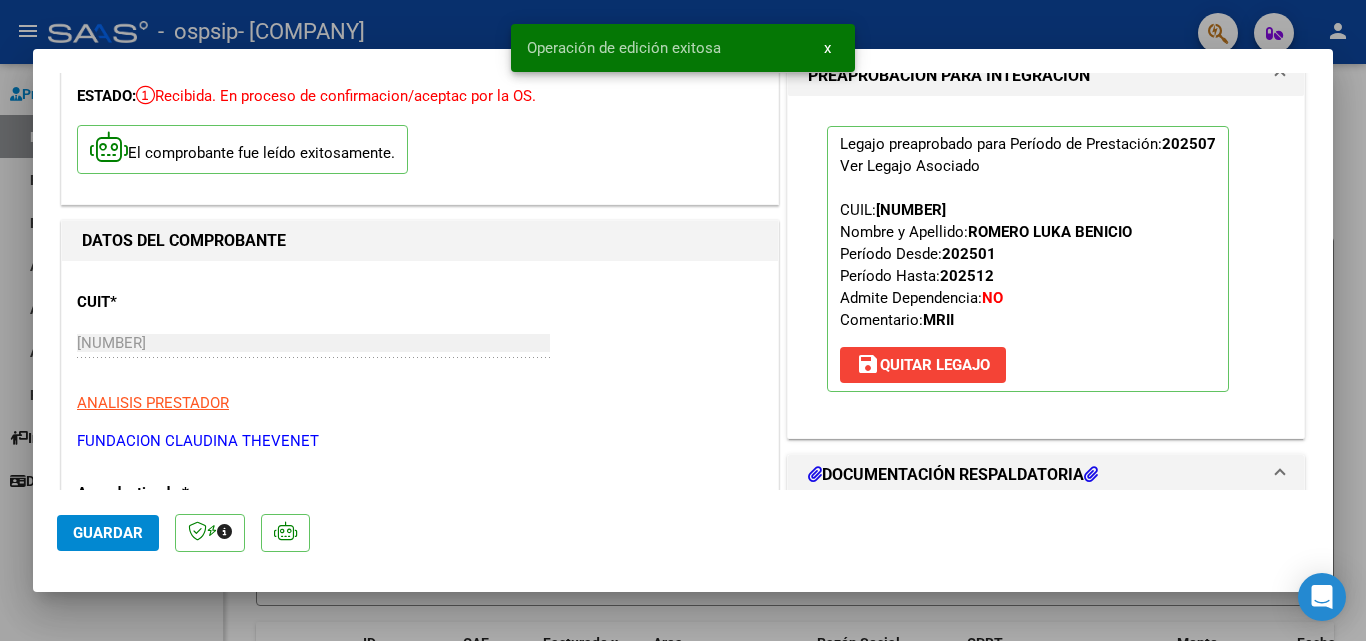 scroll, scrollTop: 100, scrollLeft: 0, axis: vertical 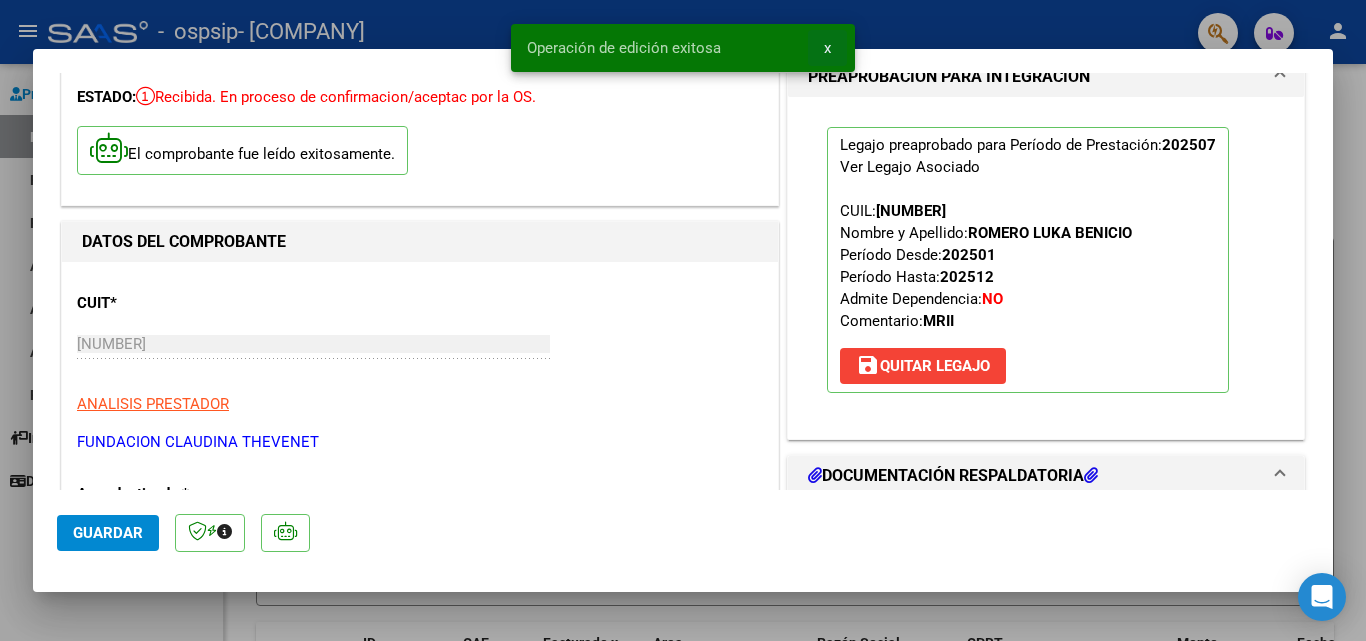 click on "x" at bounding box center [827, 48] 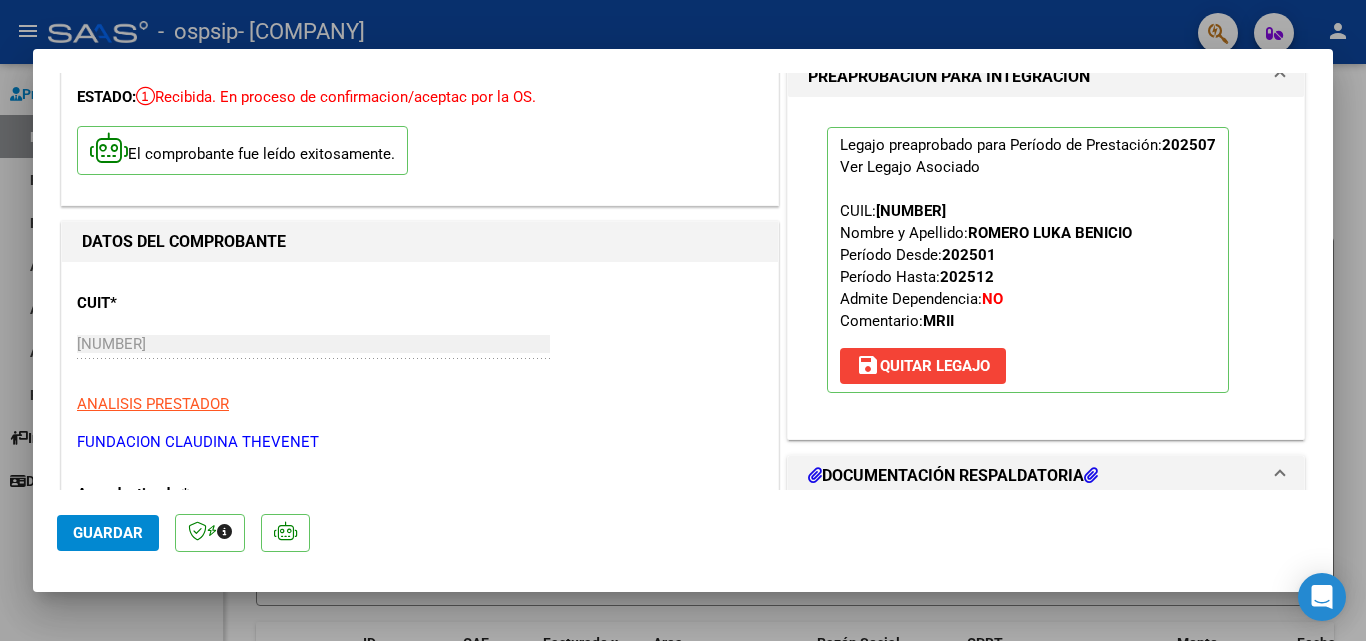 click at bounding box center [683, 320] 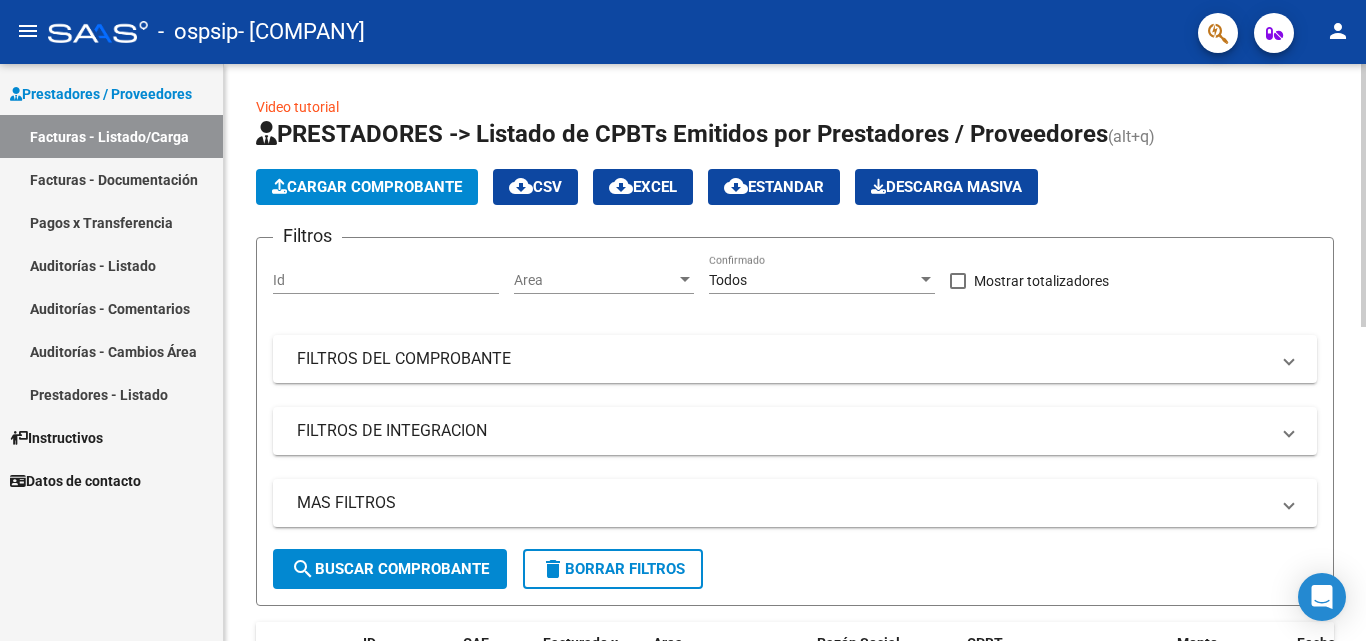 click on "Cargar Comprobante" 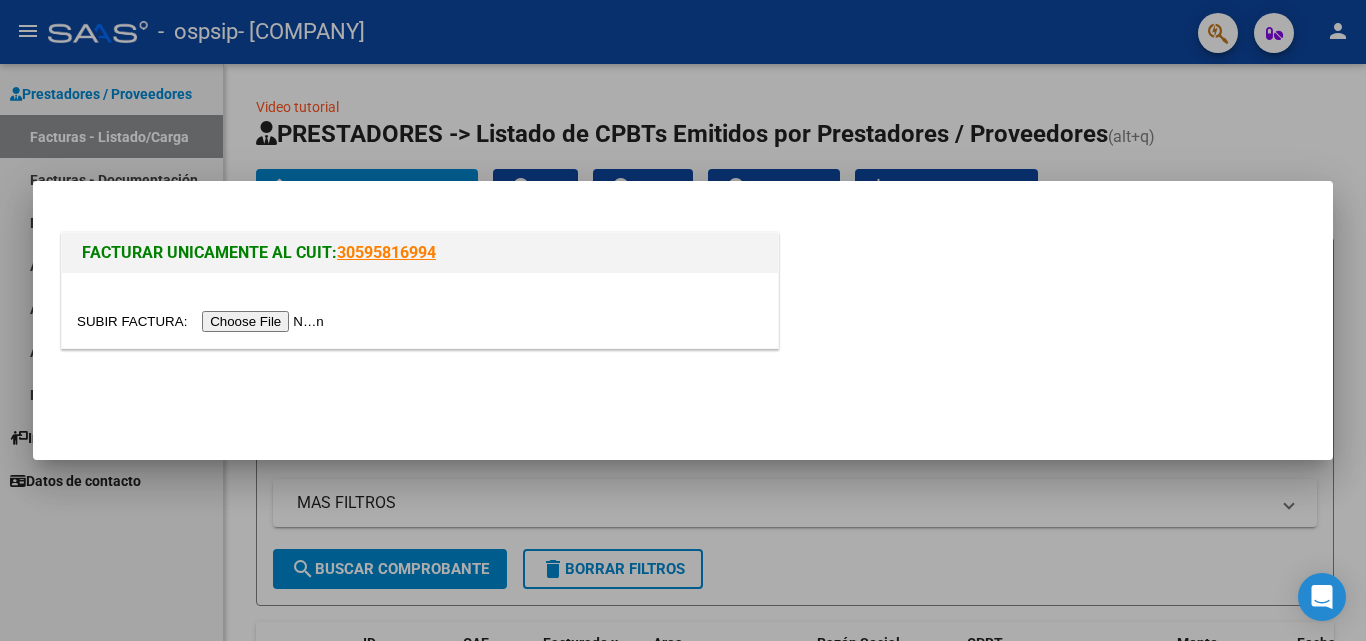 click at bounding box center [203, 321] 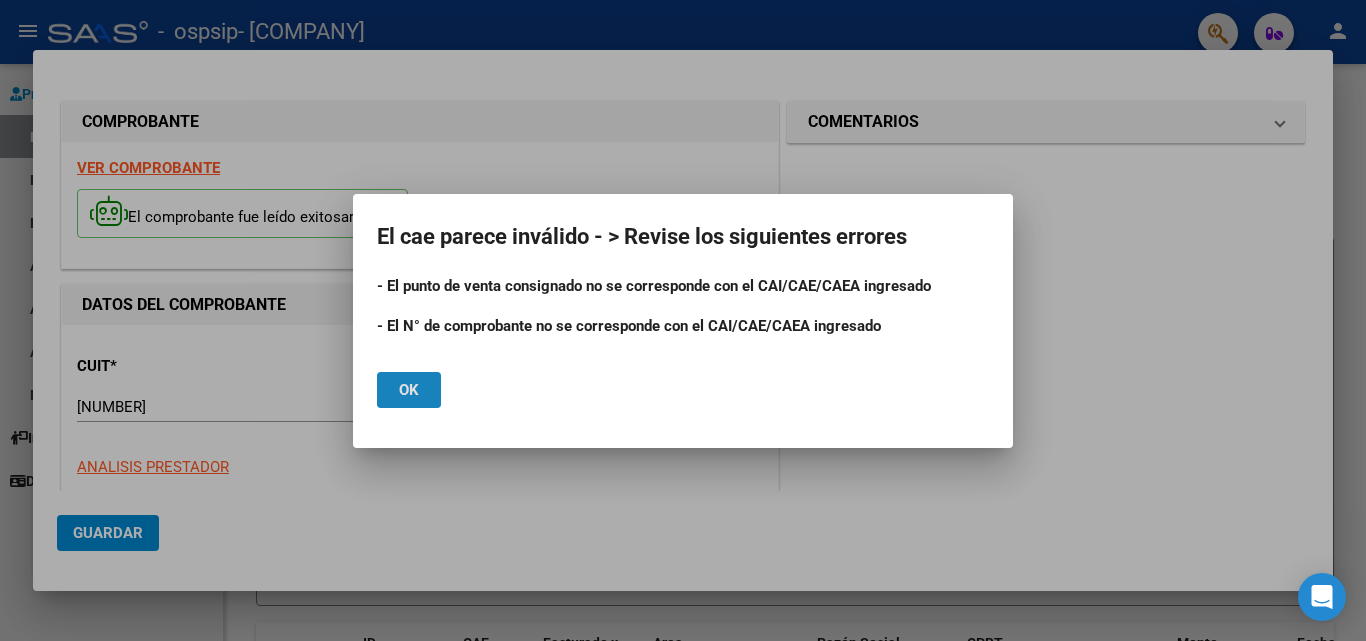click on "Ok" 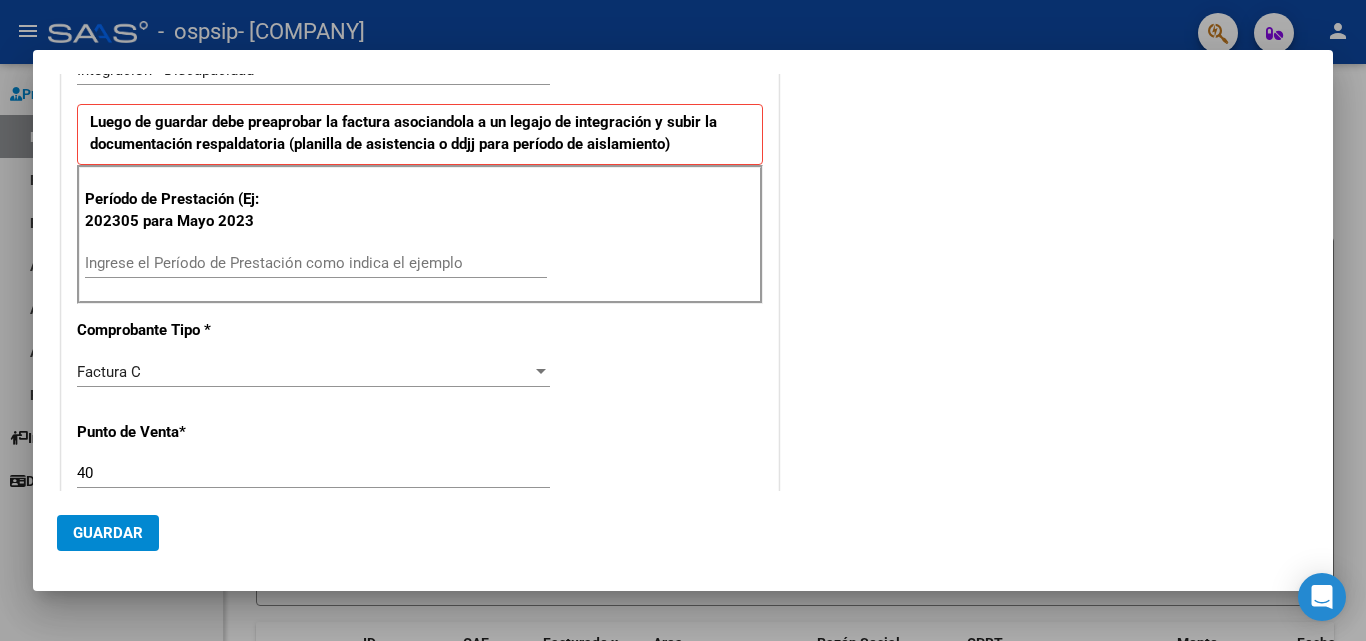 scroll, scrollTop: 500, scrollLeft: 0, axis: vertical 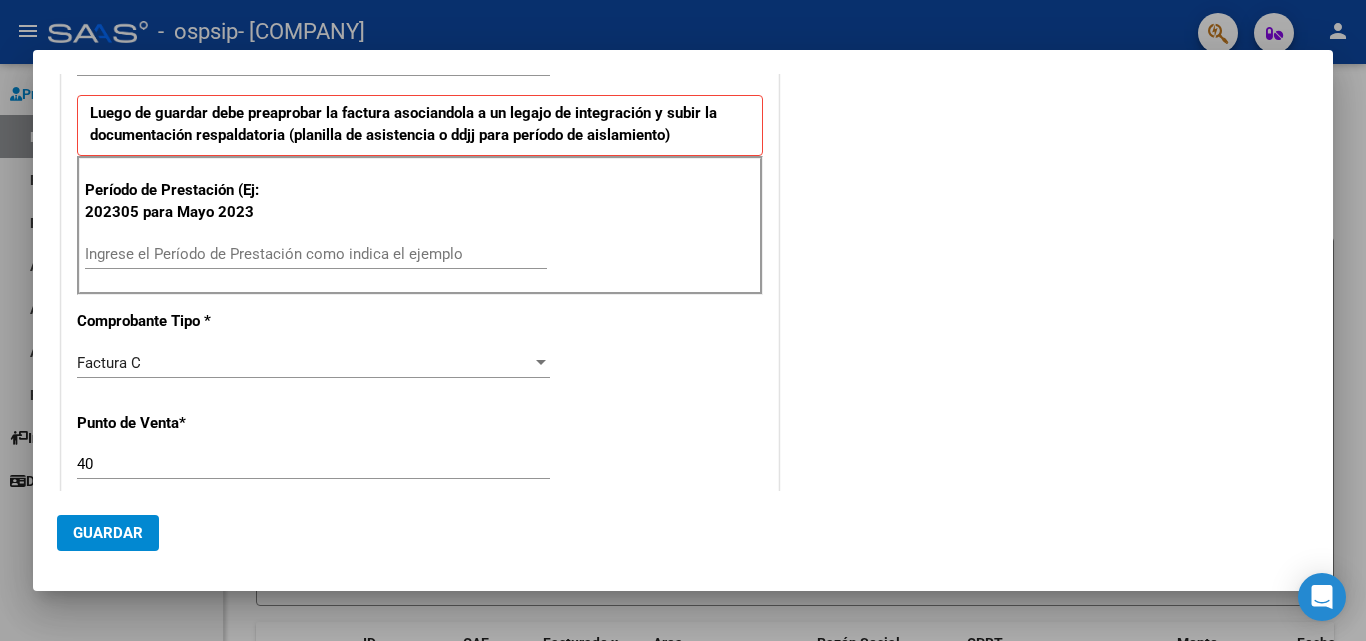 click on "Ingrese el Período de Prestación como indica el ejemplo" at bounding box center (316, 254) 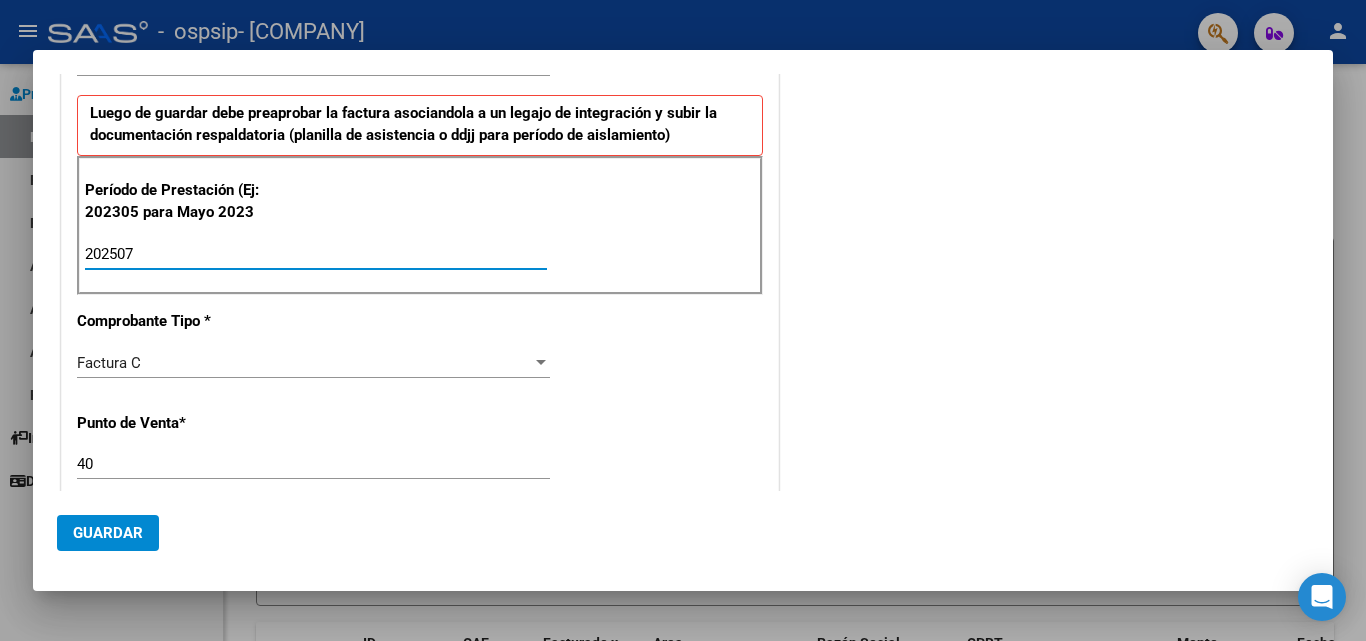 type on "202507" 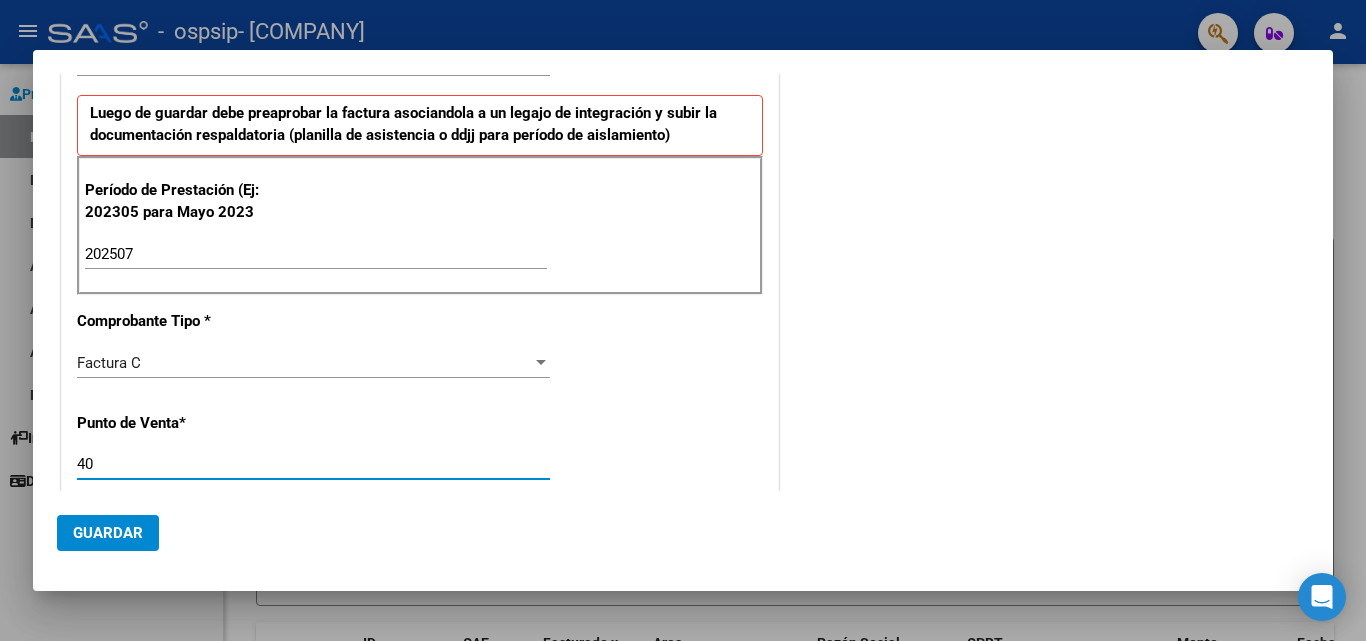 click on "40" at bounding box center (313, 464) 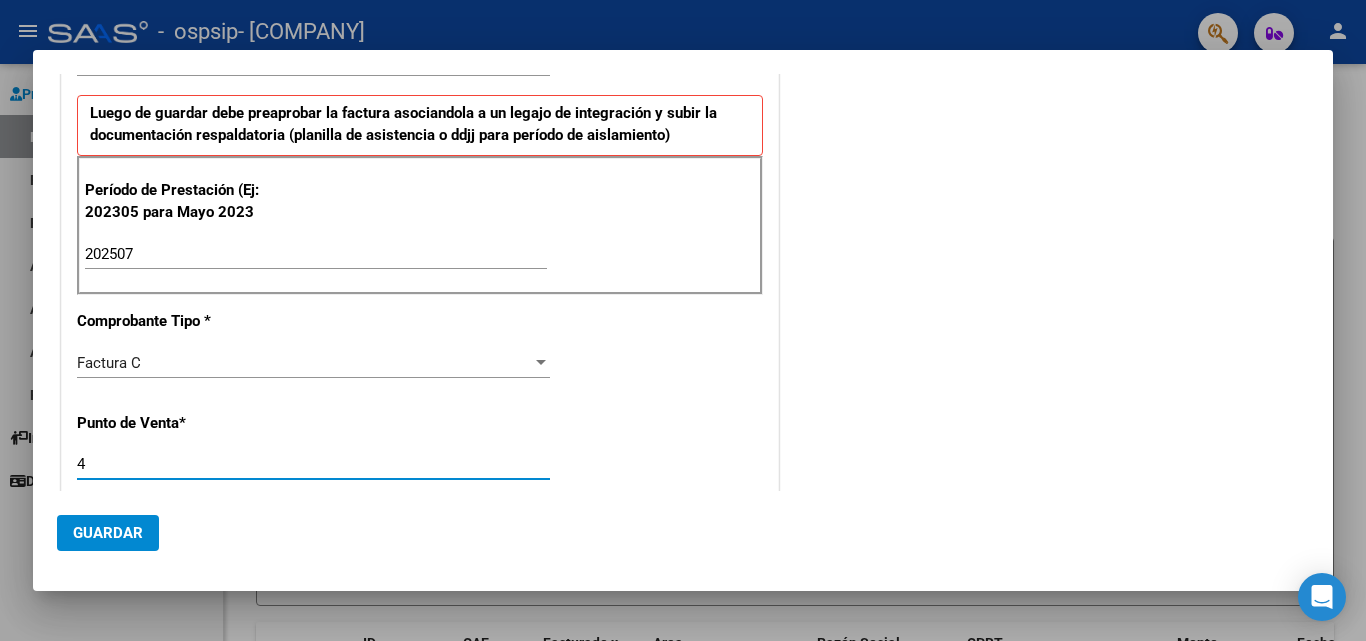 type on "4" 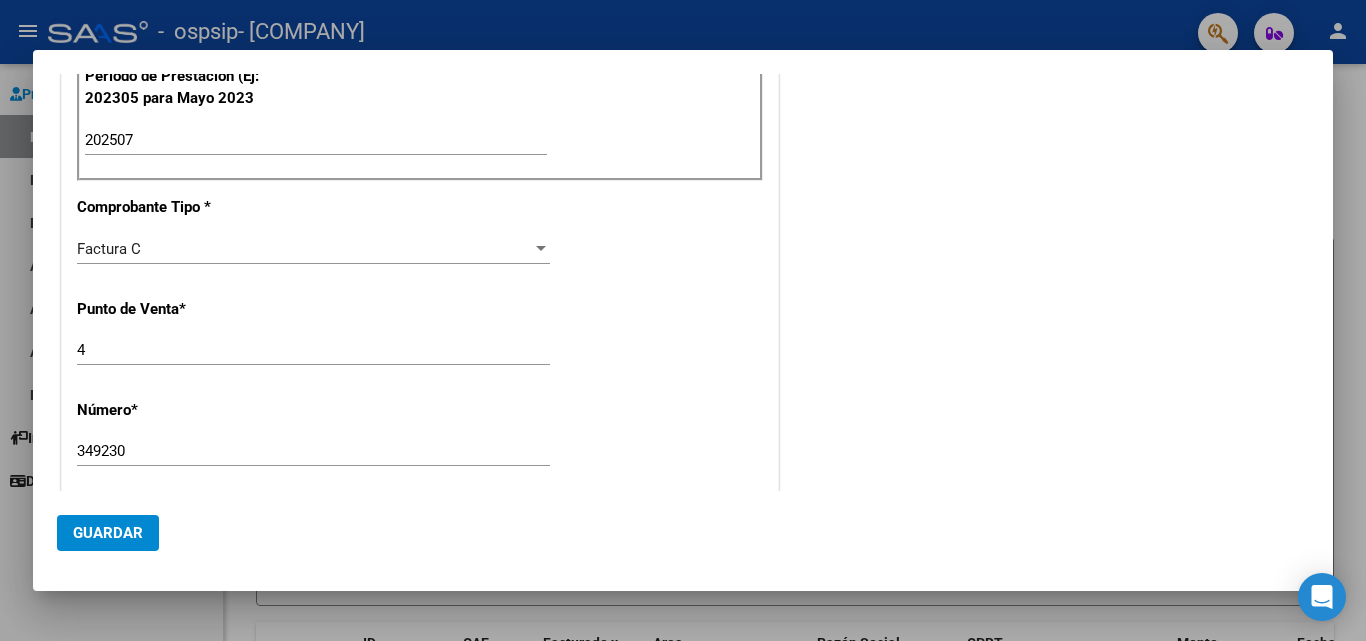 scroll, scrollTop: 700, scrollLeft: 0, axis: vertical 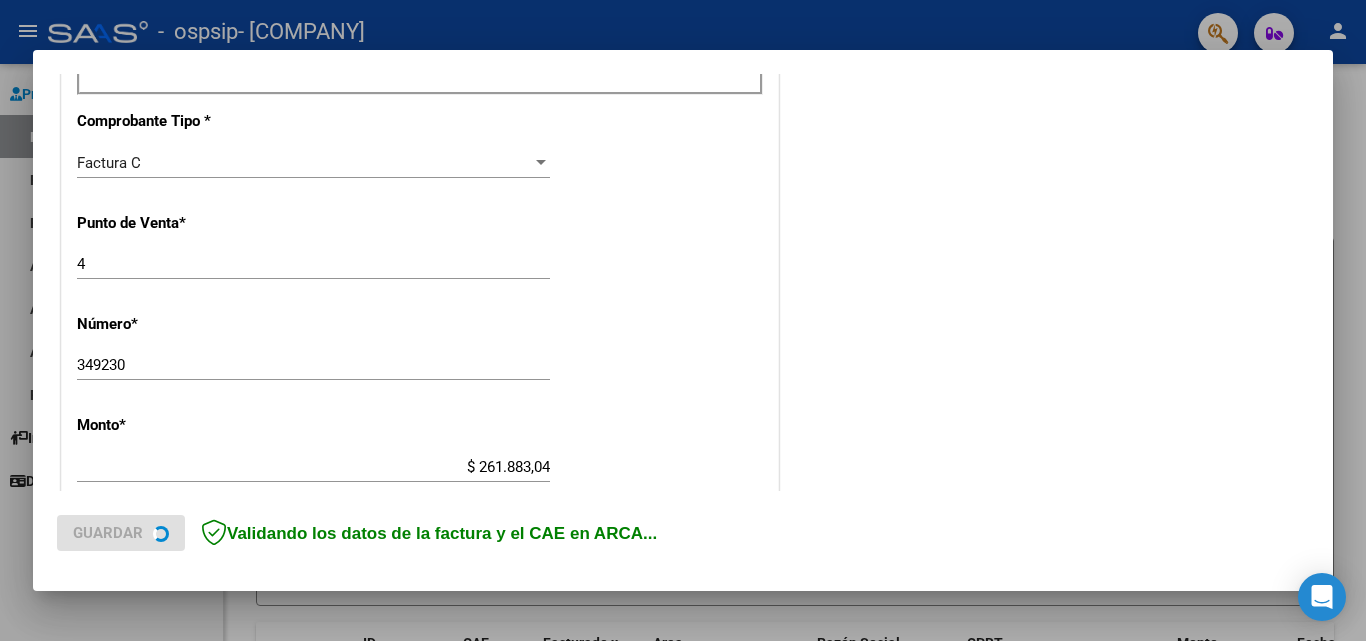 click on "349230" at bounding box center [313, 365] 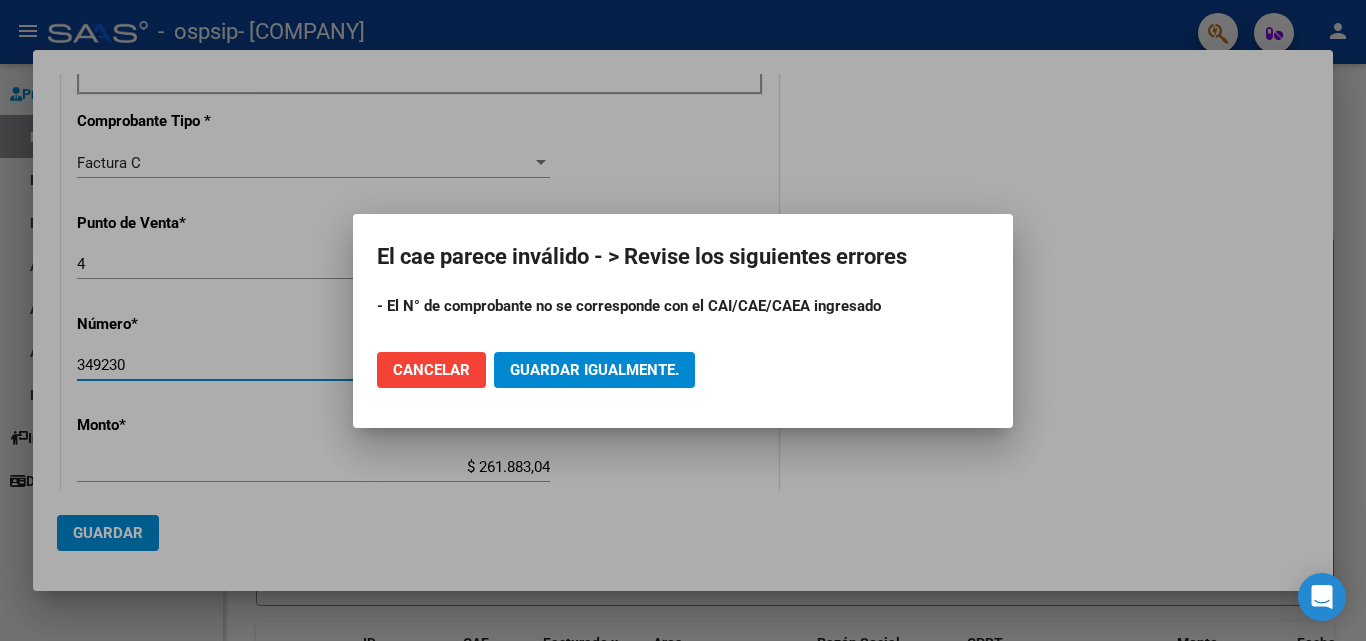 type 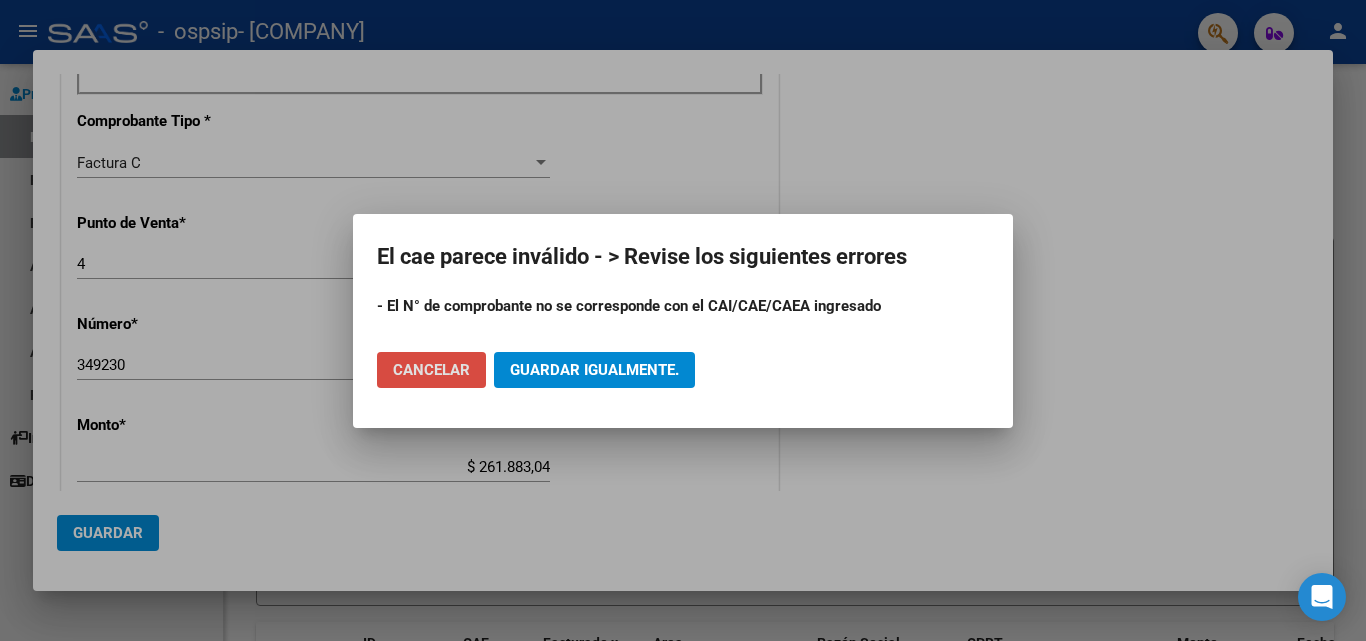 click on "Cancelar" 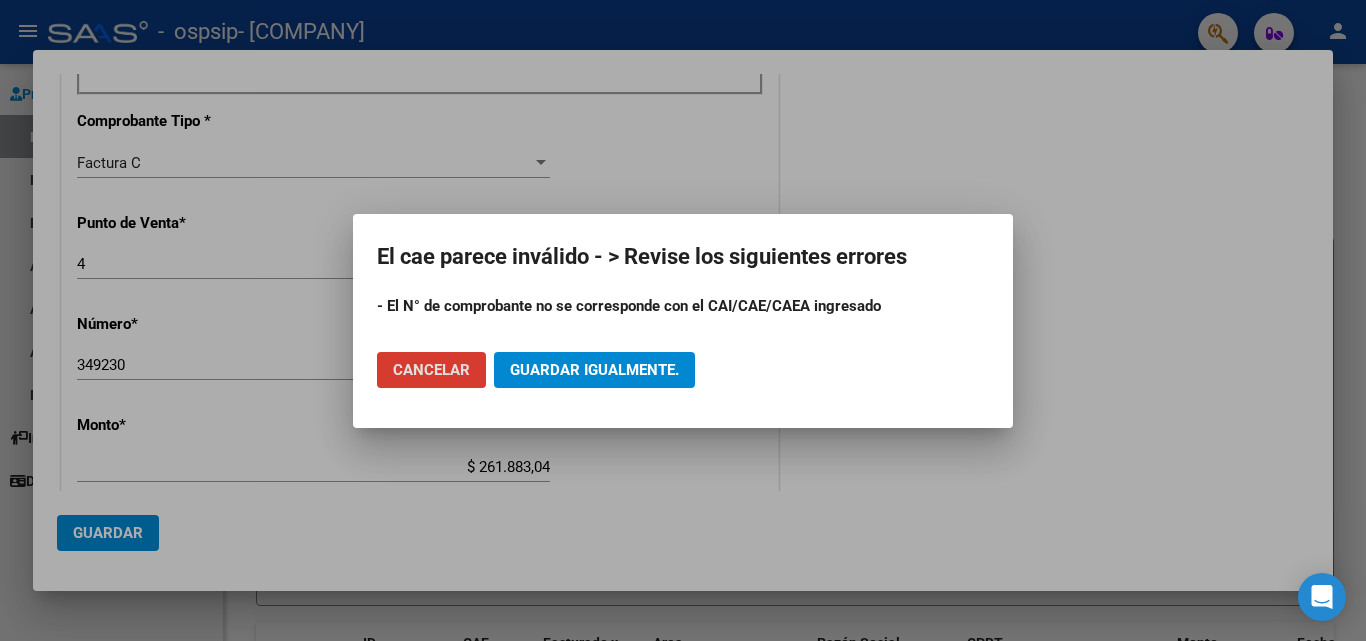 click on "Cancelar" 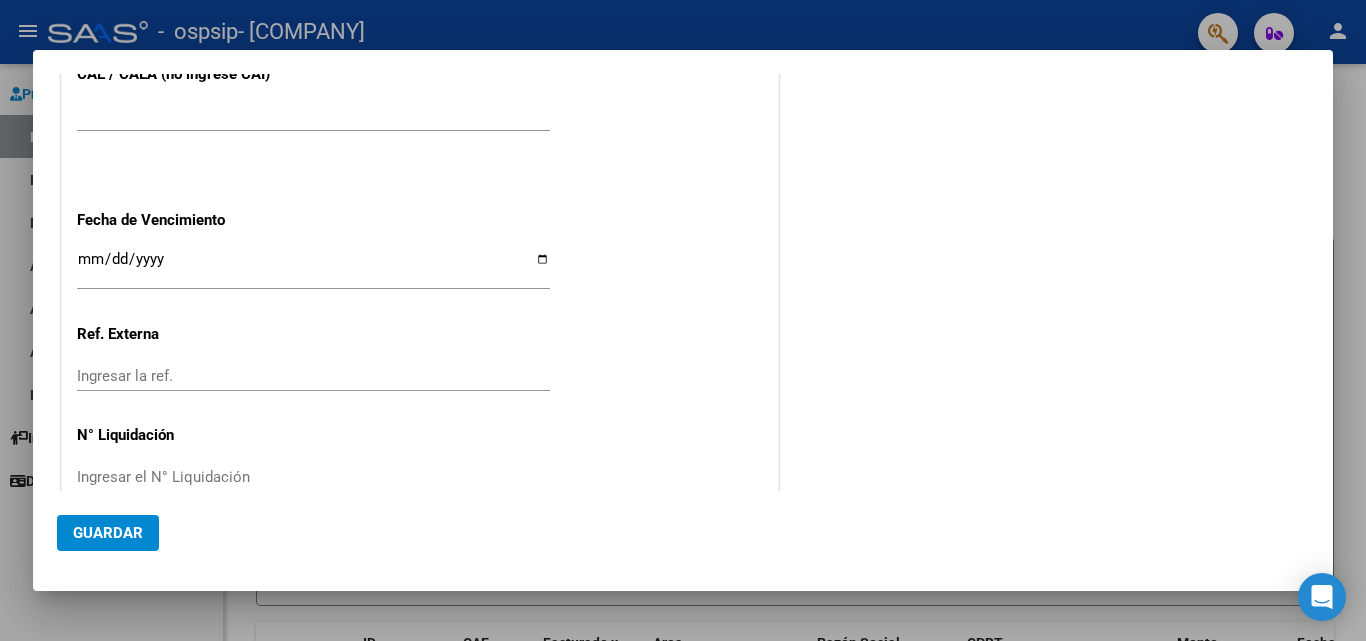 scroll, scrollTop: 1300, scrollLeft: 0, axis: vertical 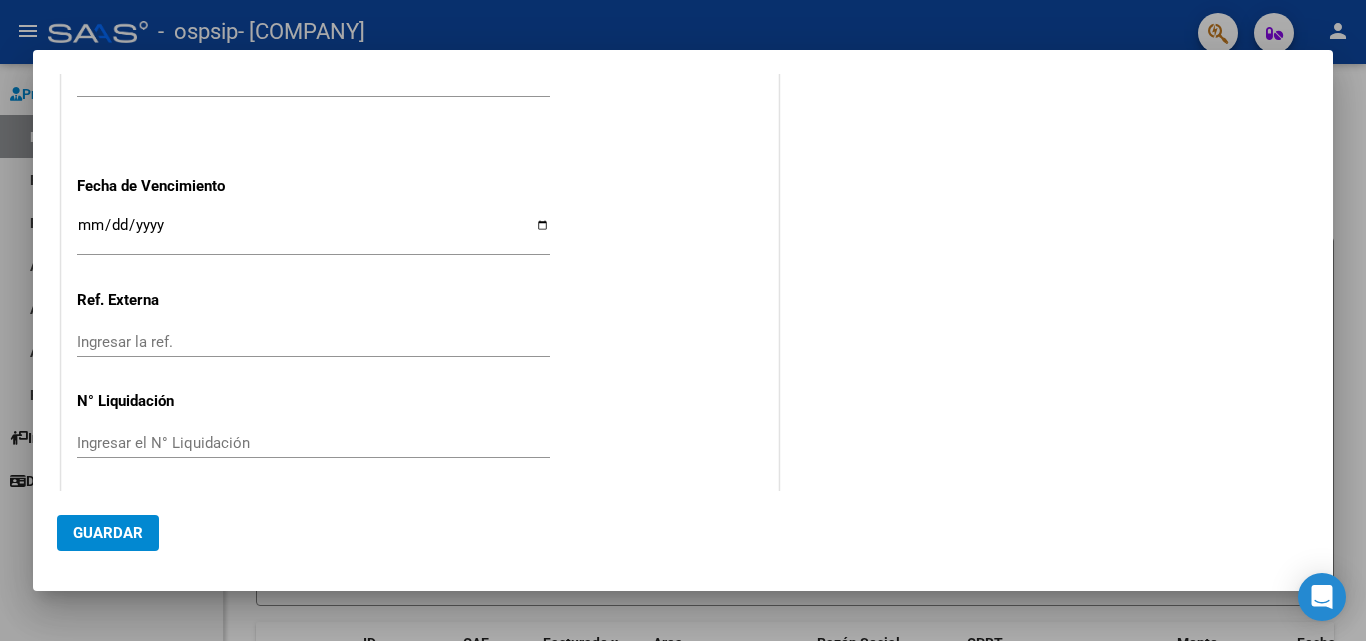 type on "34923" 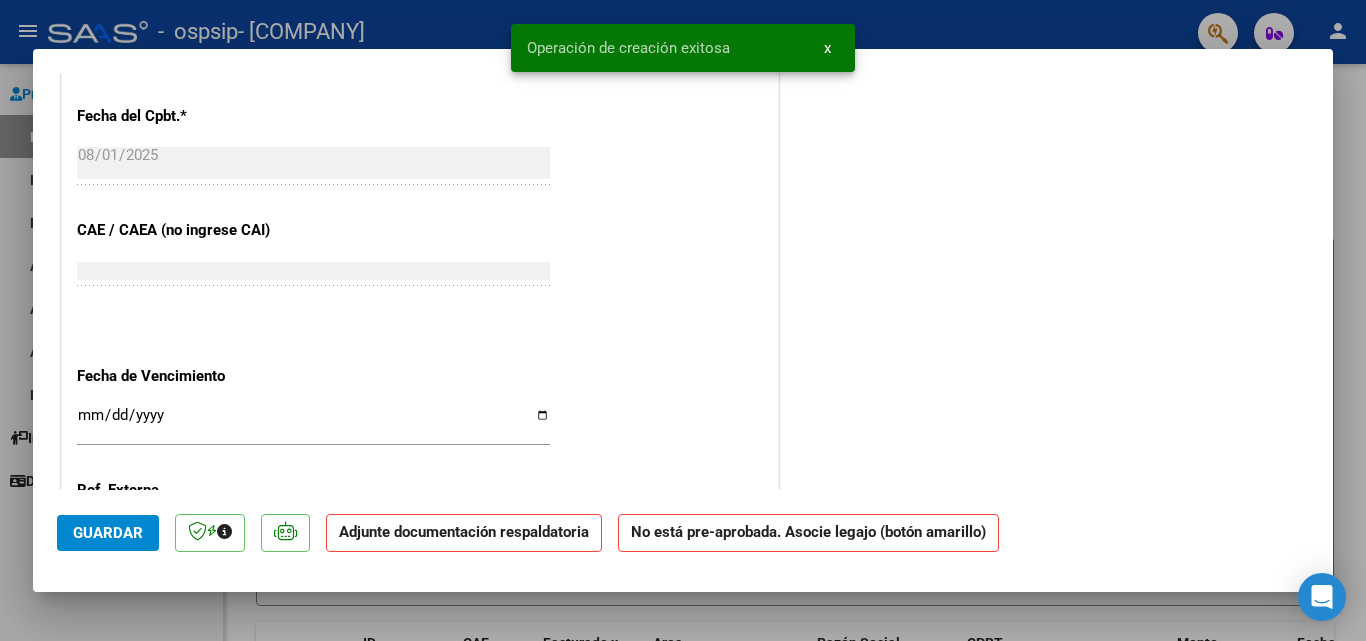 scroll, scrollTop: 1320, scrollLeft: 0, axis: vertical 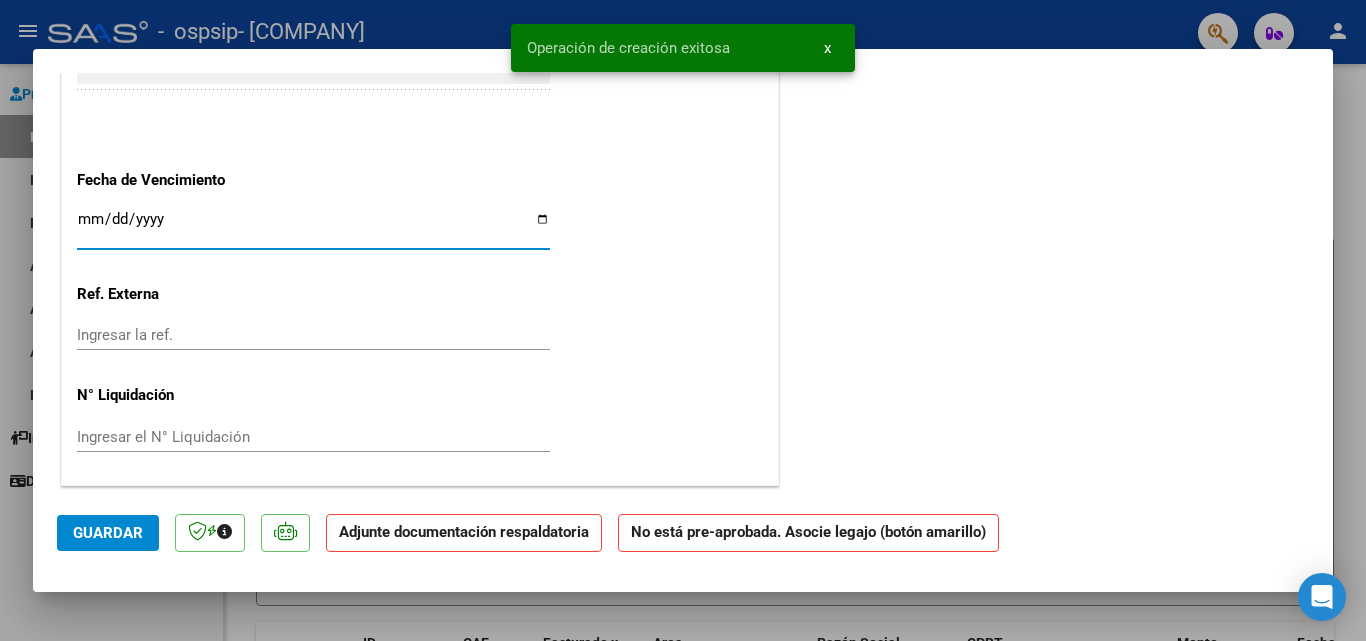 click on "Ingresar la fecha" at bounding box center (313, 227) 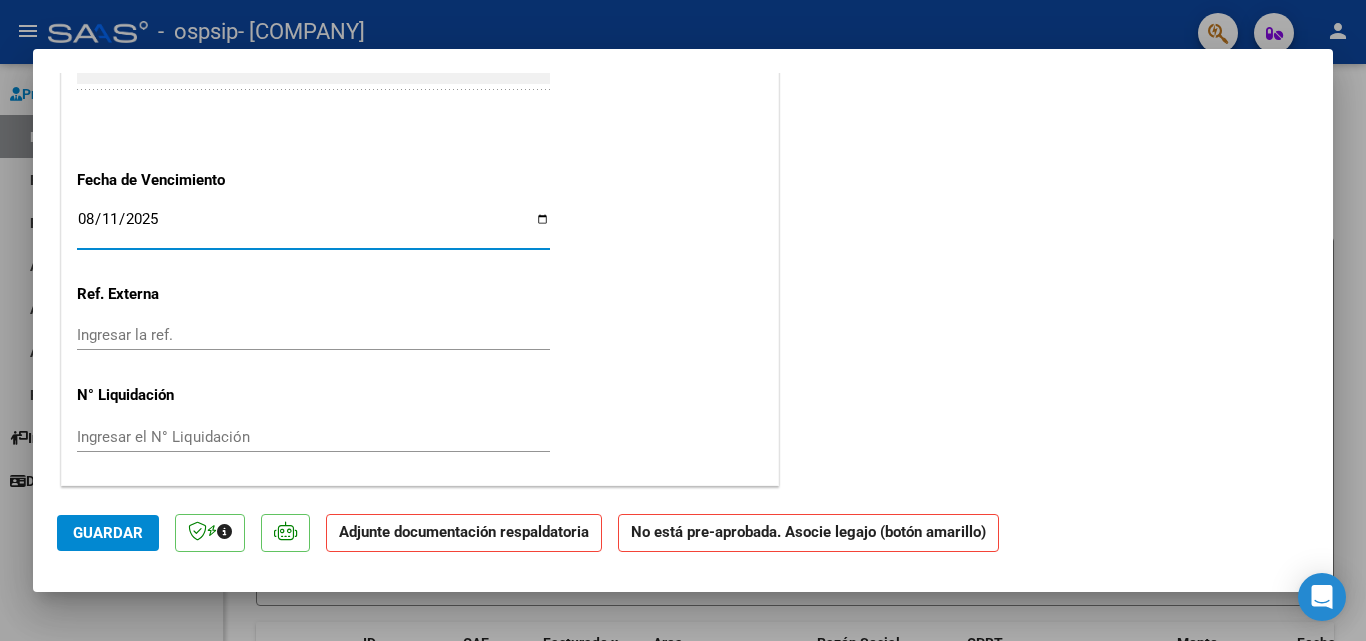 type on "2025-08-11" 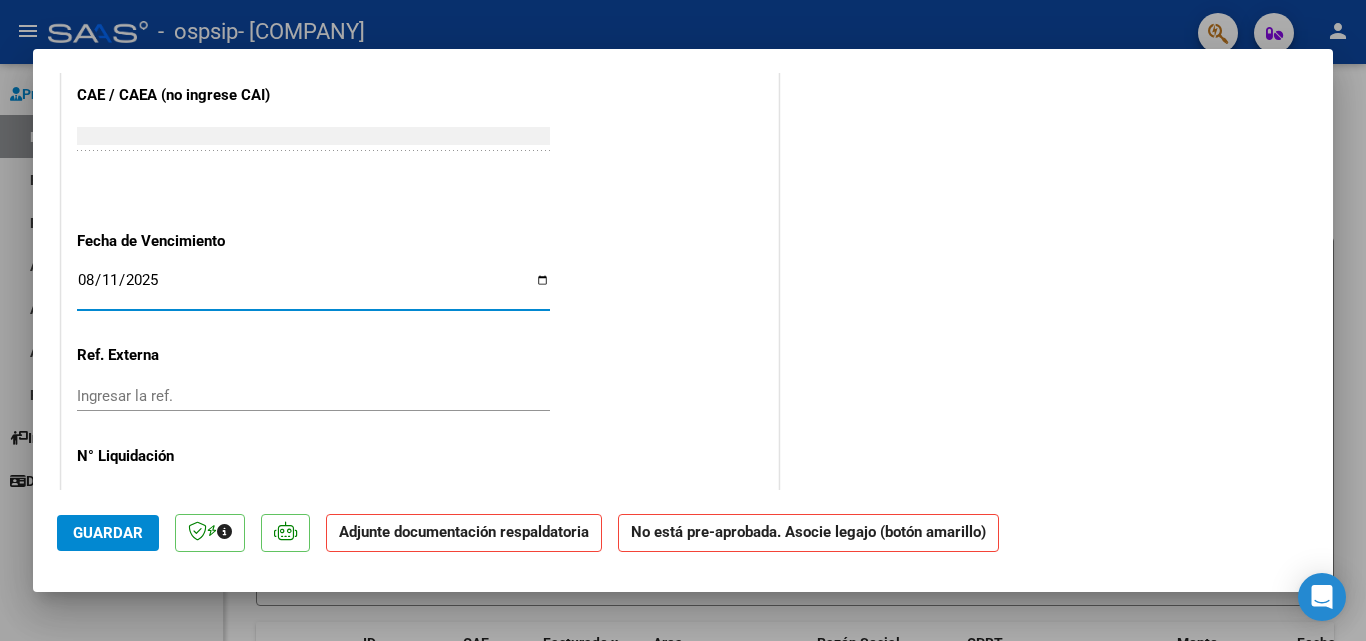 scroll, scrollTop: 1120, scrollLeft: 0, axis: vertical 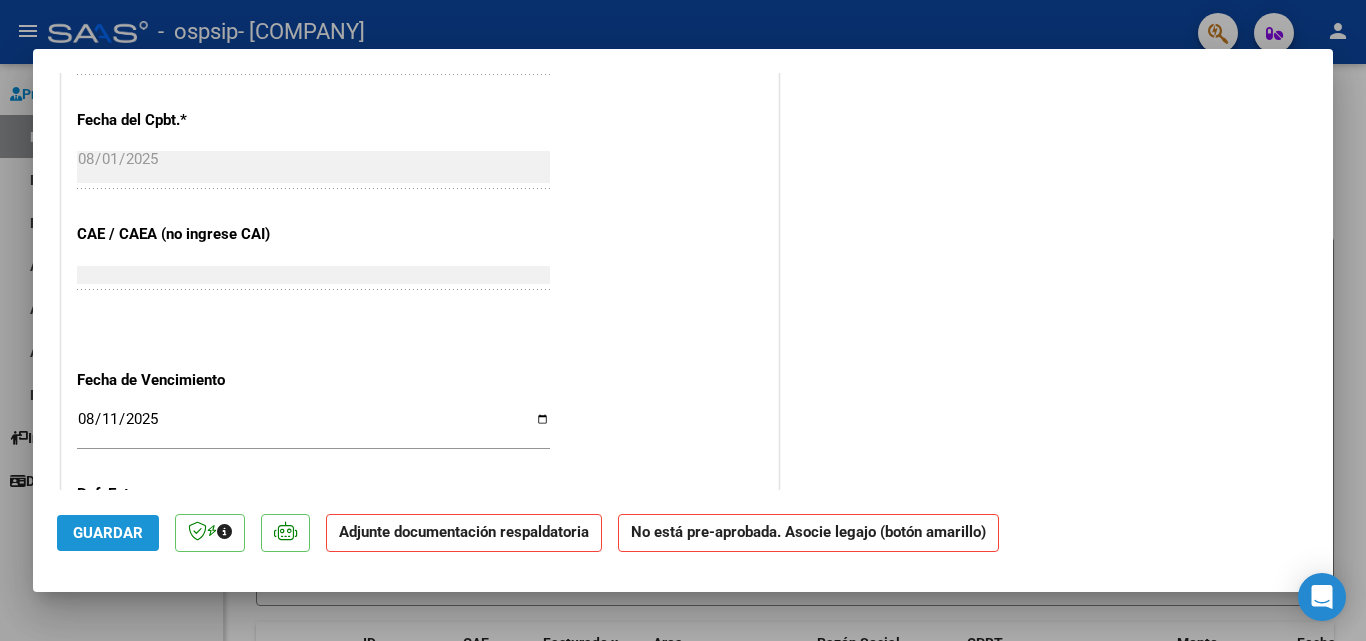 click on "Guardar" 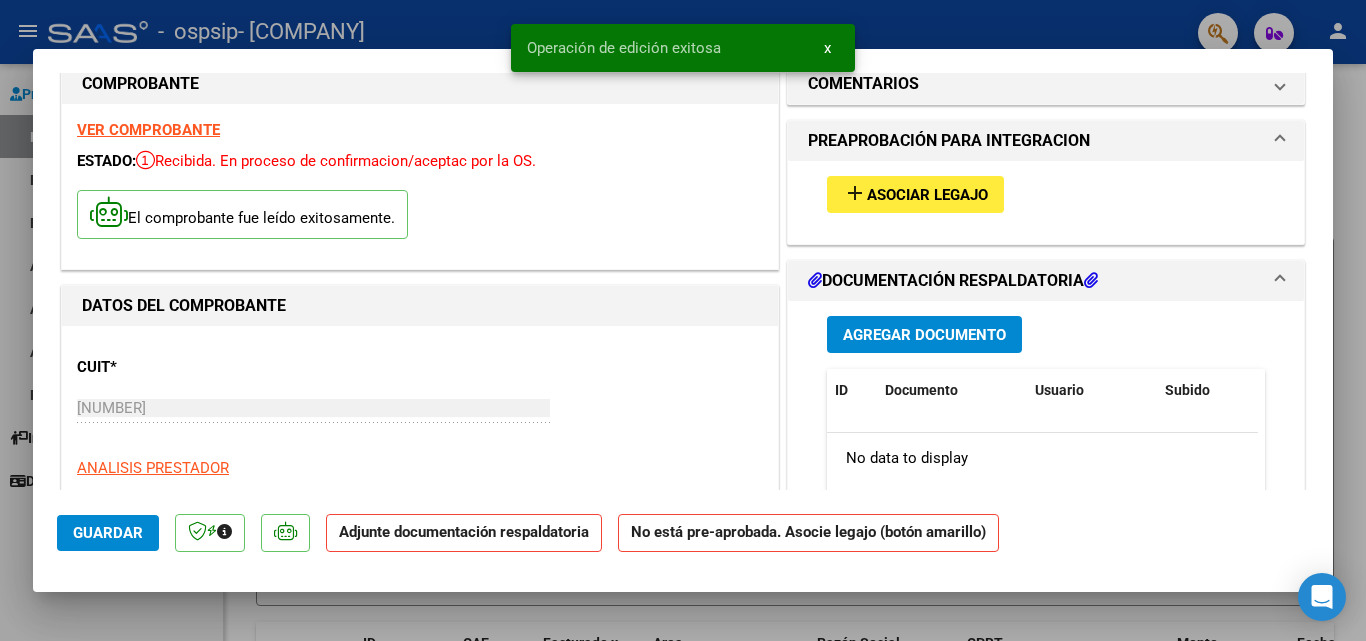 scroll, scrollTop: 0, scrollLeft: 0, axis: both 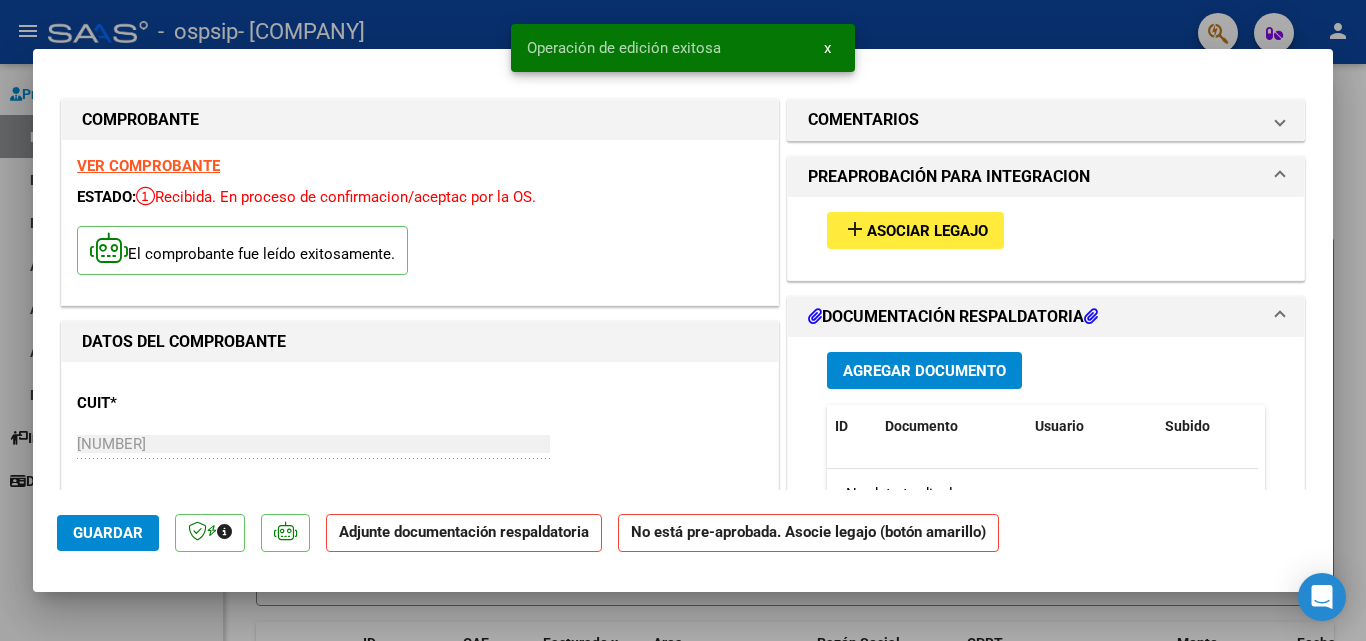 click on "Asociar Legajo" at bounding box center (927, 231) 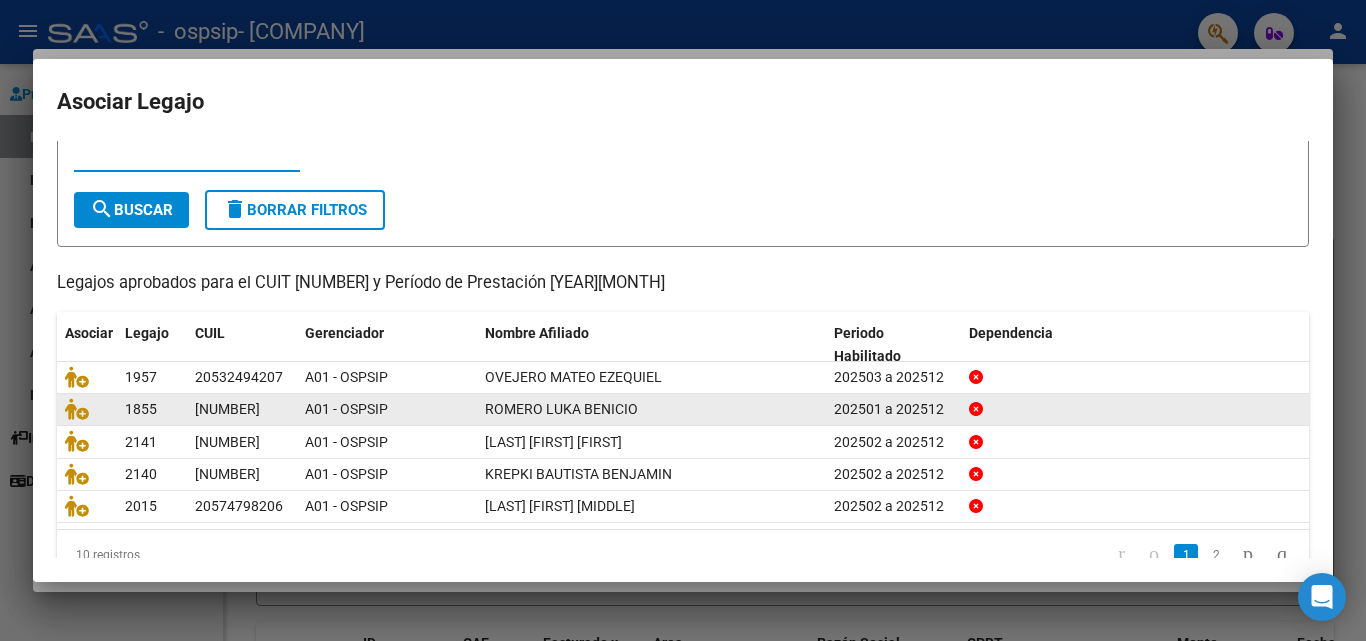 scroll, scrollTop: 100, scrollLeft: 0, axis: vertical 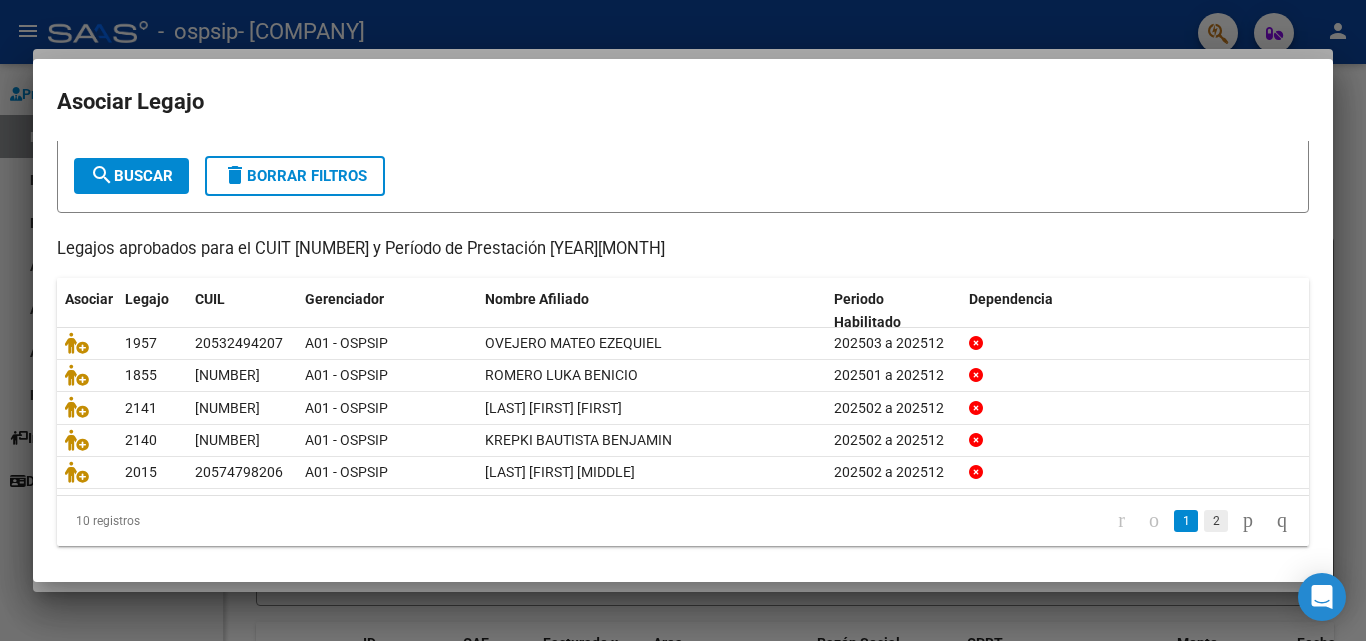 click on "2" 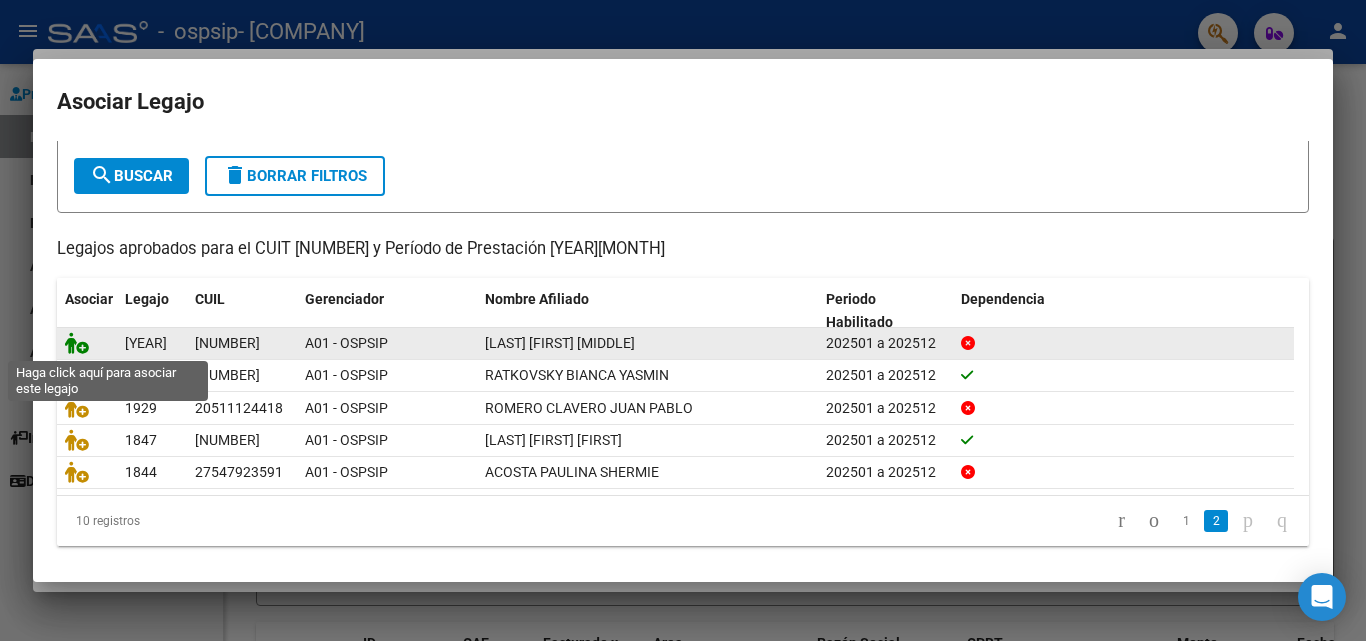 click 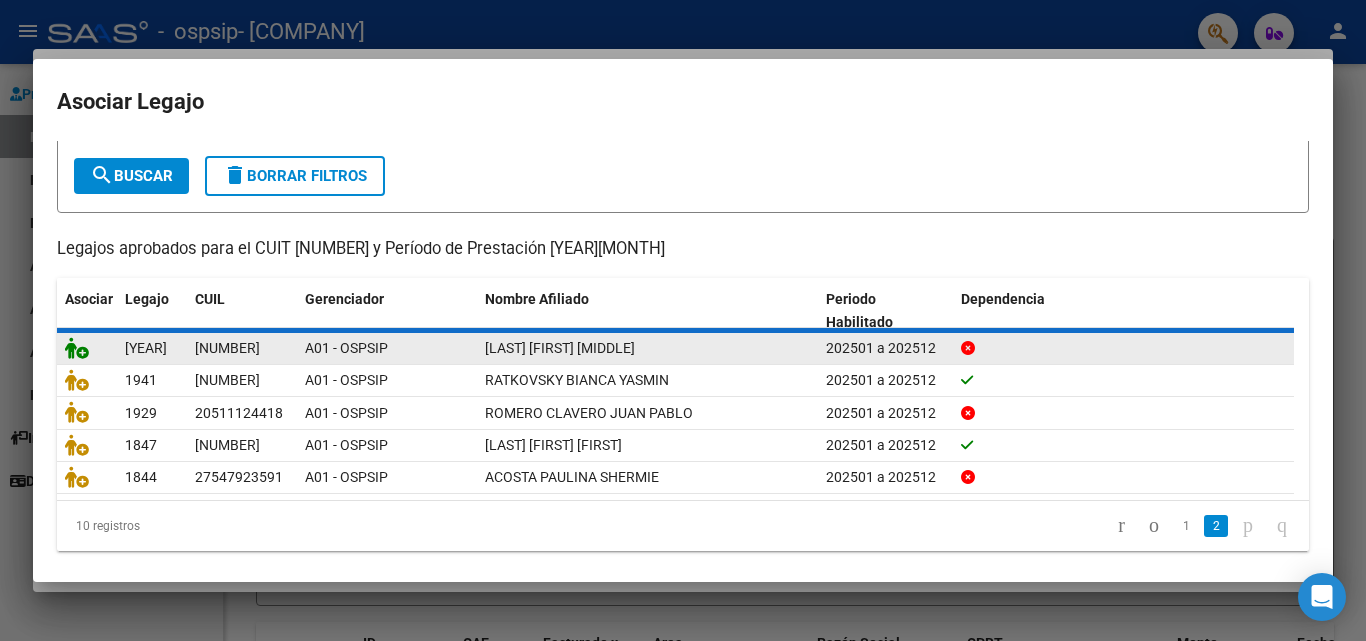 scroll, scrollTop: 0, scrollLeft: 0, axis: both 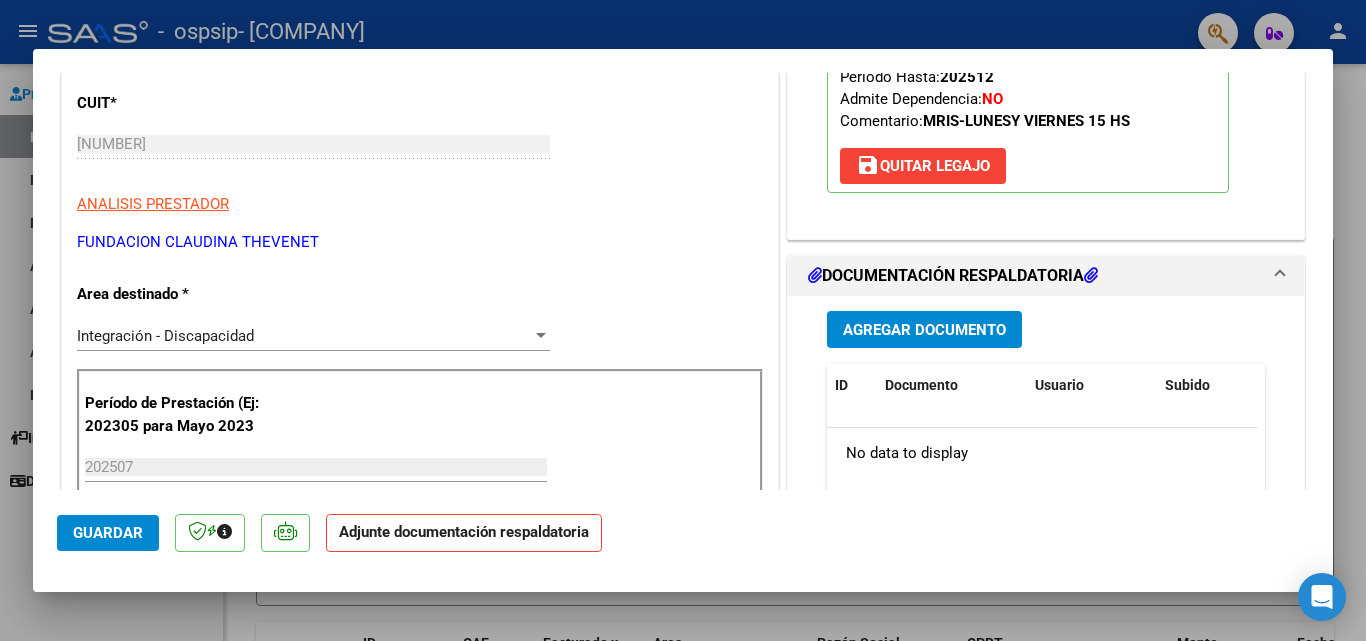 click on "Agregar Documento" at bounding box center [924, 330] 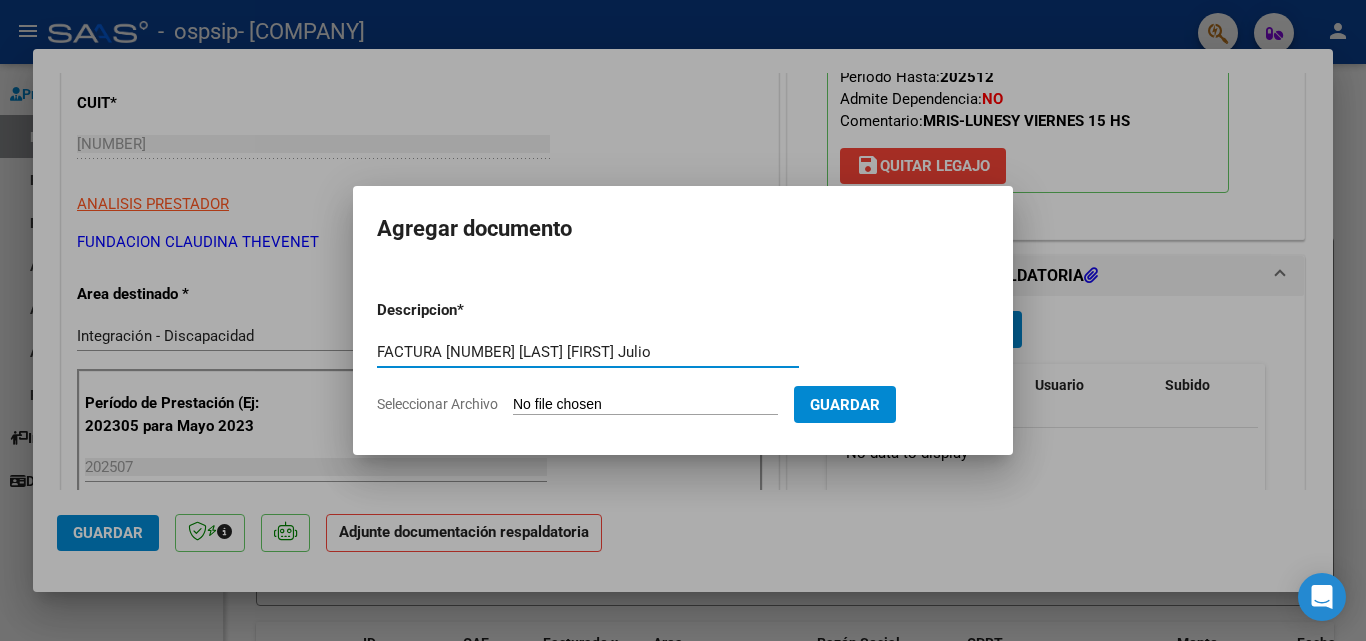 type on "FACTURA 34923 CARRANZA MAXIMO JULIO" 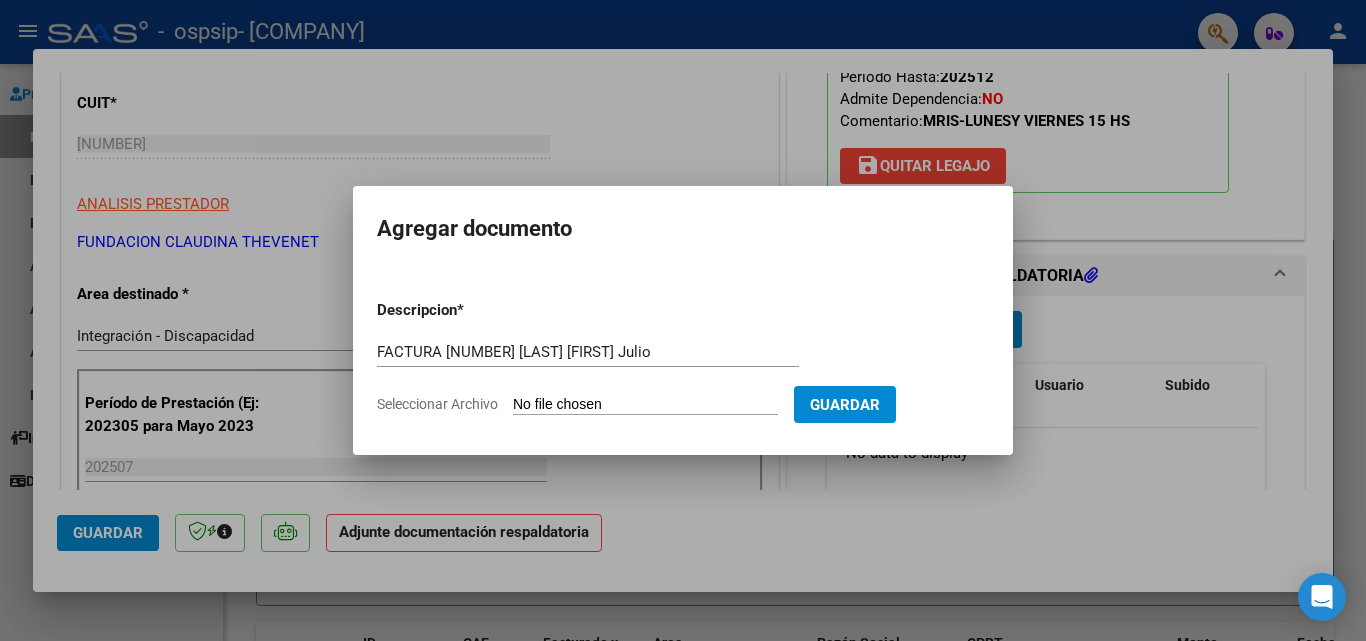 type on "C:\fakepath\FC 34923 CARRANZA MAXIMO.pdf" 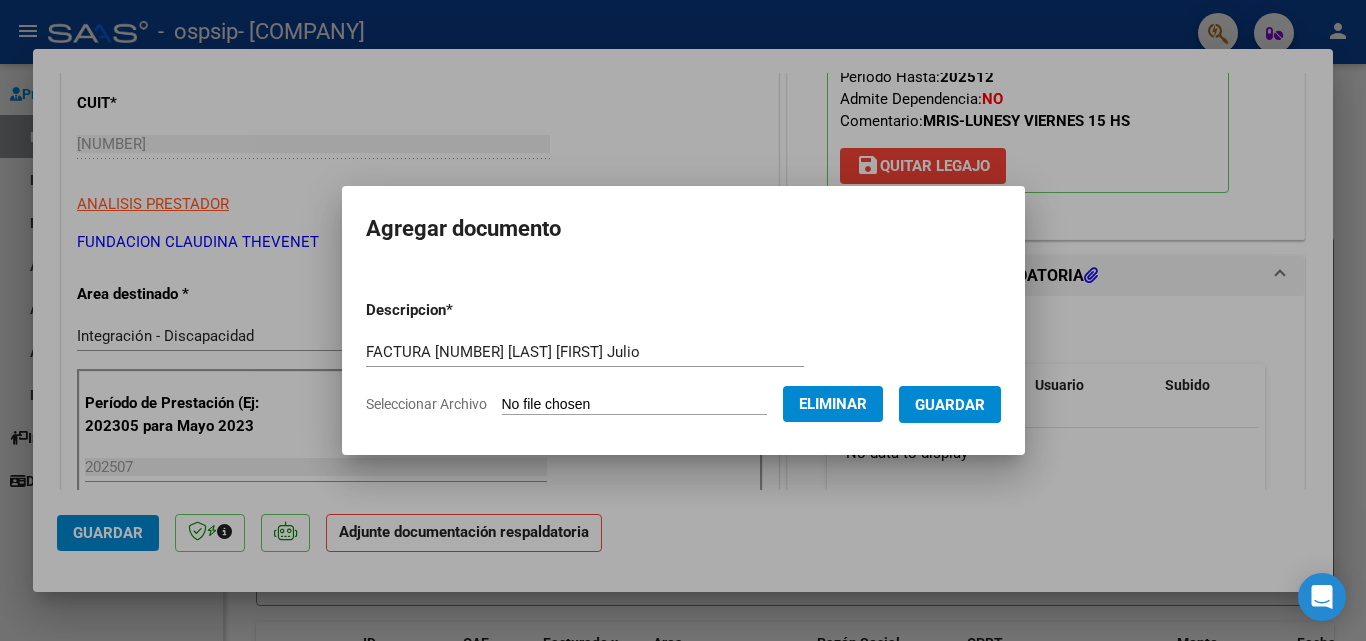 click on "Guardar" at bounding box center [950, 405] 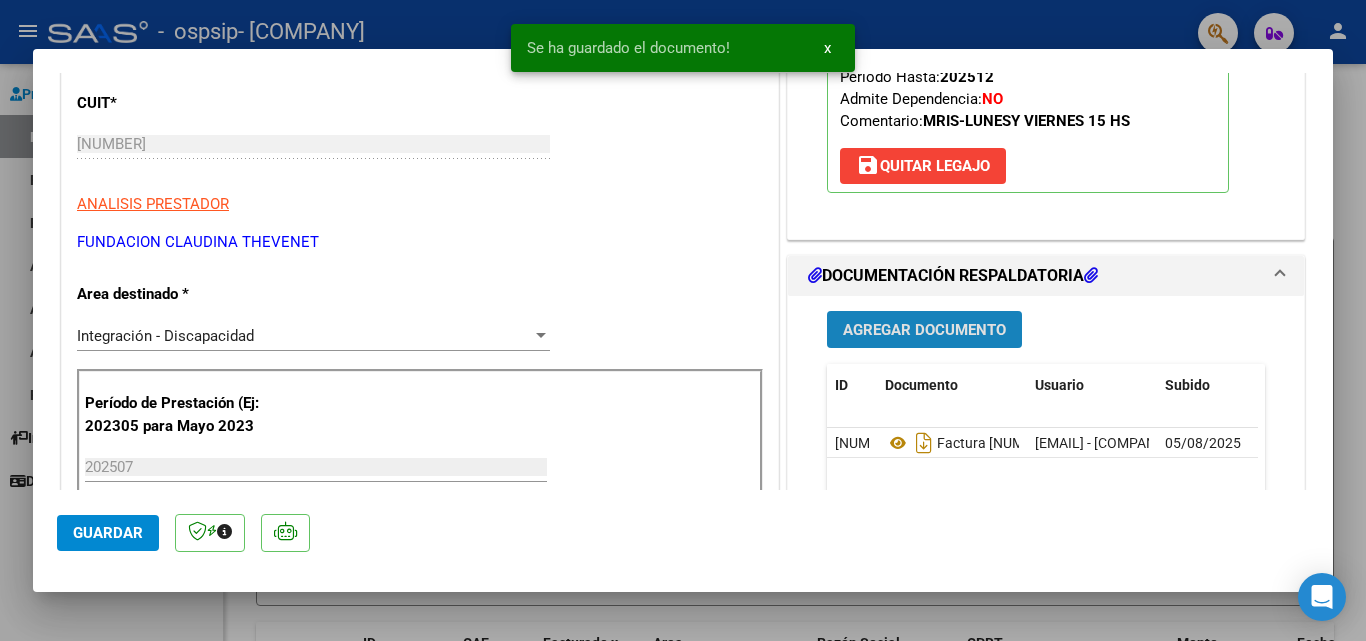 click on "Agregar Documento" at bounding box center (924, 330) 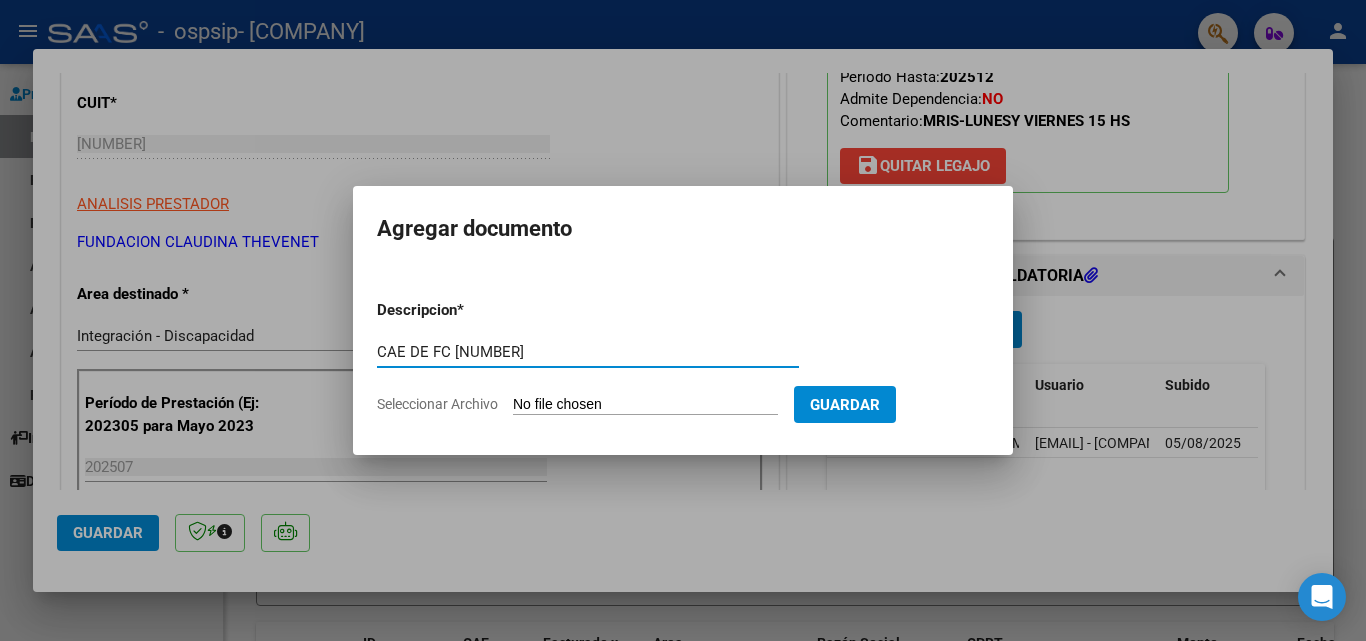 type on "CAE DE FC 34923" 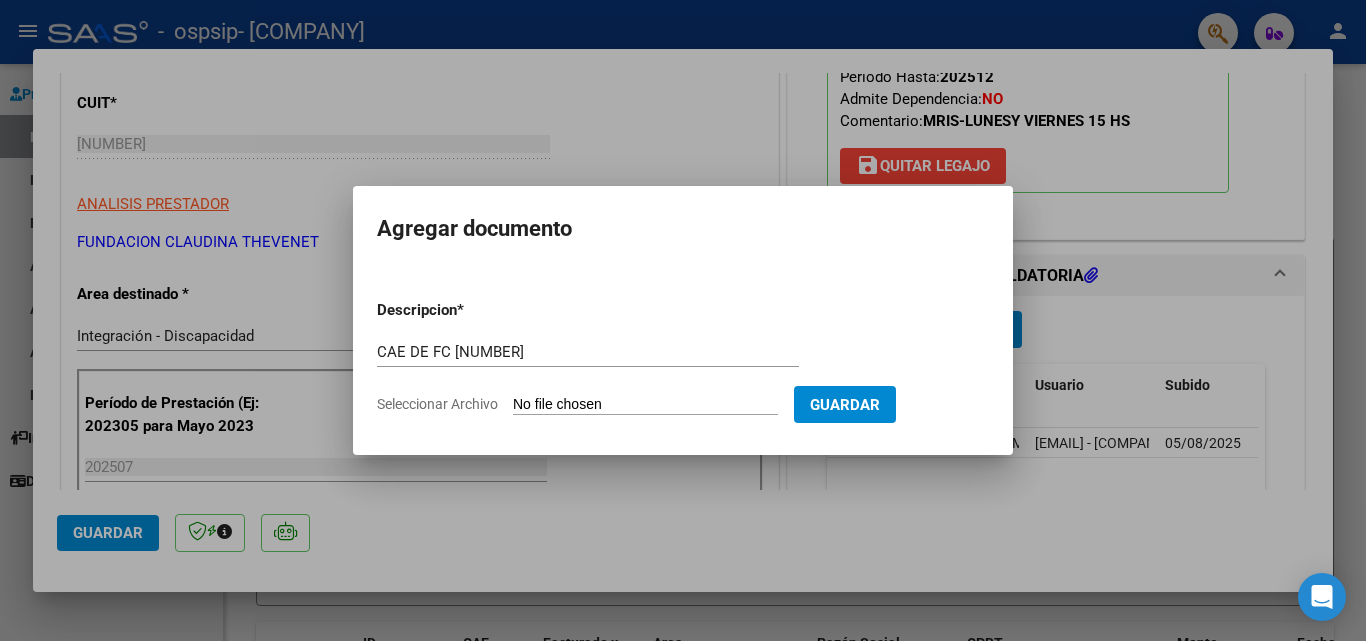 click on "Seleccionar Archivo" at bounding box center [645, 405] 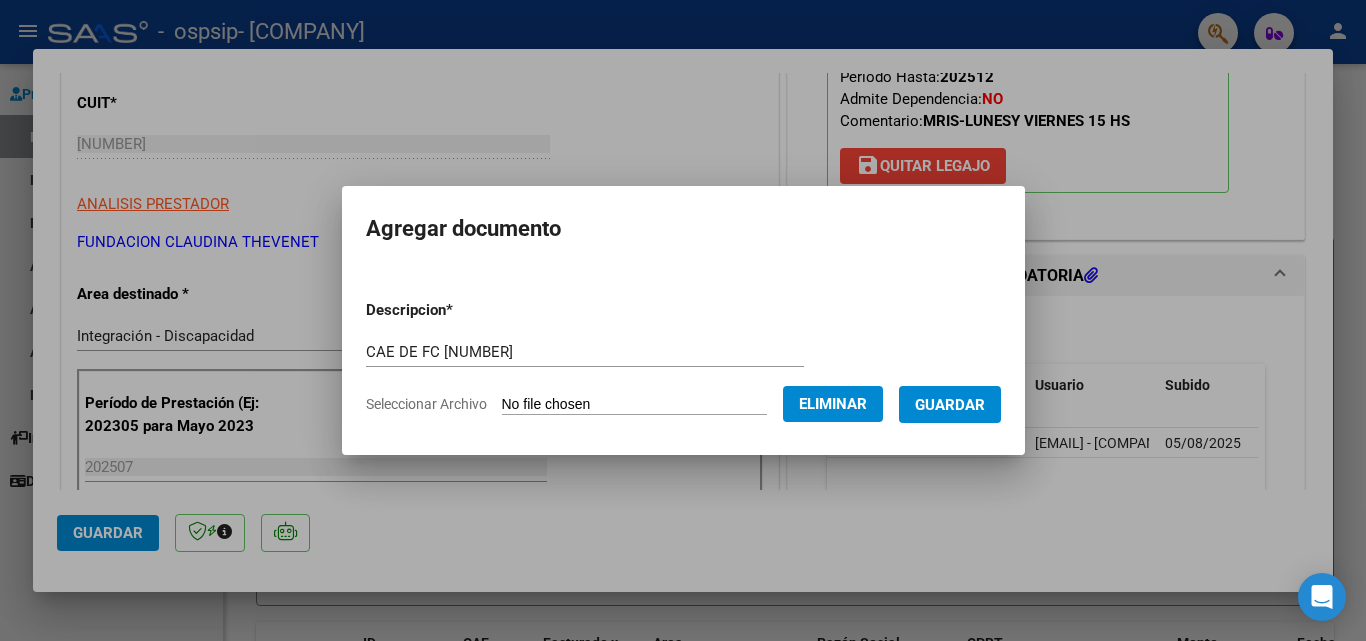 click on "Guardar" at bounding box center (950, 405) 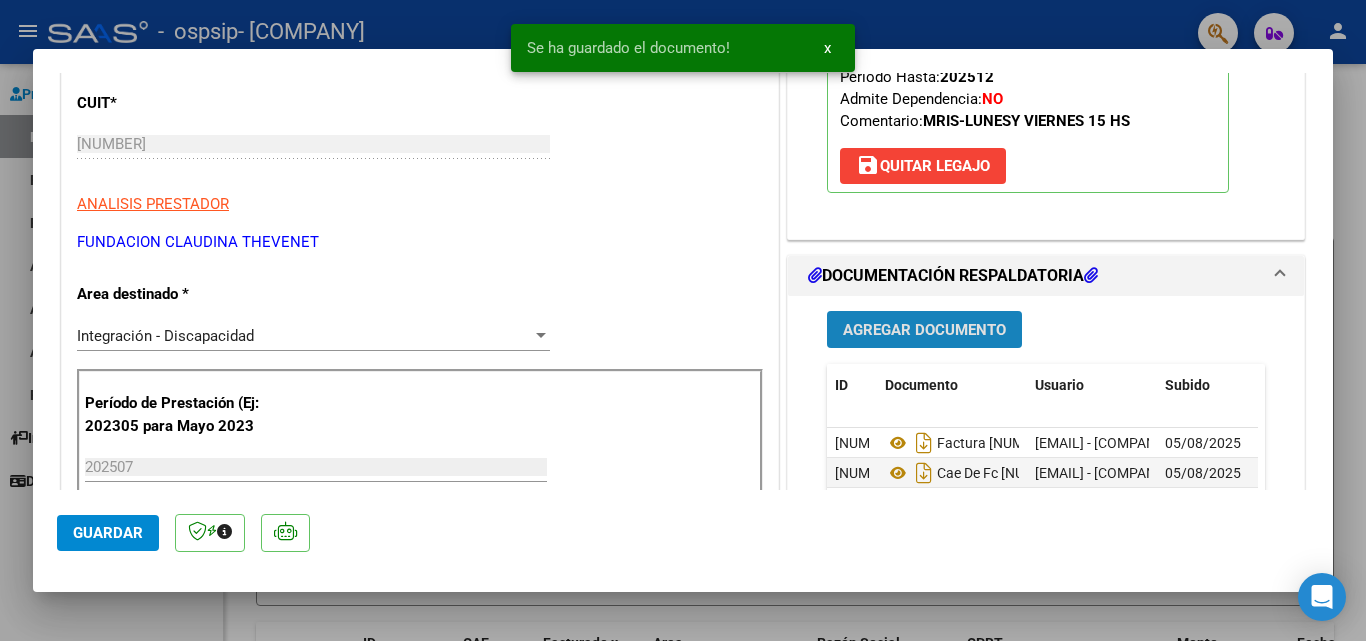 click on "Agregar Documento" at bounding box center [924, 330] 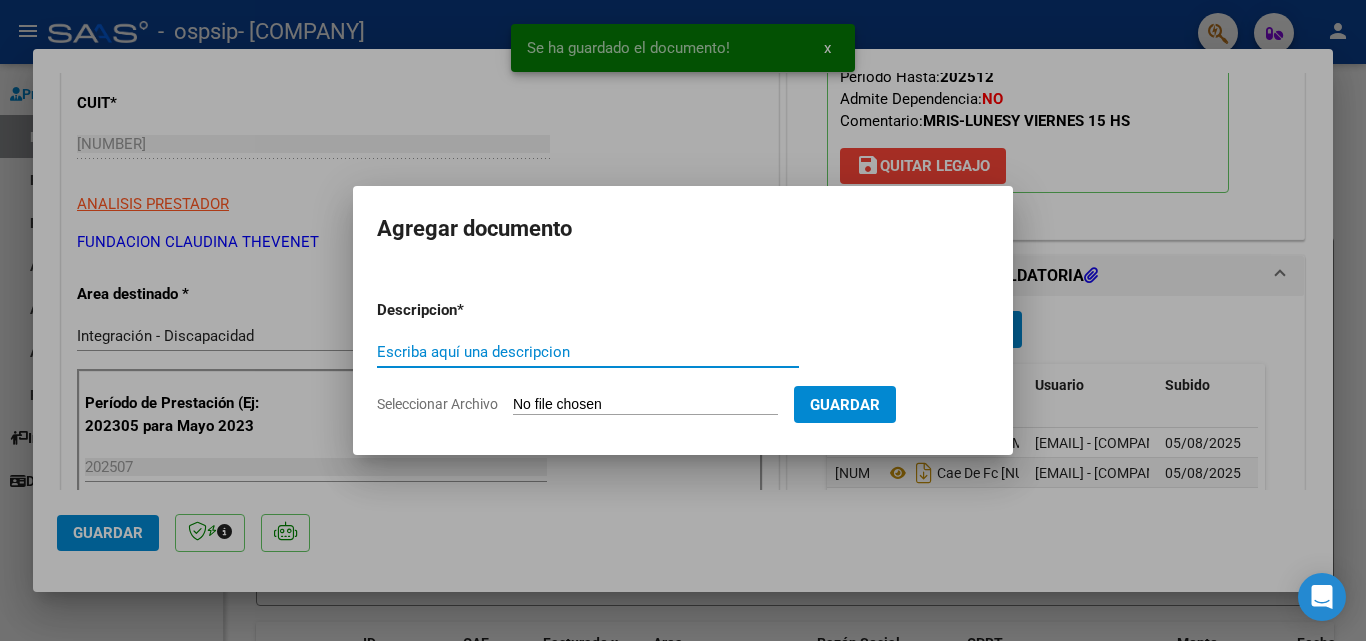 click on "Escriba aquí una descripcion" at bounding box center (588, 352) 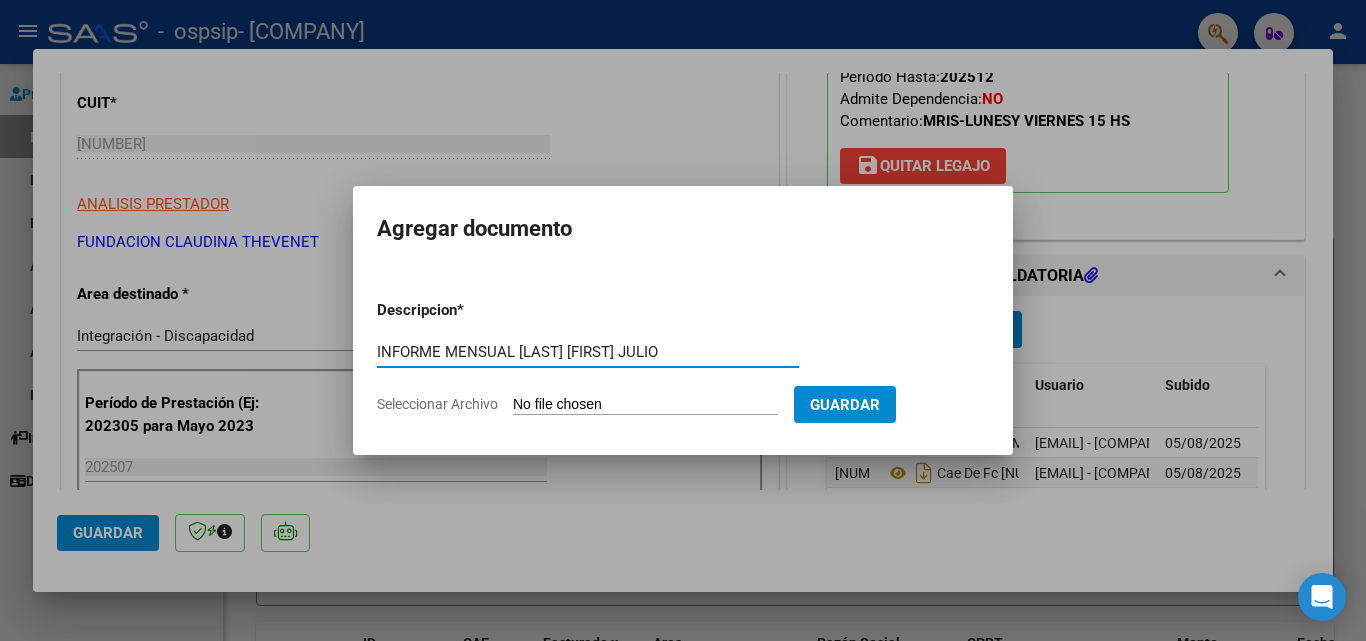 type on "INFORME MENSUAL CARRANZA MAXIMO JULIO" 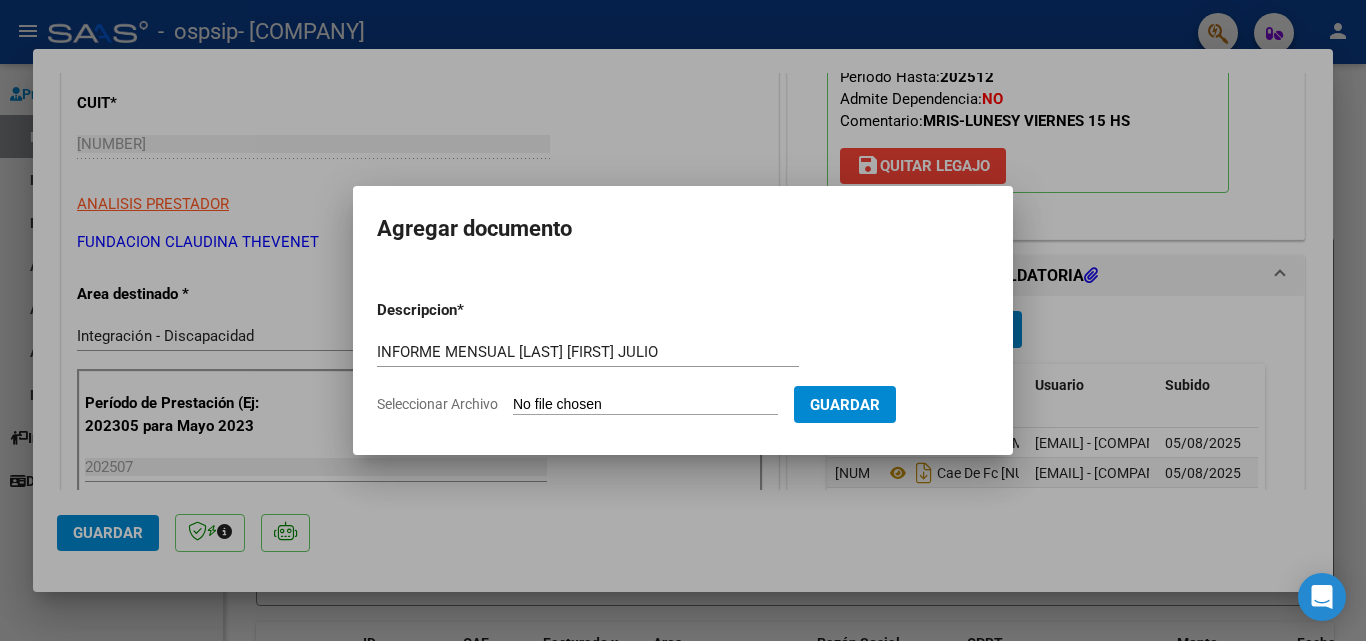 click on "Seleccionar Archivo" at bounding box center [645, 405] 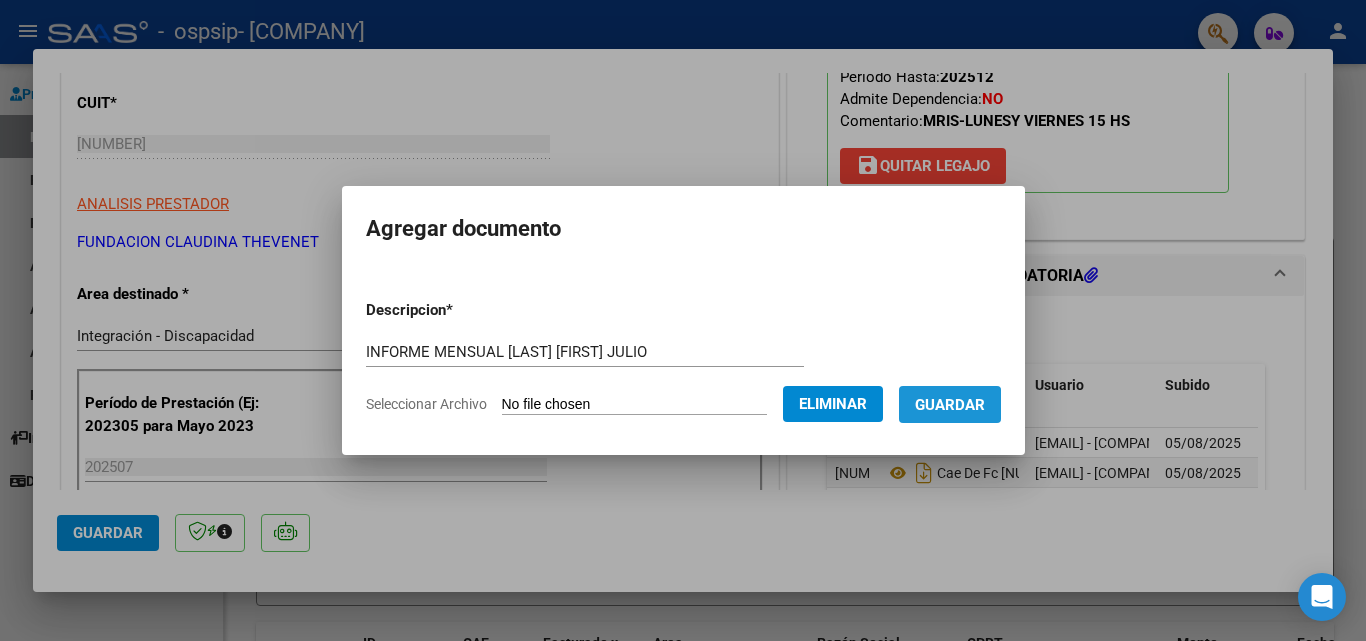 click on "Guardar" at bounding box center [950, 405] 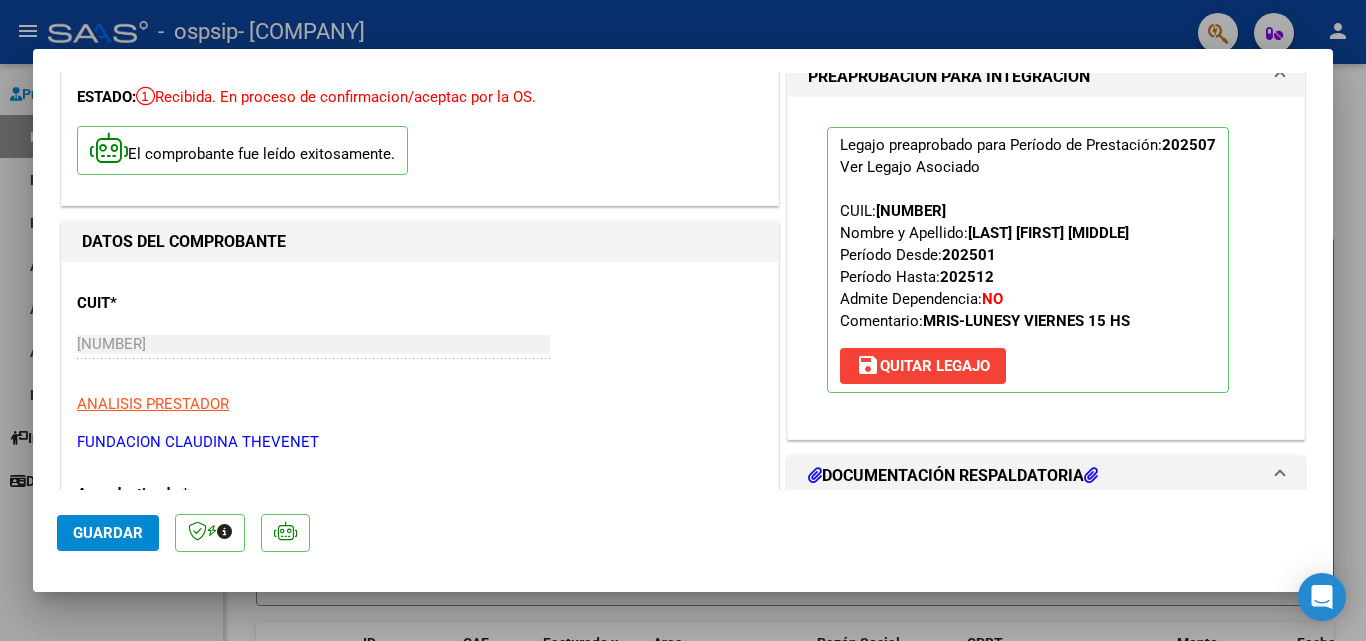 scroll, scrollTop: 300, scrollLeft: 0, axis: vertical 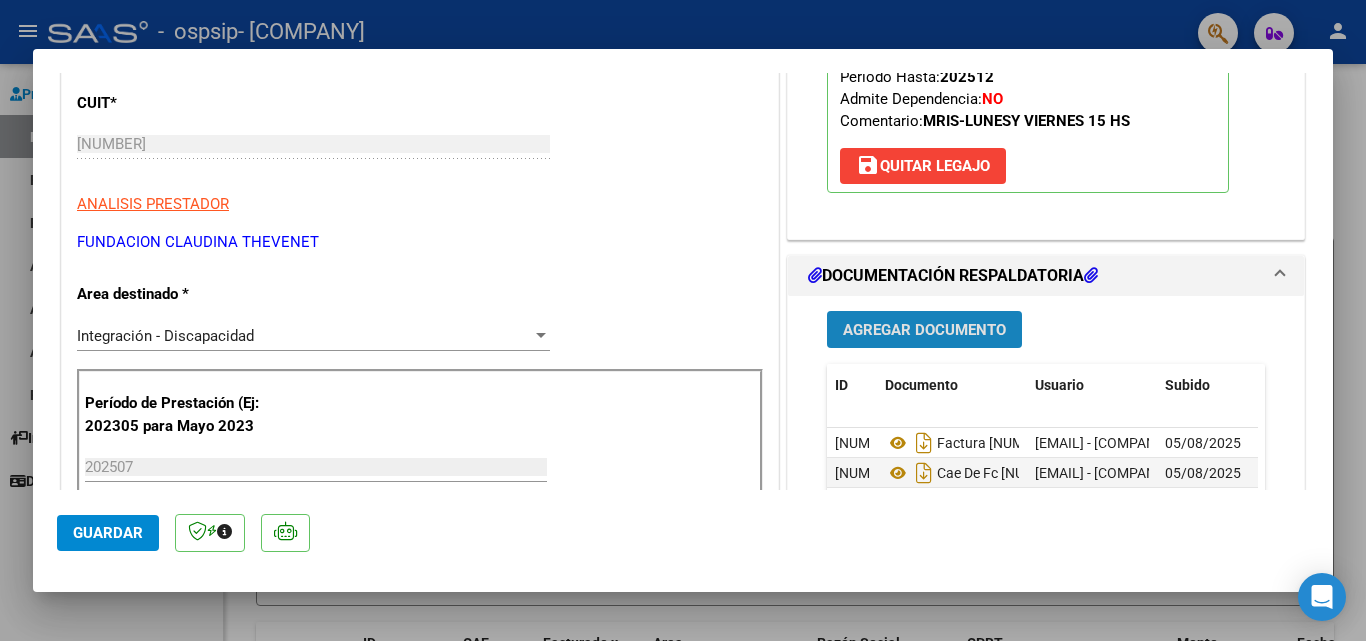 click on "Agregar Documento" at bounding box center (924, 330) 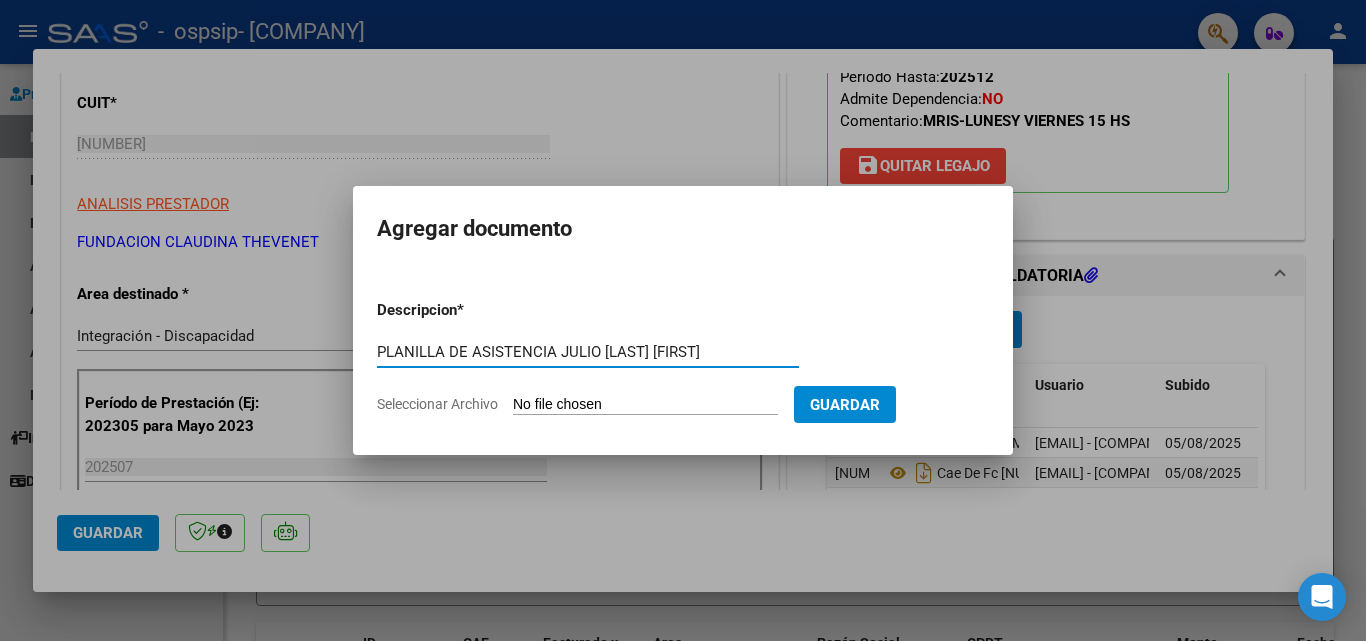 type on "PLANILLA DE ASISTENCIA JULIO CARRANZA MAXIMO" 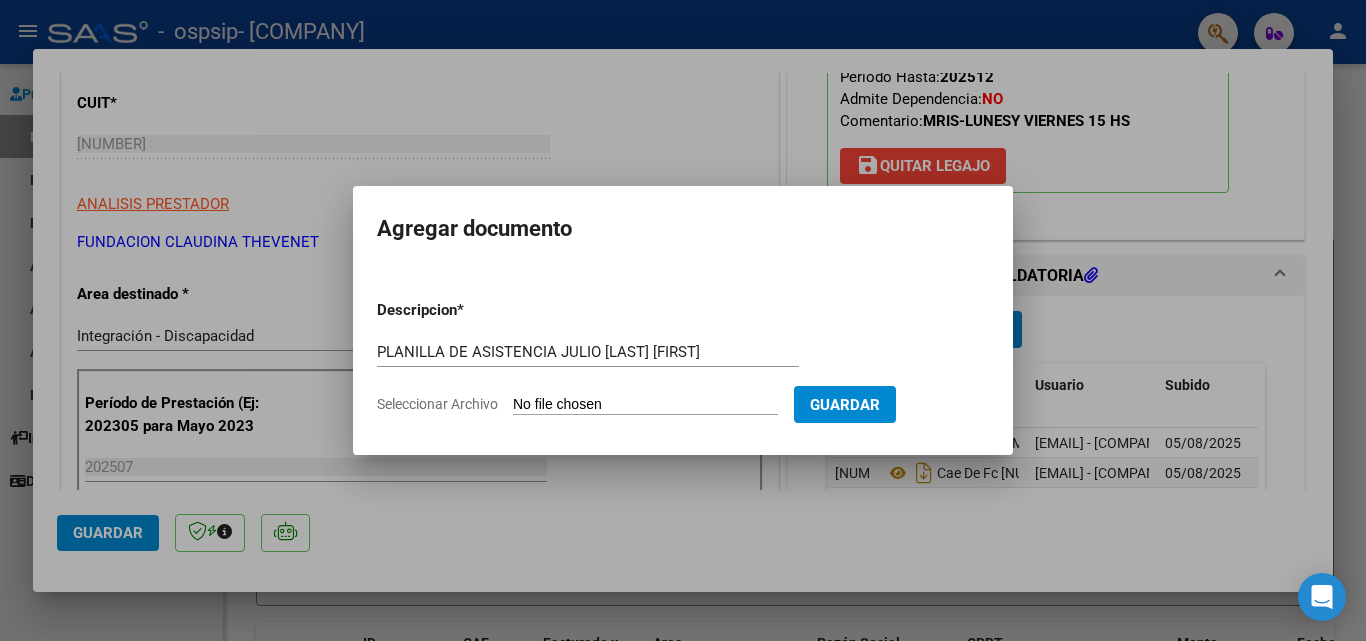 type on "C:\fakepath\PA CARRANZA JULIO 2025.pdf" 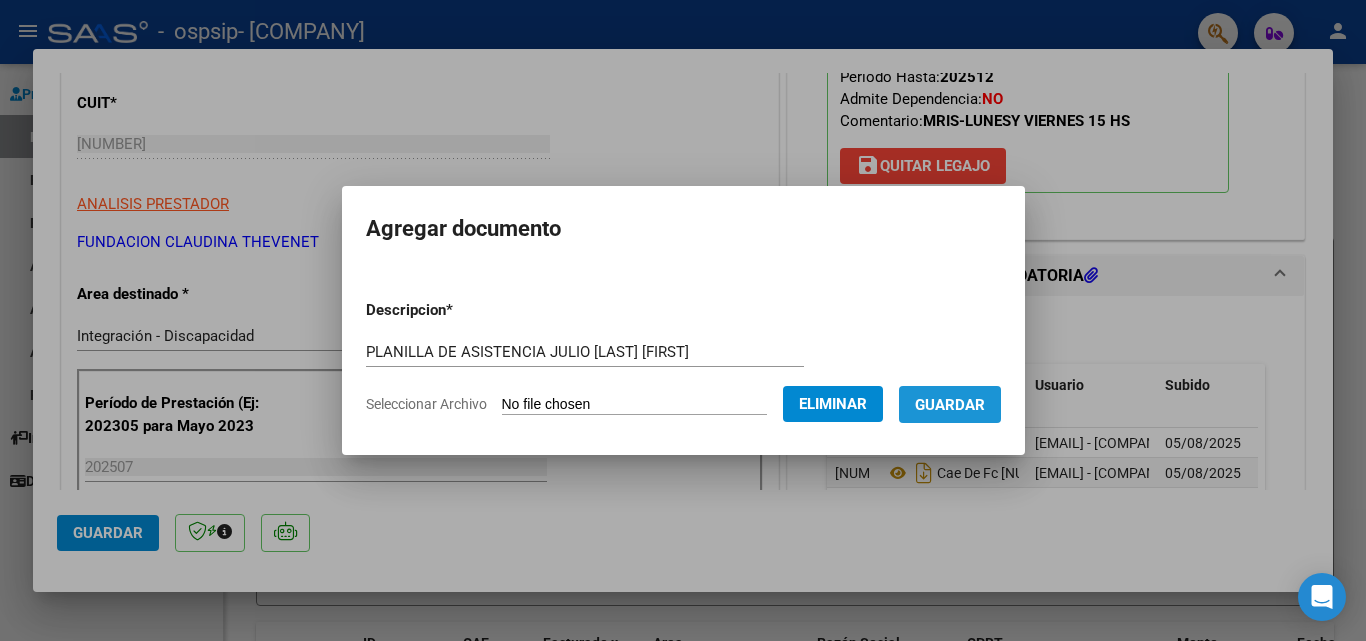 click on "Guardar" at bounding box center [950, 404] 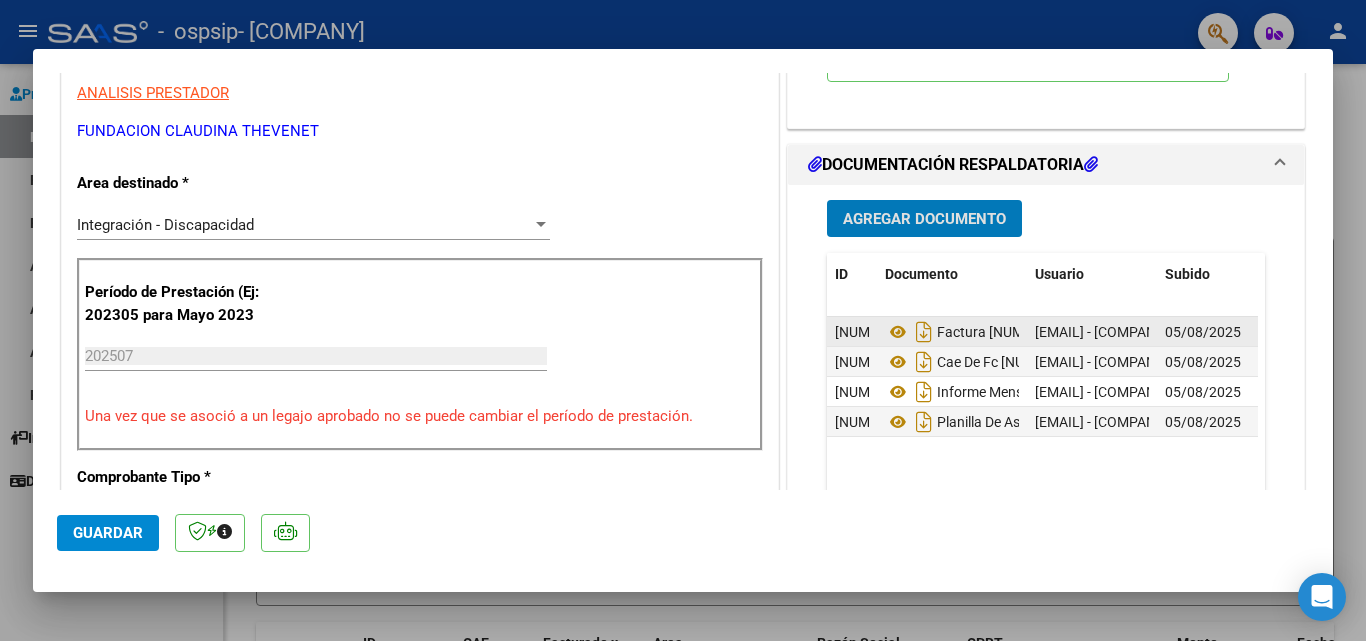 scroll, scrollTop: 500, scrollLeft: 0, axis: vertical 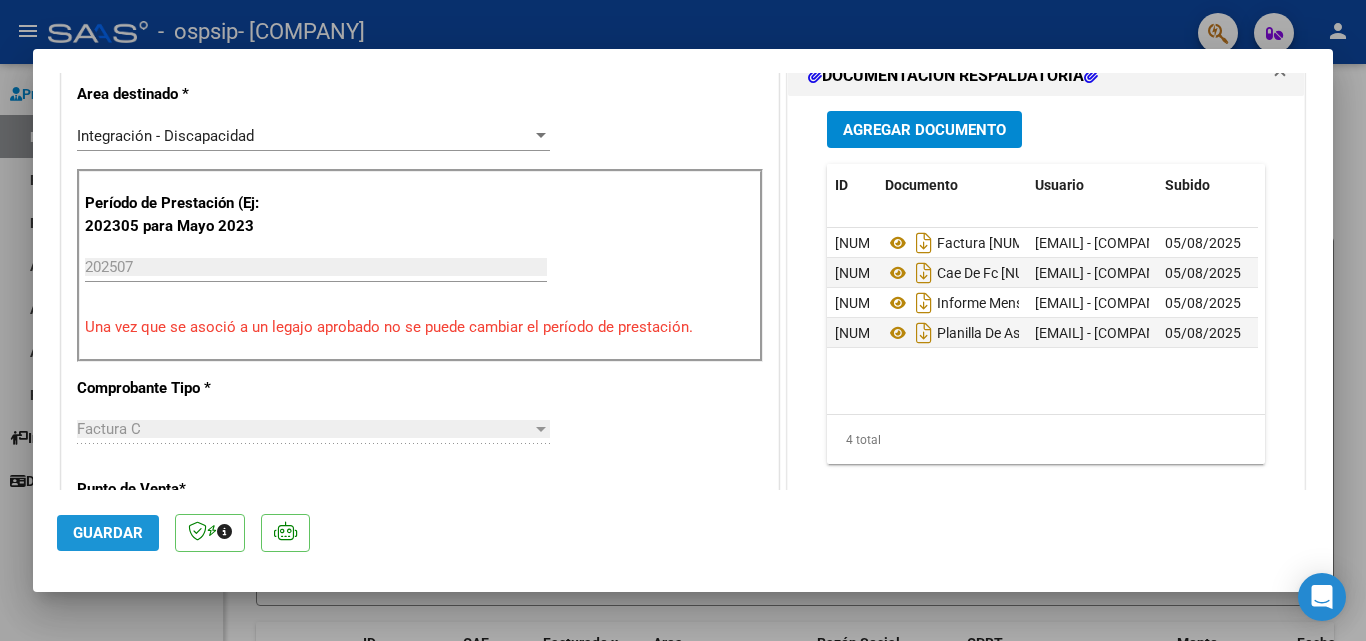 click on "Guardar" 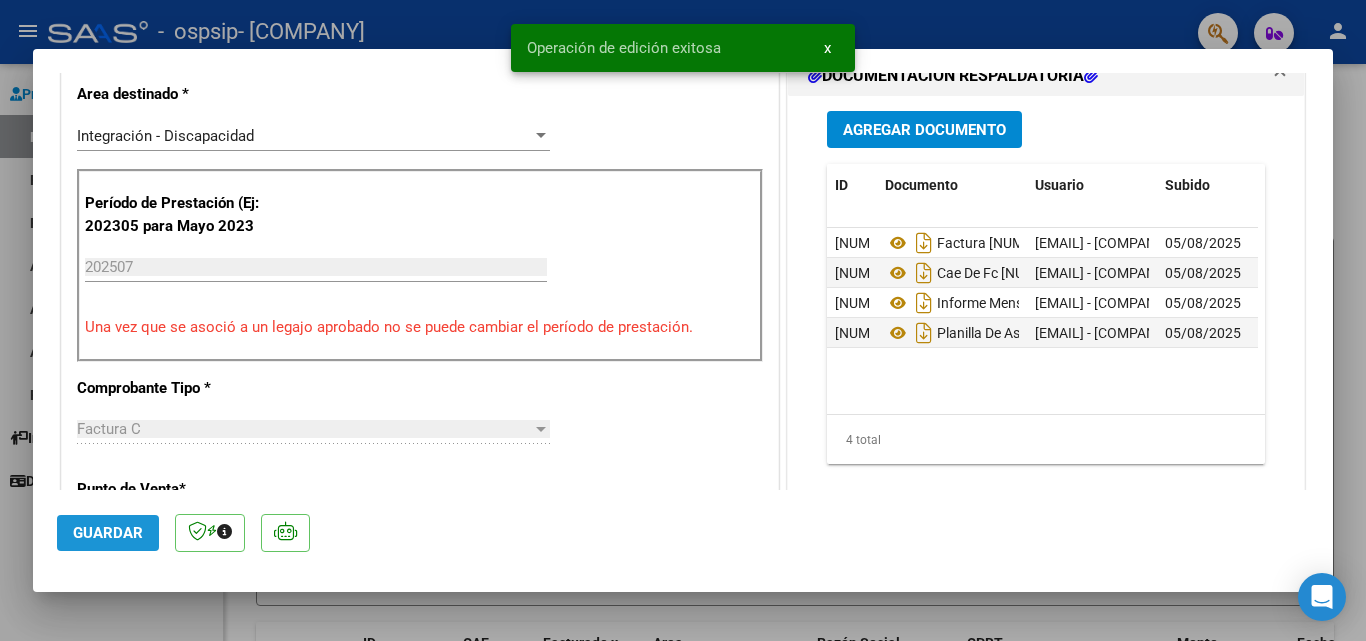 click on "Guardar" 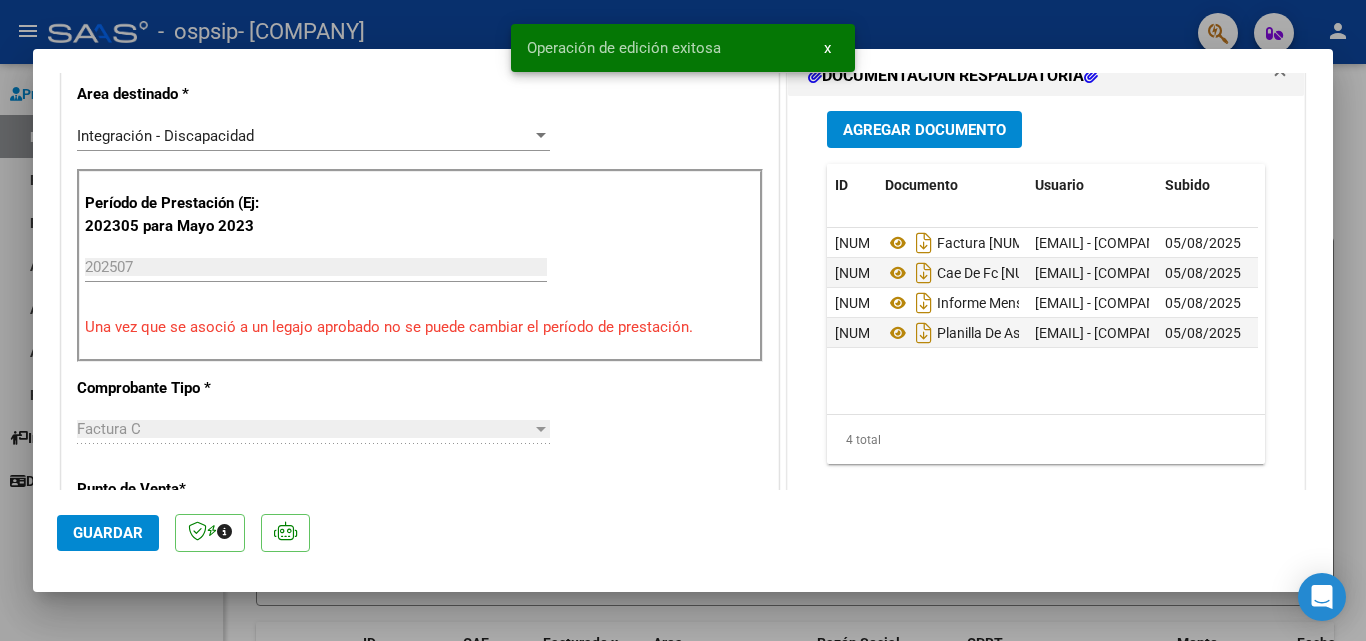 click on "Guardar" 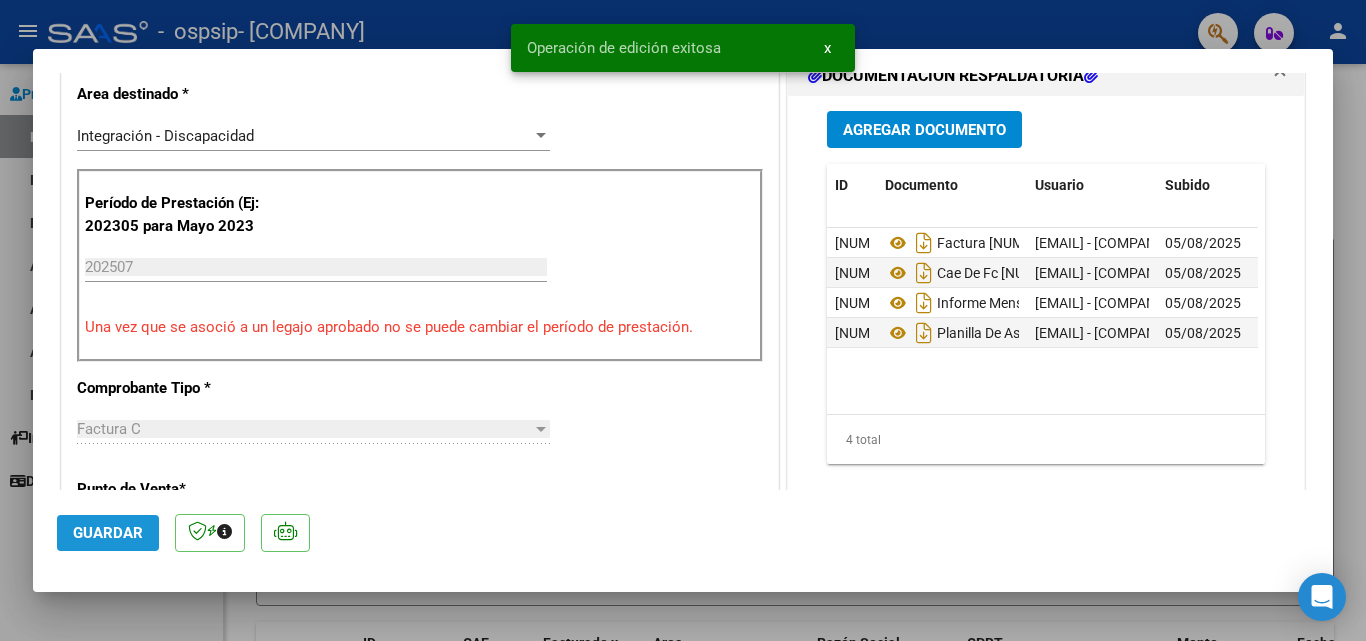 click on "Guardar" 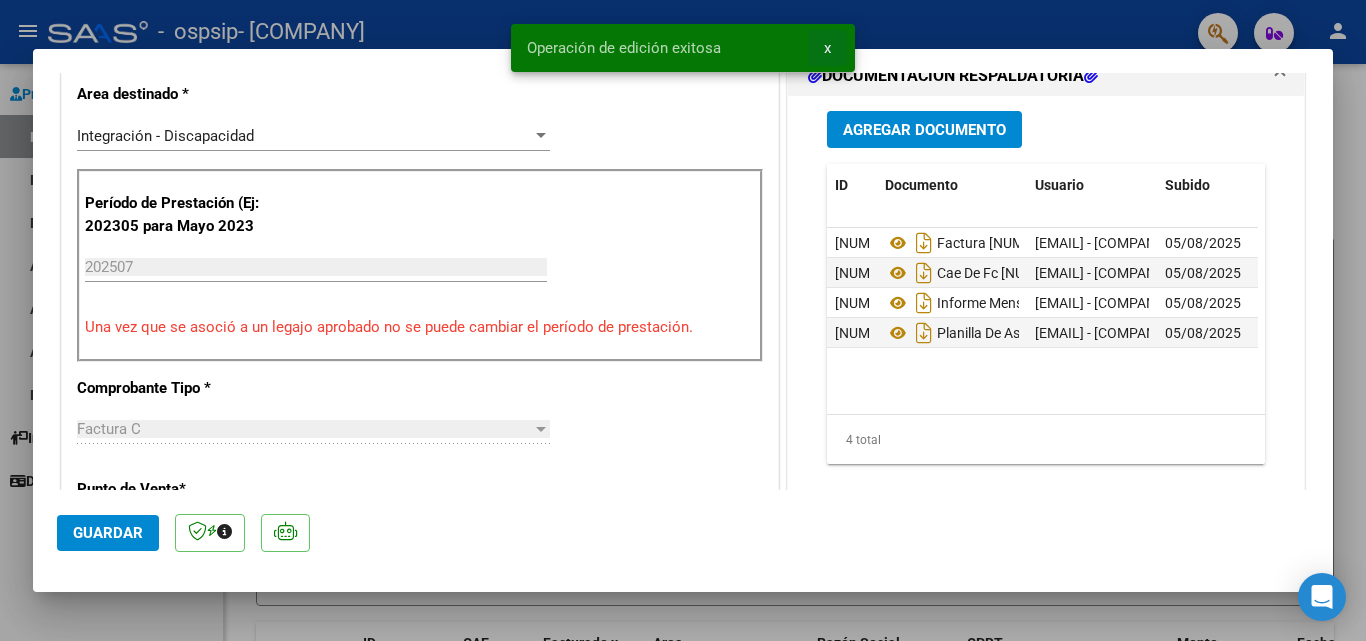click on "x" at bounding box center (827, 48) 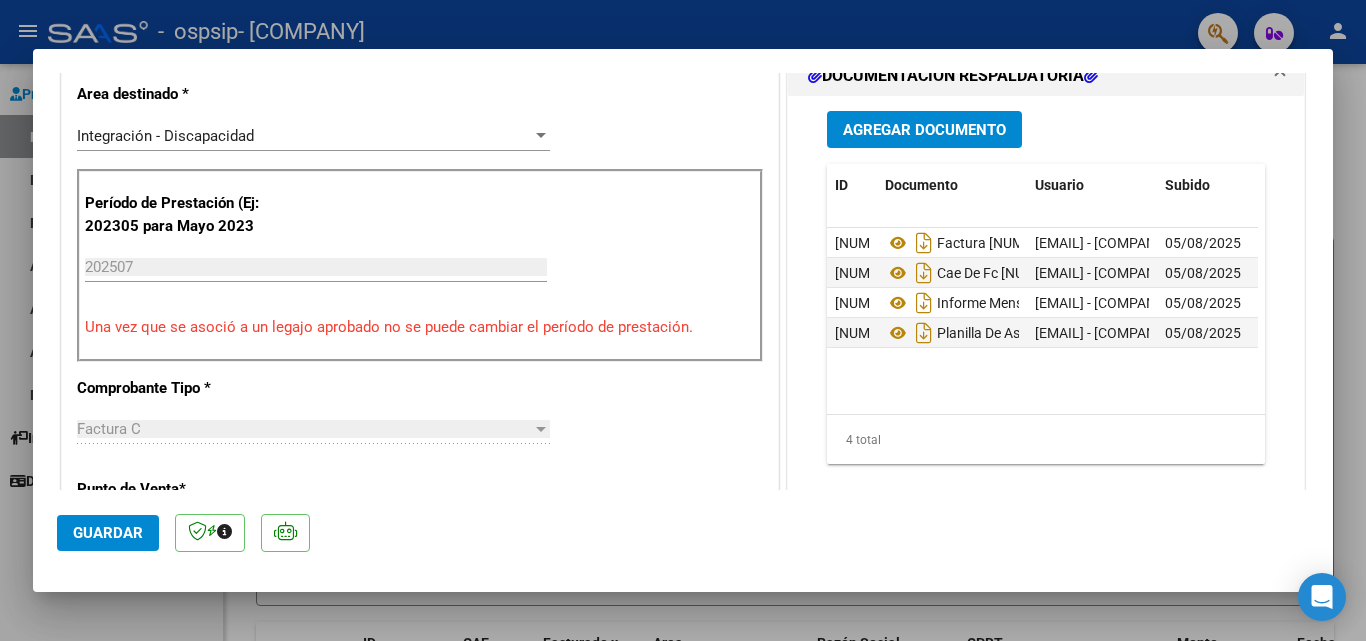 click at bounding box center [683, 320] 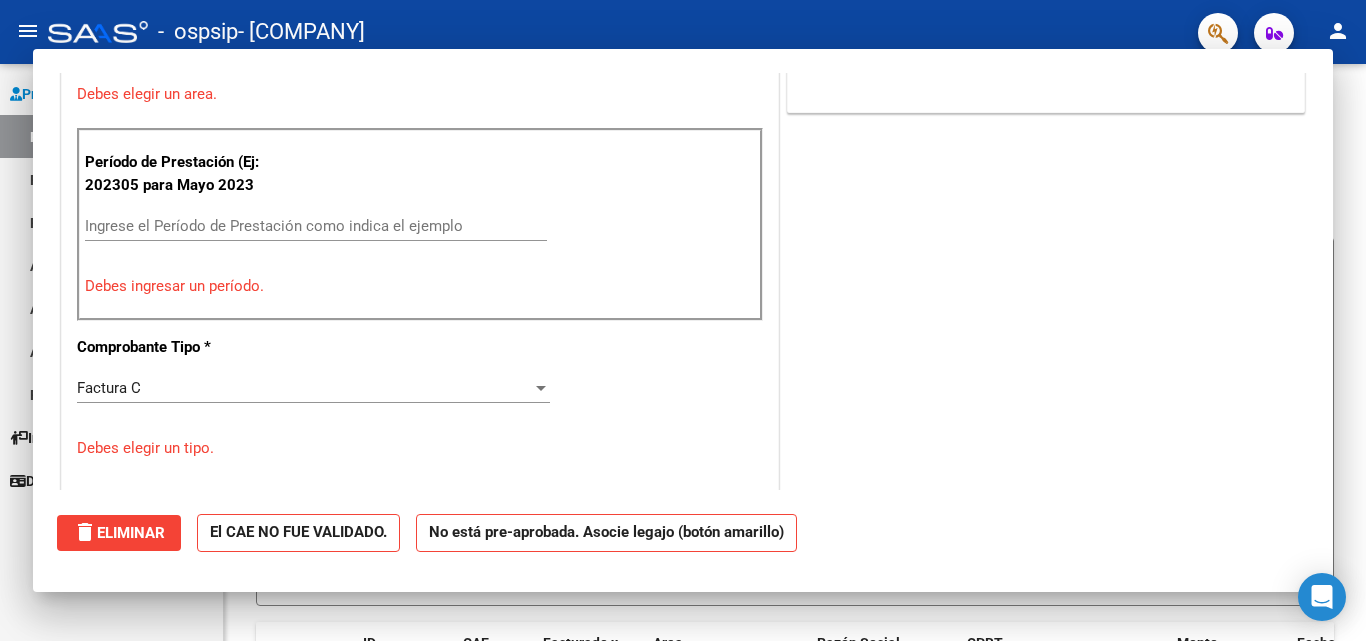 scroll, scrollTop: 414, scrollLeft: 0, axis: vertical 